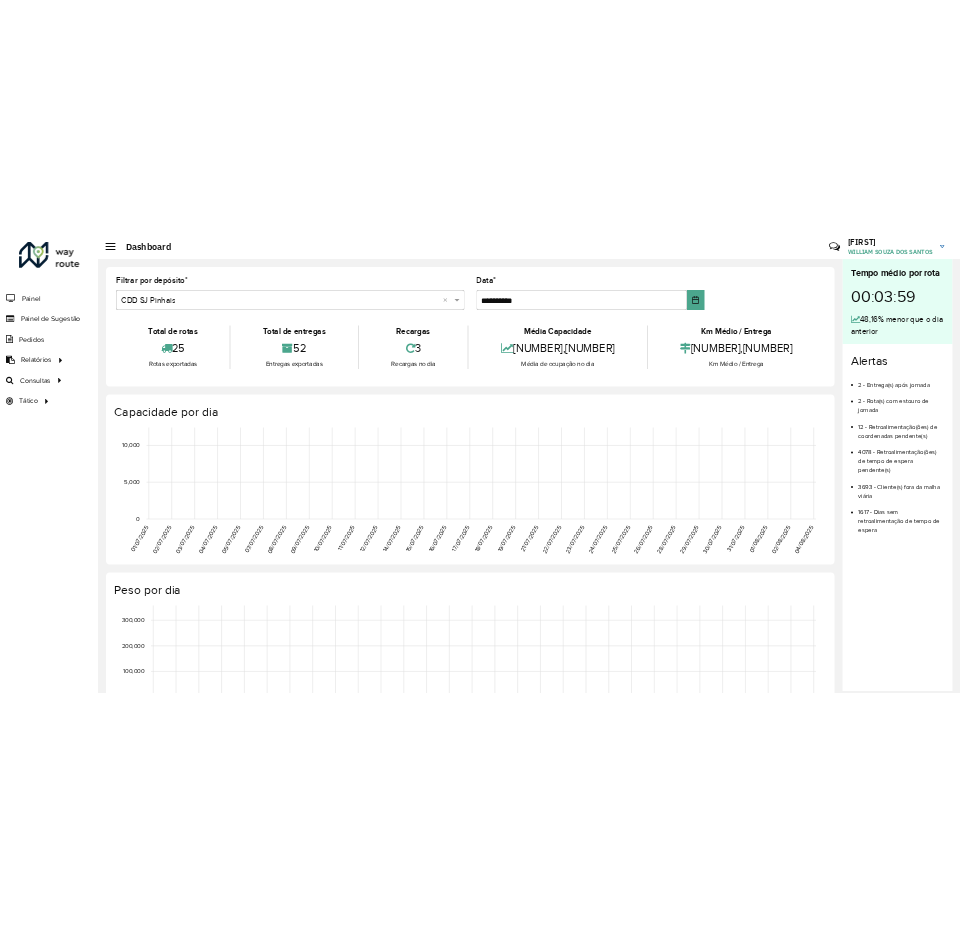 scroll, scrollTop: 0, scrollLeft: 0, axis: both 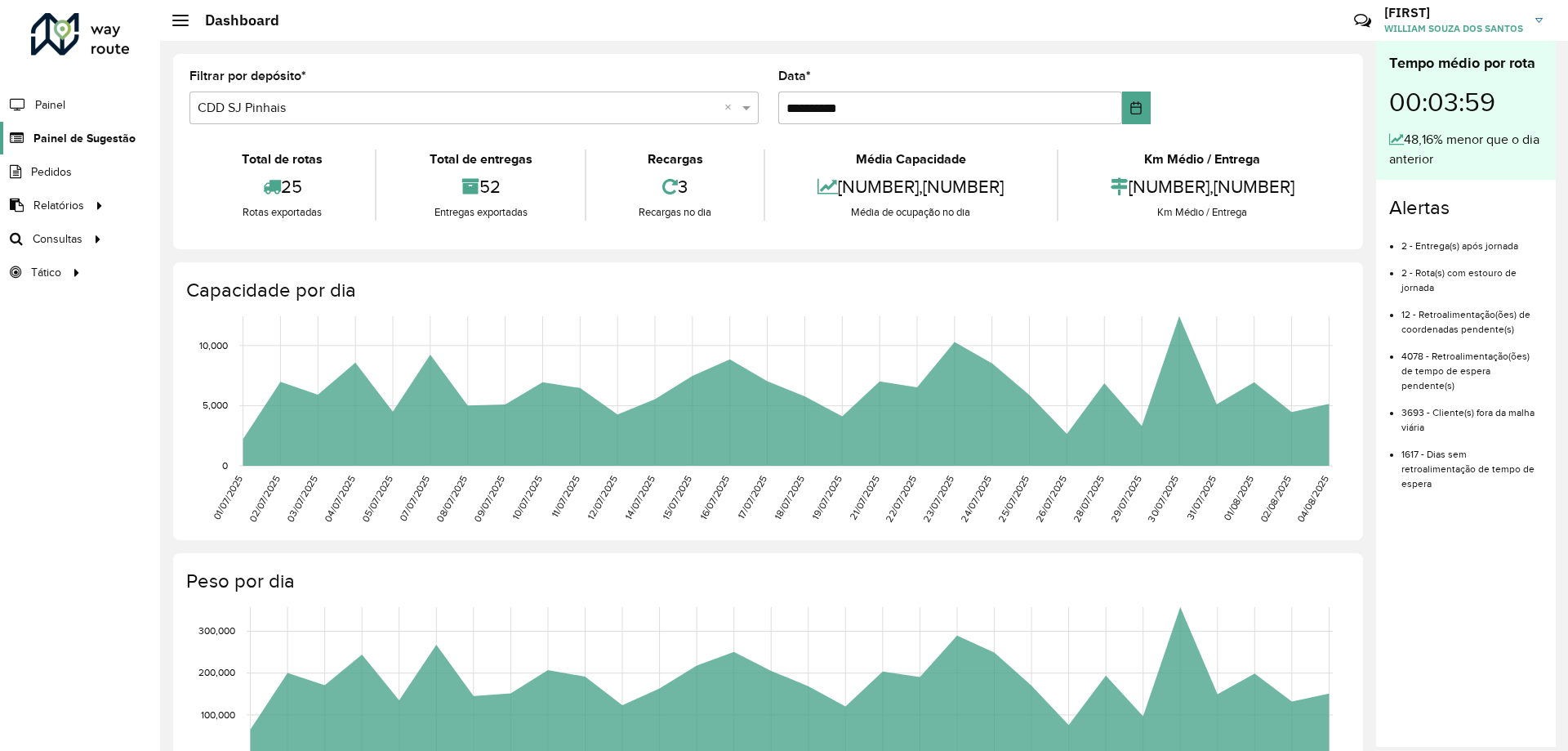 click on "Painel de Sugestão" 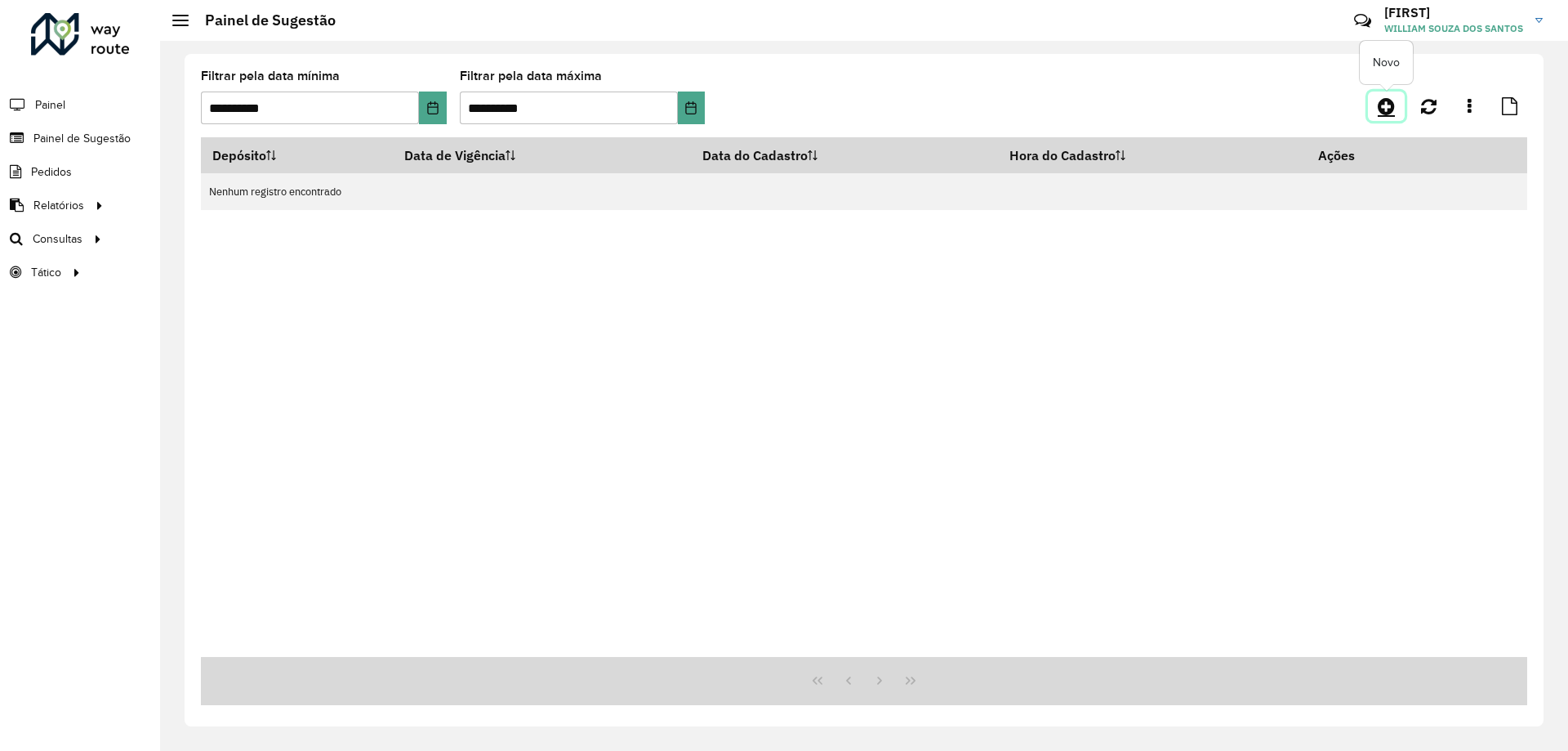 click 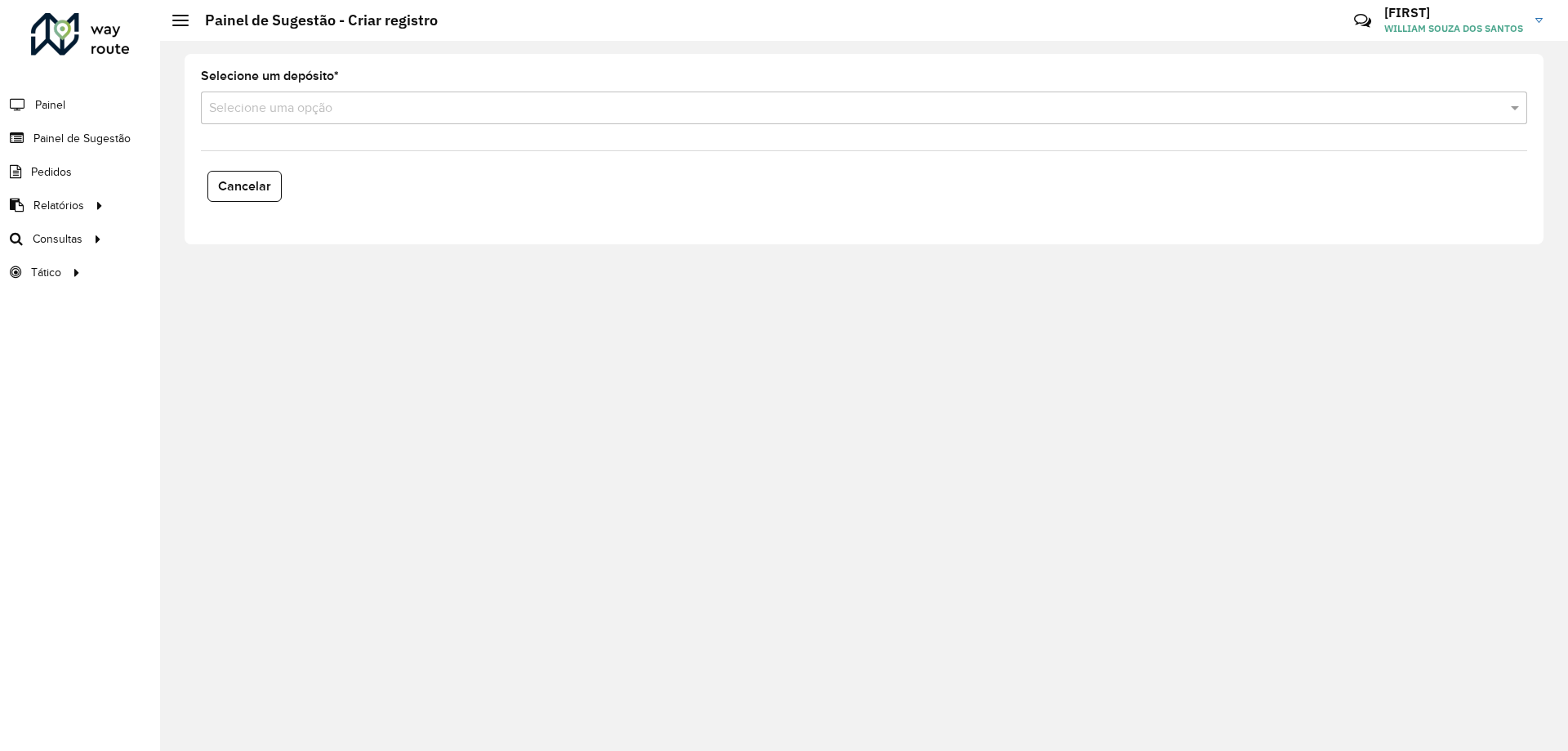 click at bounding box center [848, 109] 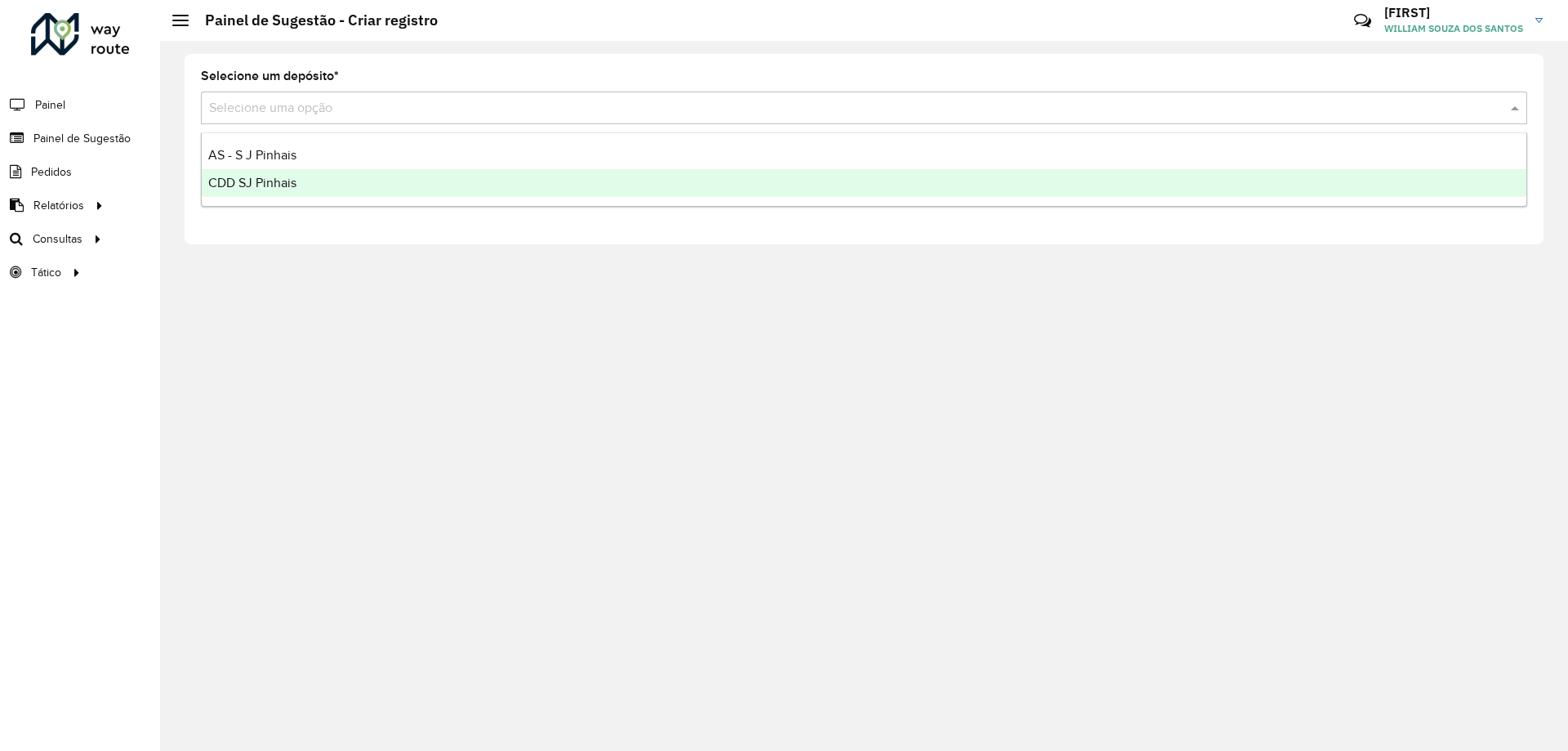 click on "CDD SJ Pinhais" at bounding box center (864, 183) 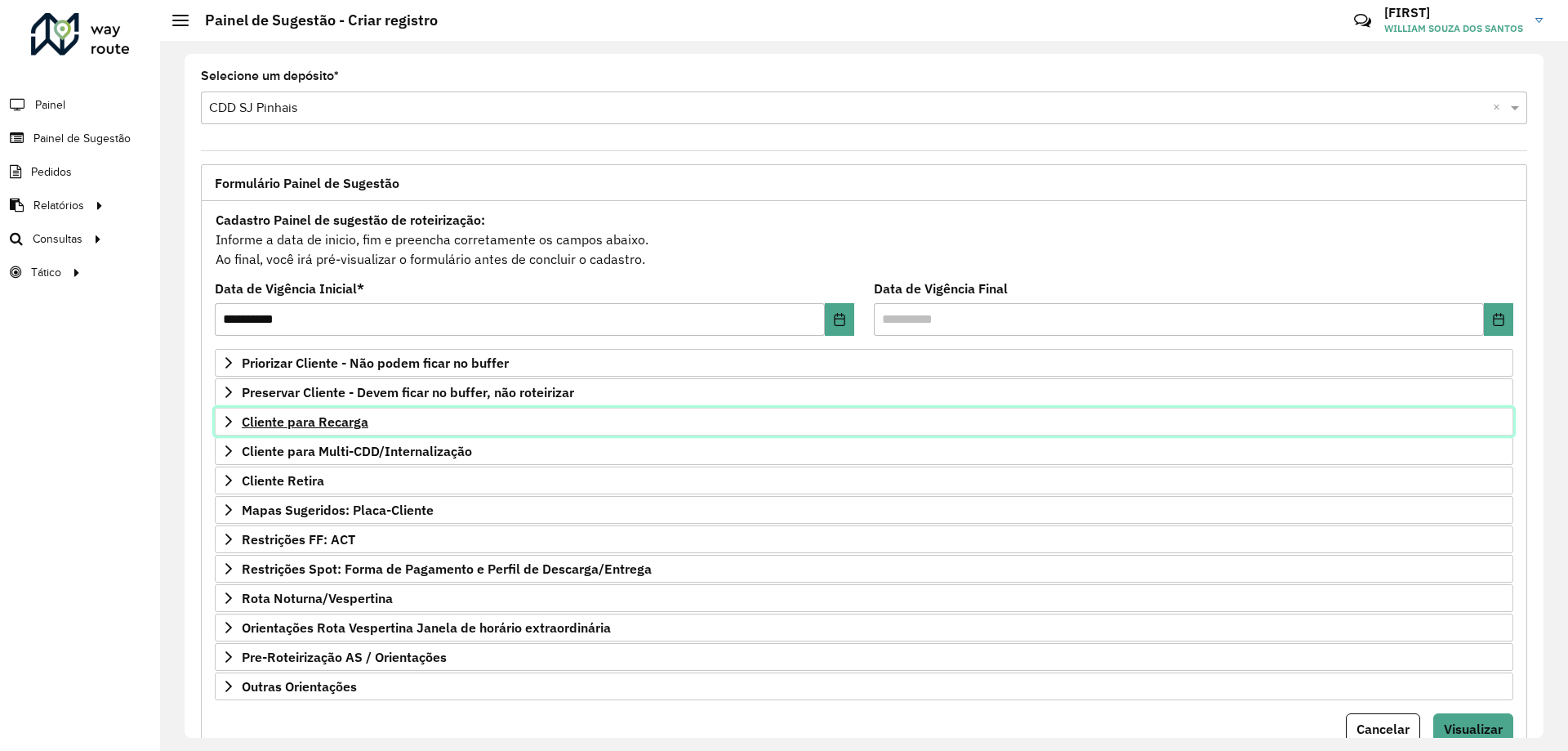 click 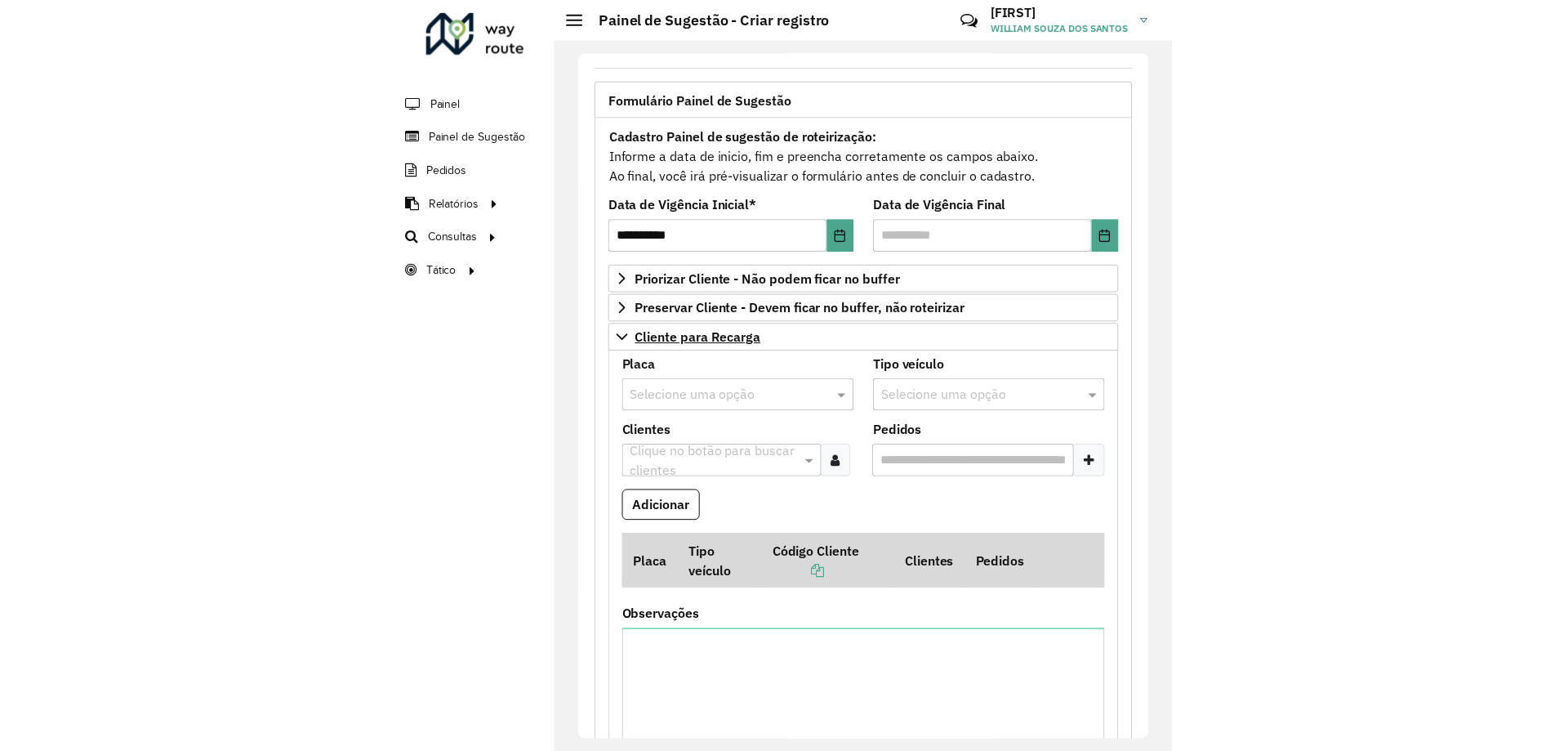scroll, scrollTop: 163, scrollLeft: 0, axis: vertical 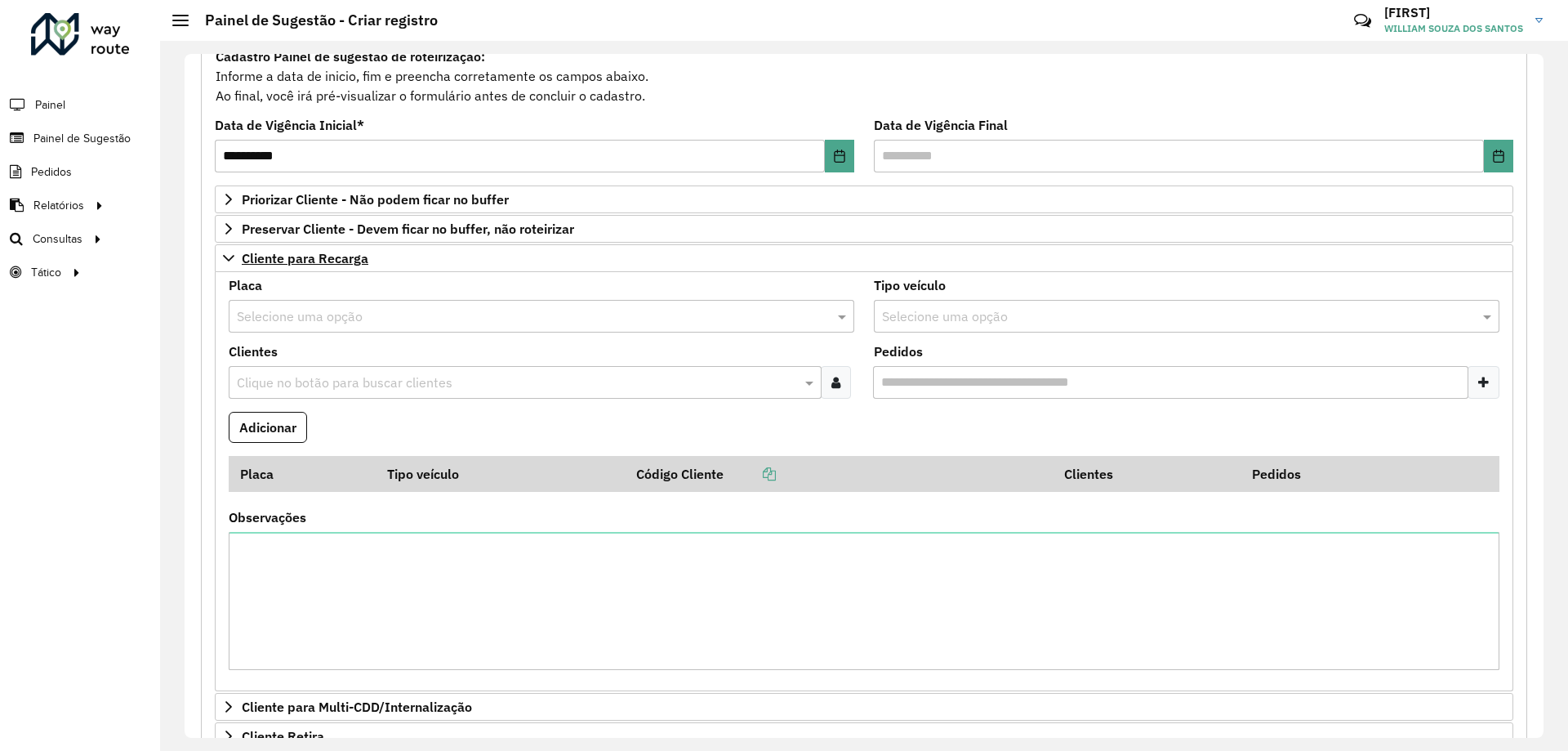 click at bounding box center (1170, 317) 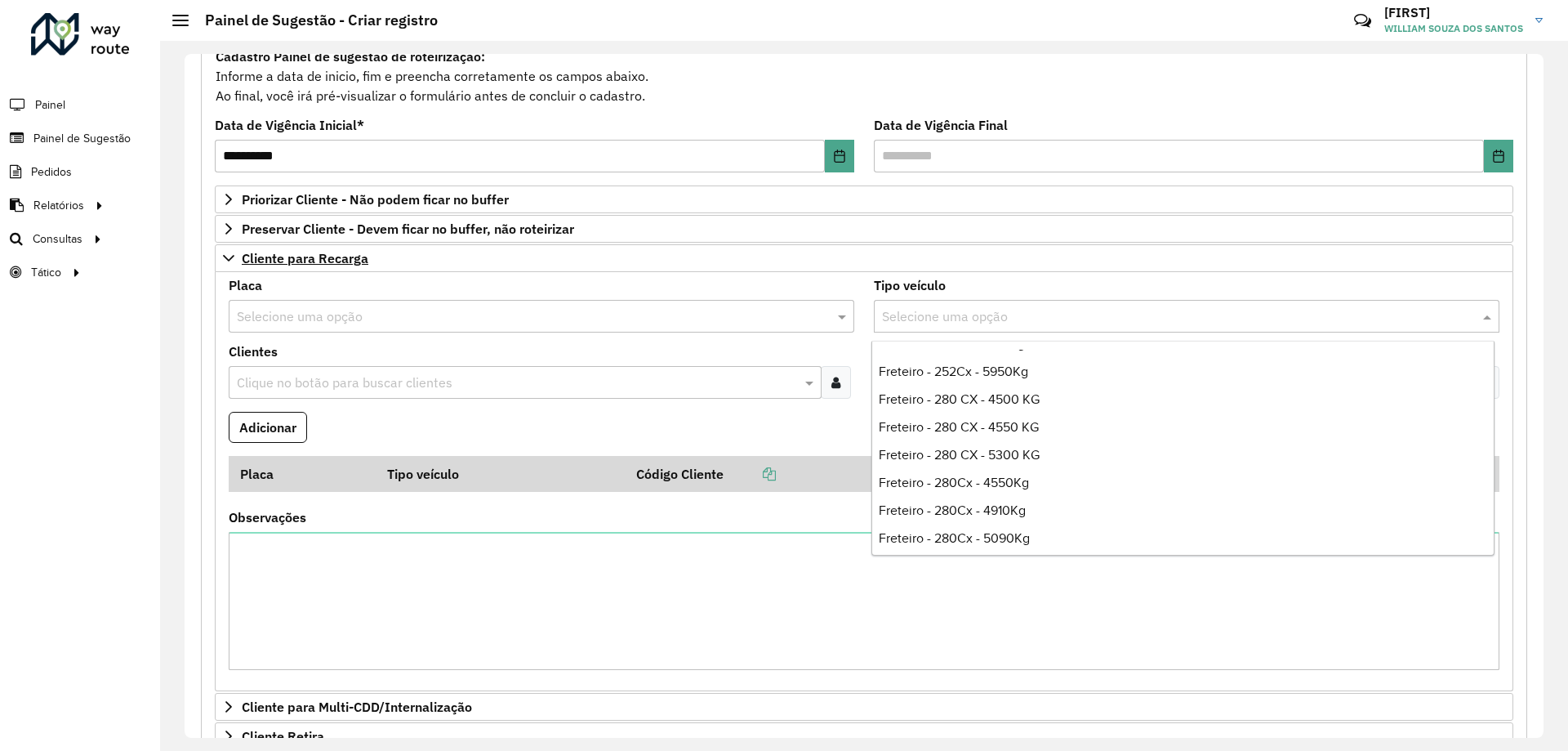scroll, scrollTop: 3350, scrollLeft: 0, axis: vertical 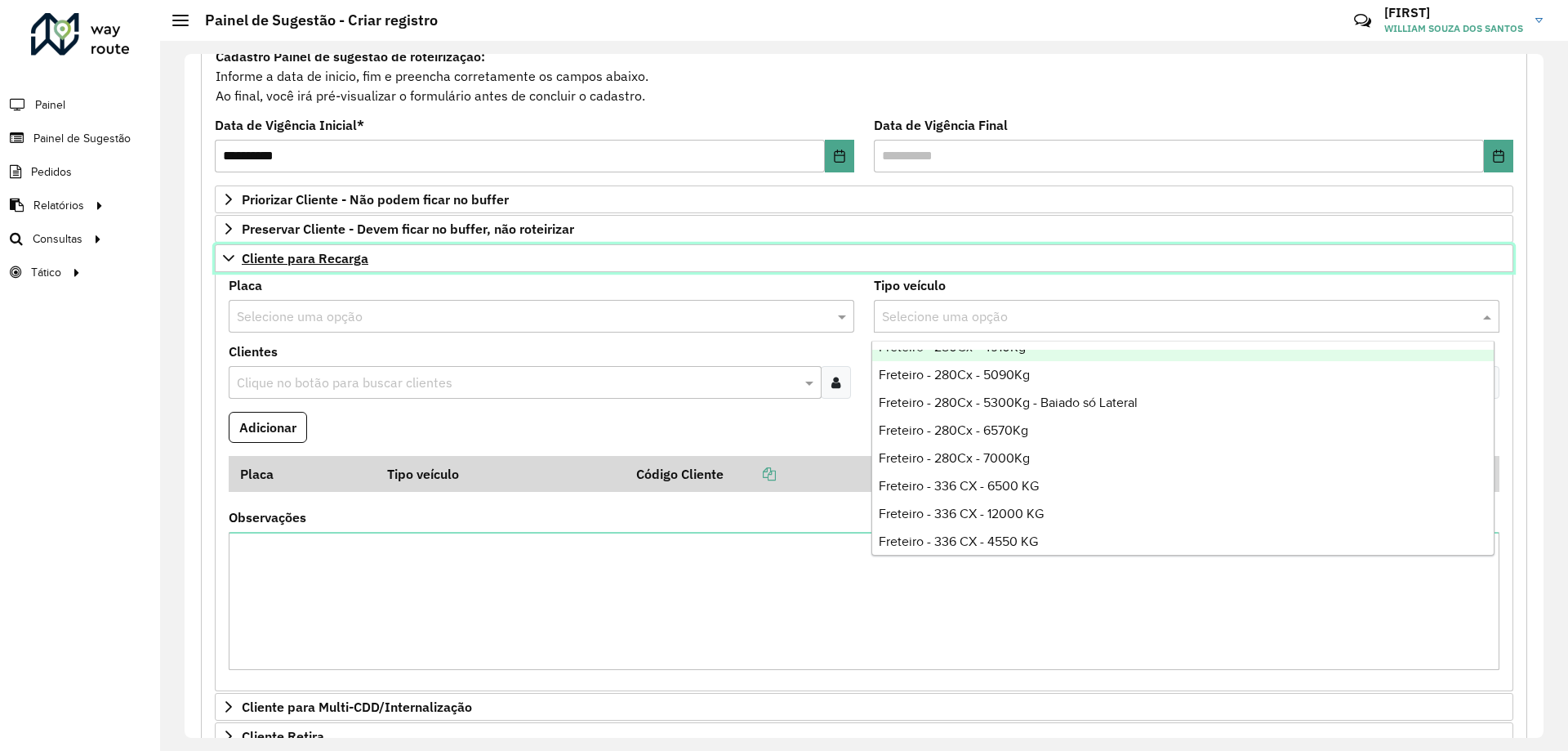 click on "Cliente para Recarga" at bounding box center (864, 258) 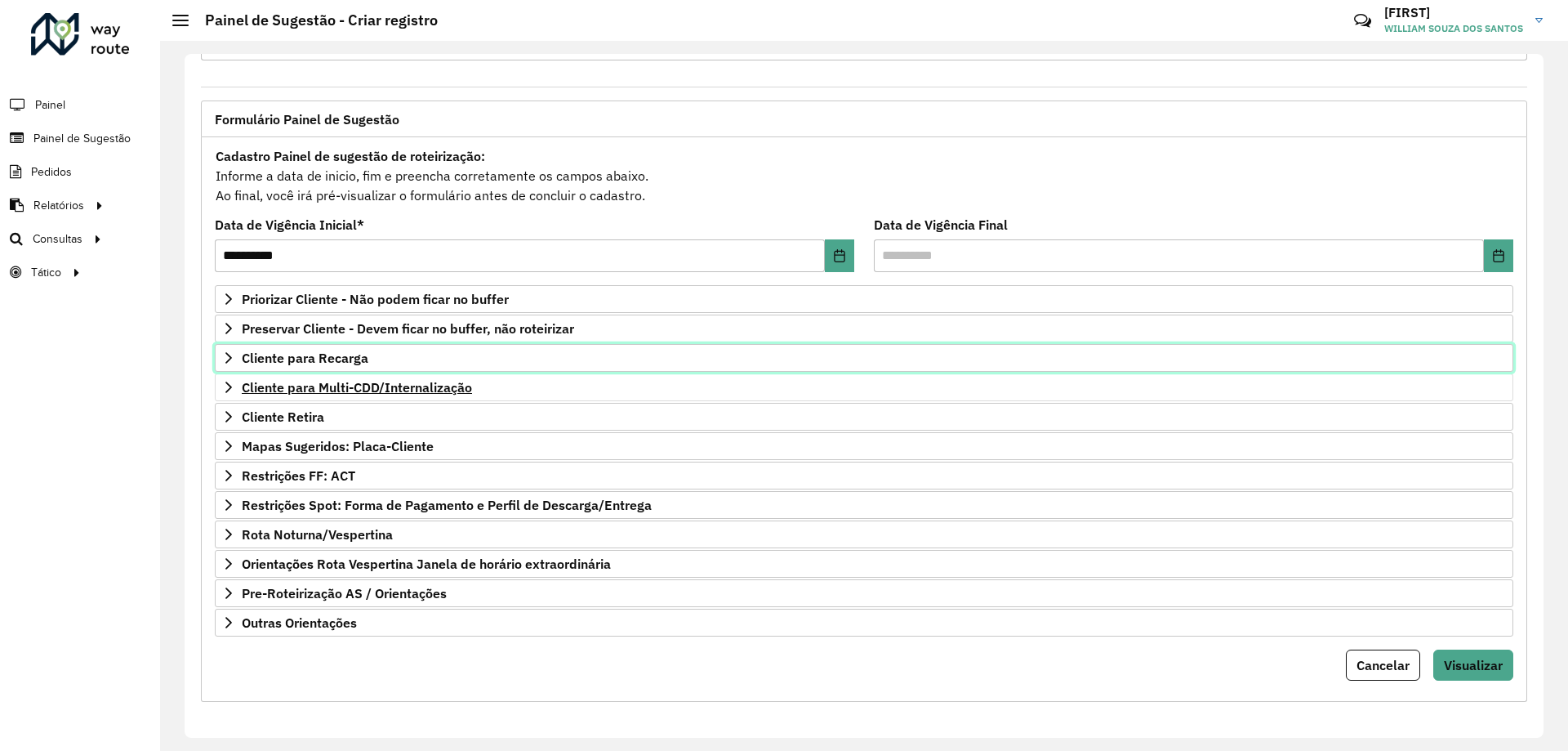scroll, scrollTop: 64, scrollLeft: 0, axis: vertical 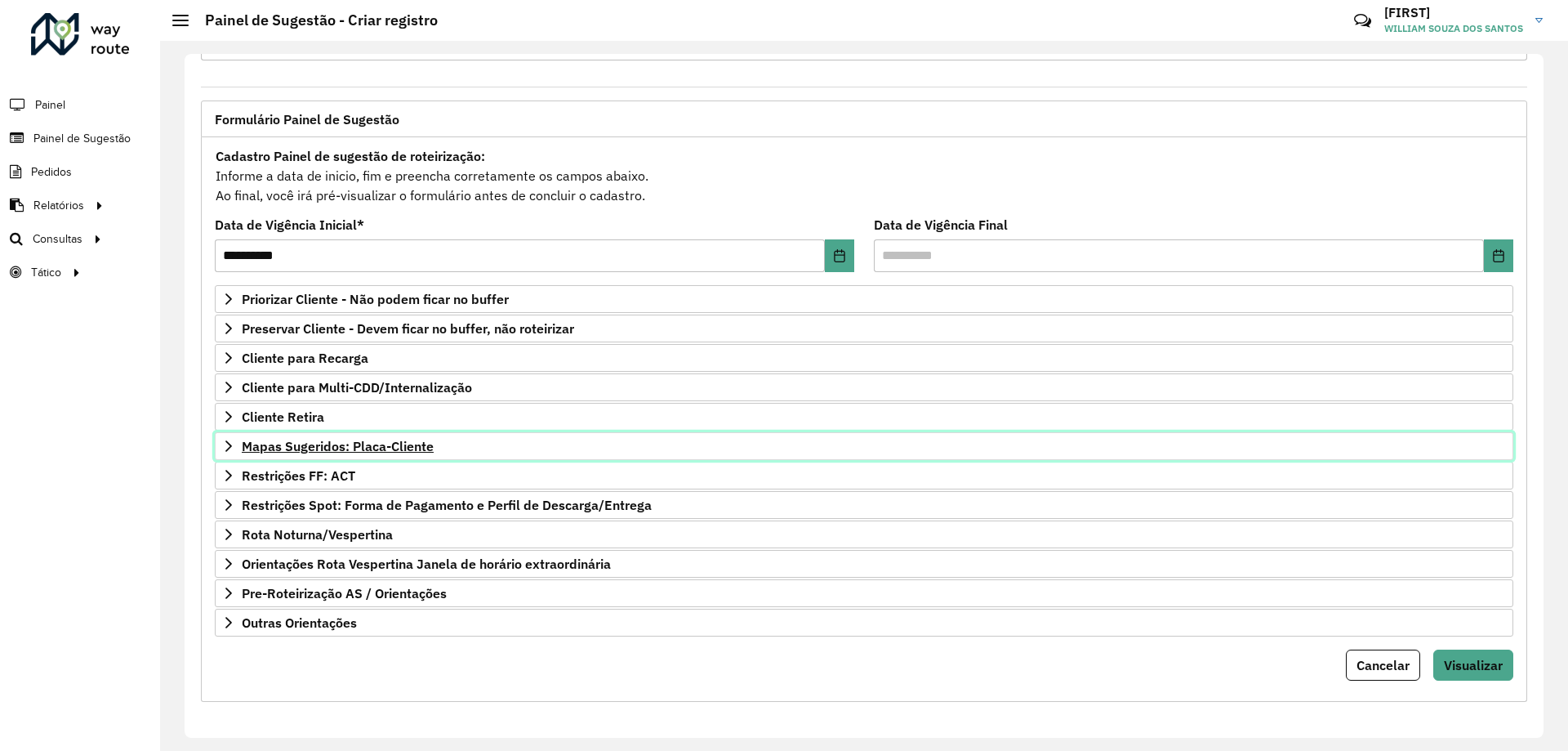 click 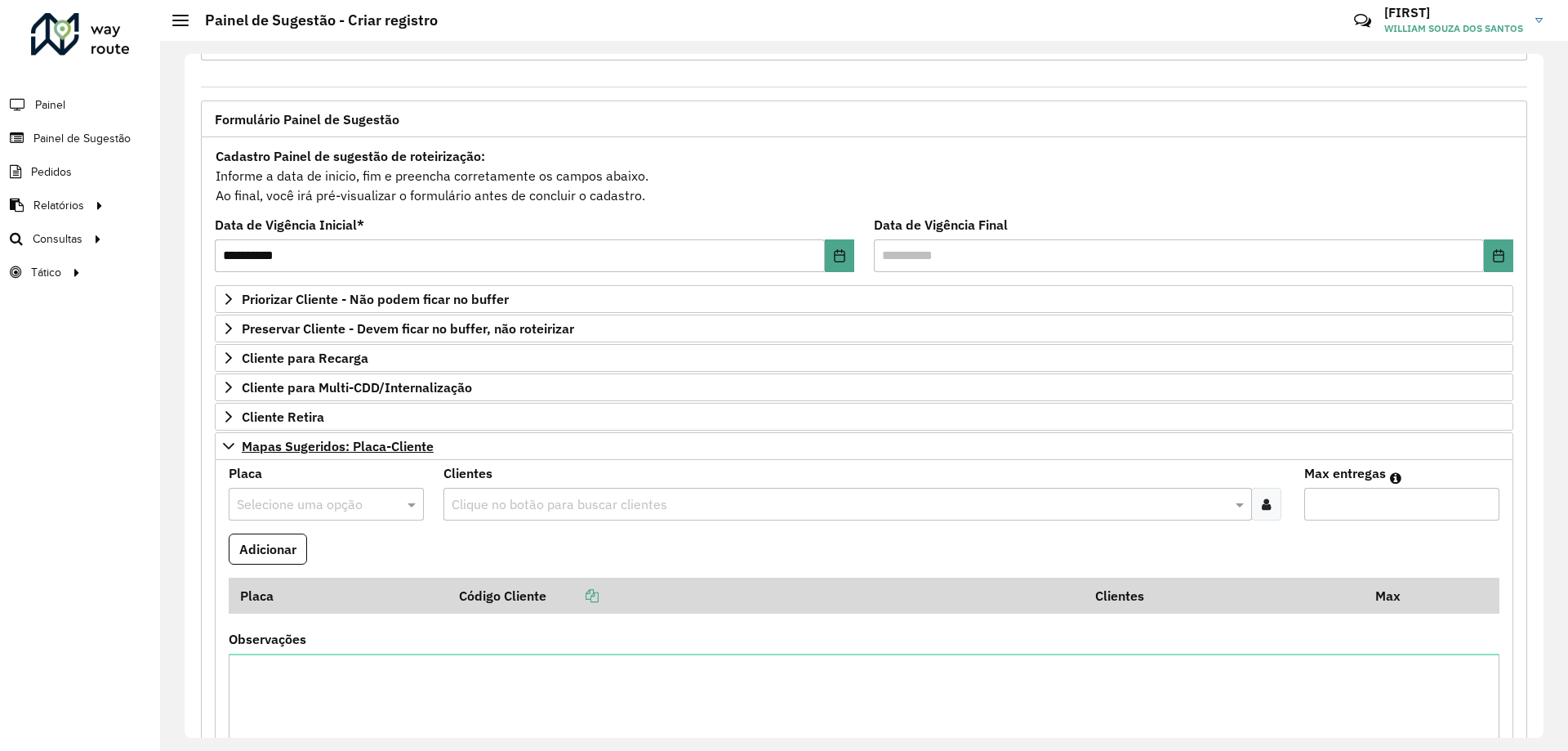 click at bounding box center (310, 505) 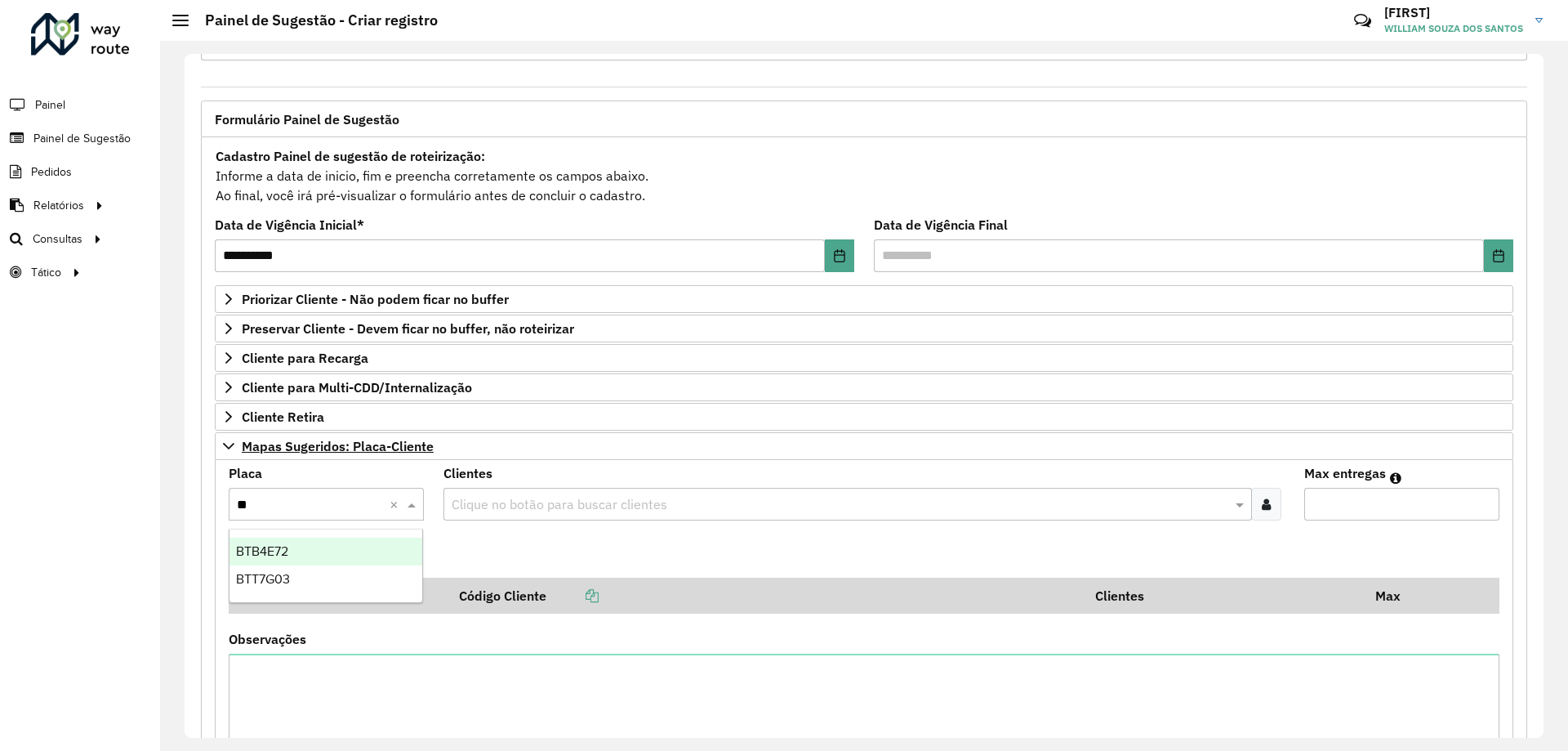 type on "***" 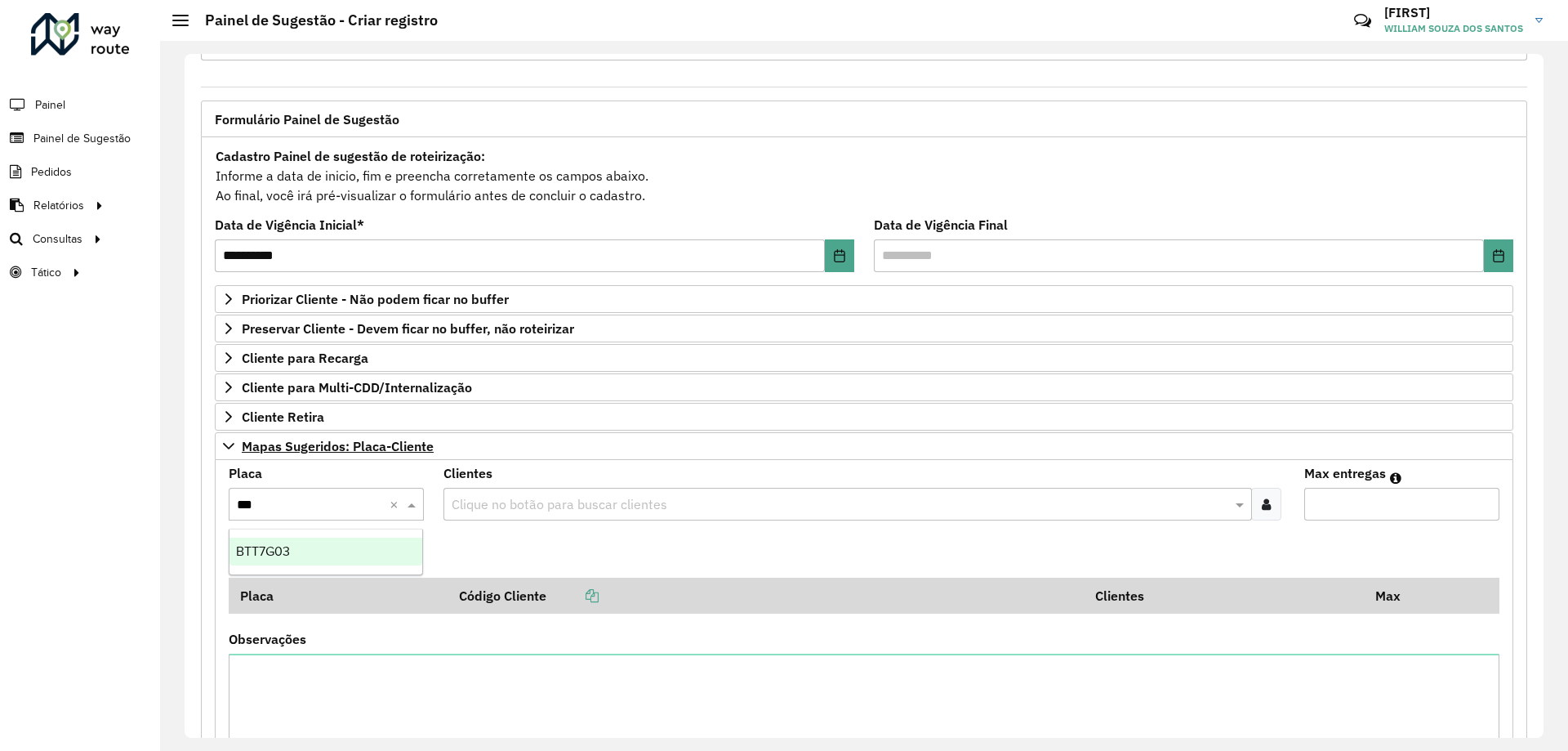 click on "BTT7G03" at bounding box center [326, 552] 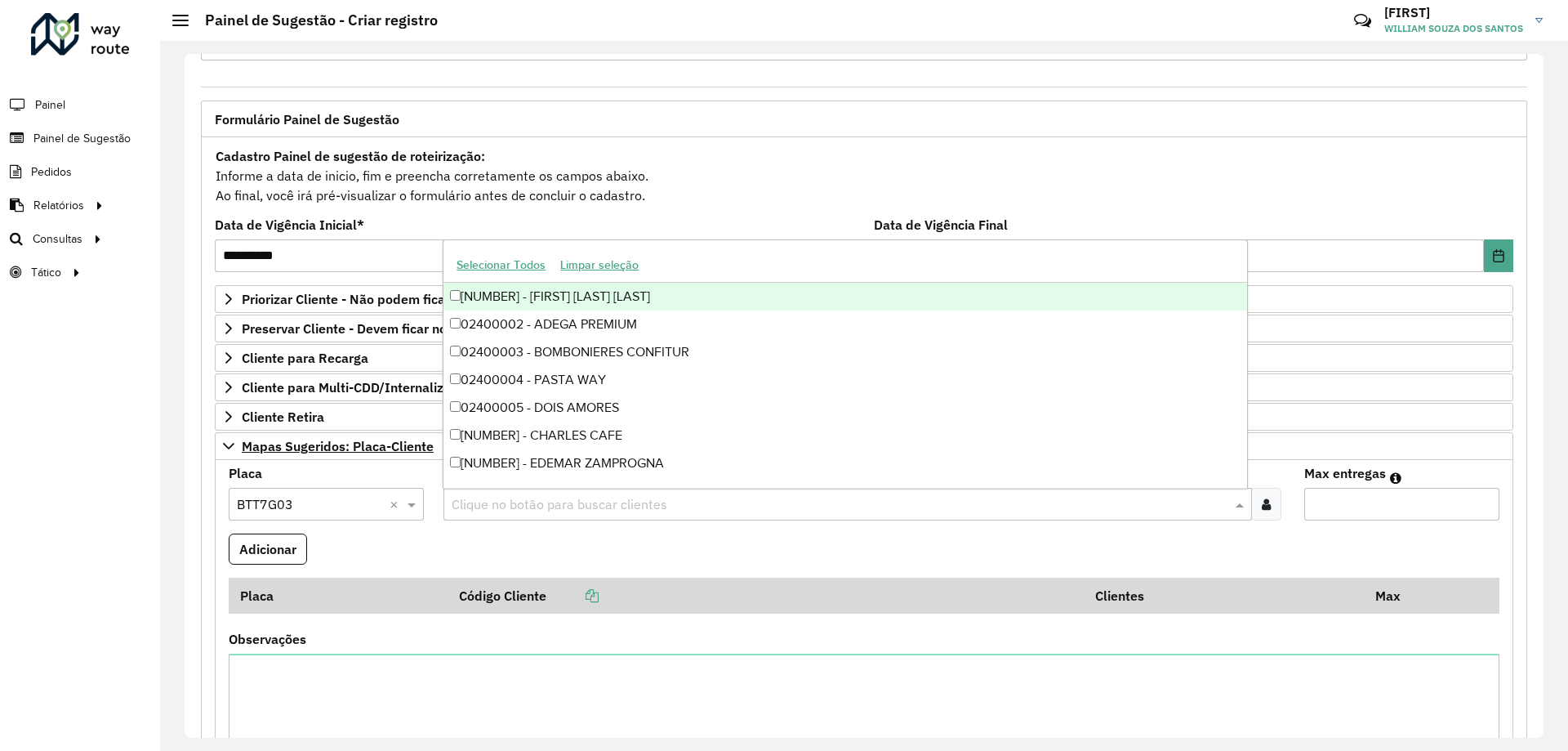 click at bounding box center (839, 505) 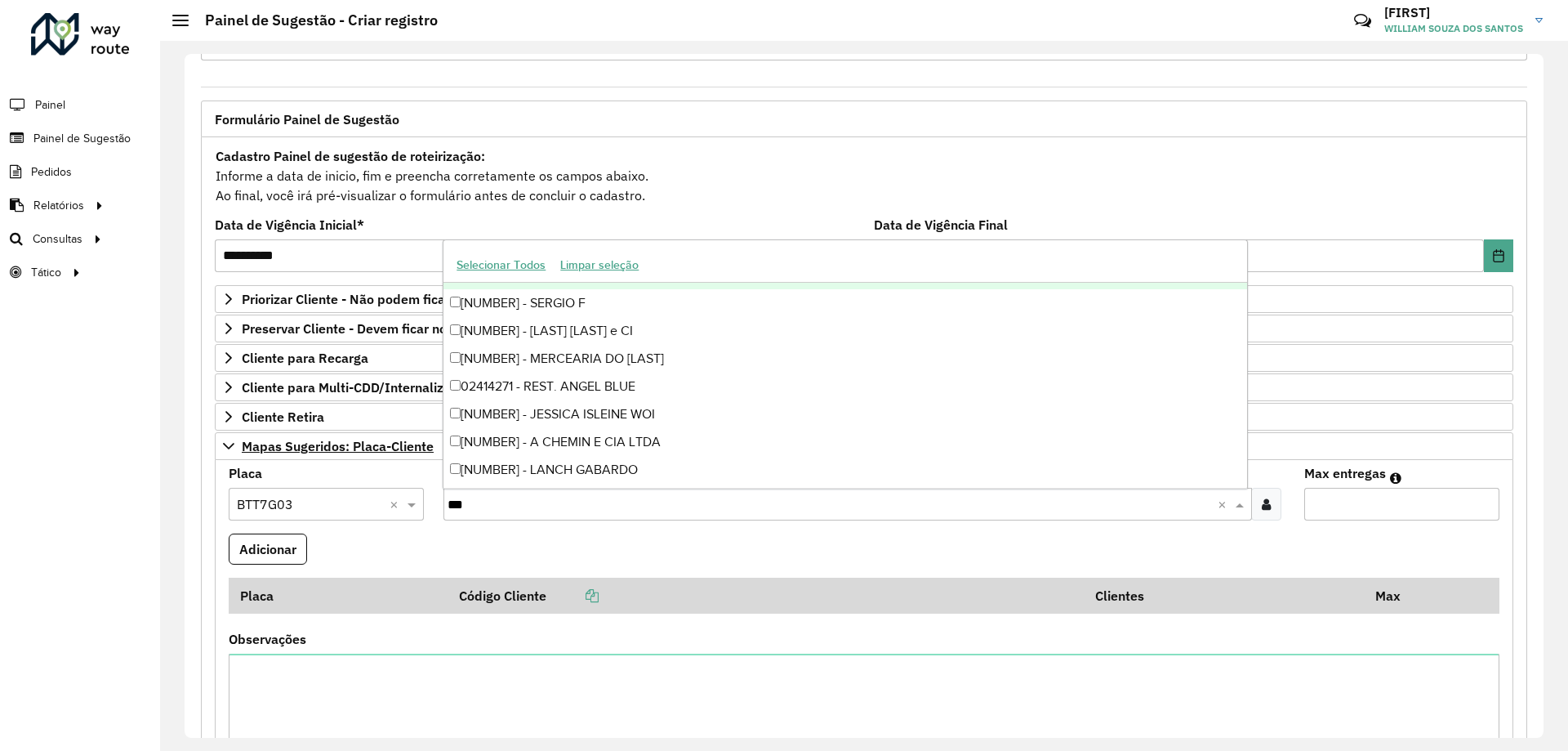 scroll, scrollTop: 409, scrollLeft: 0, axis: vertical 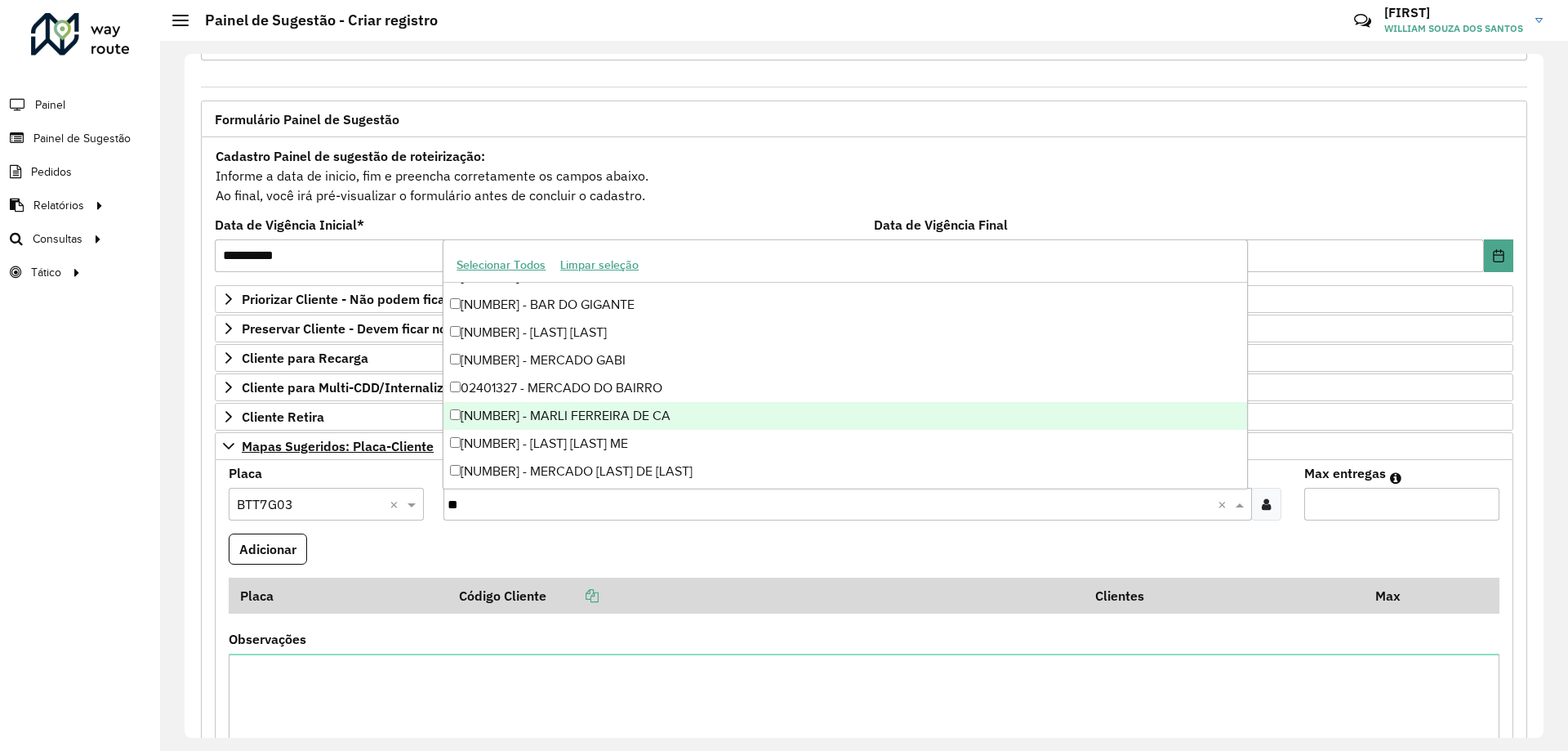 type on "*" 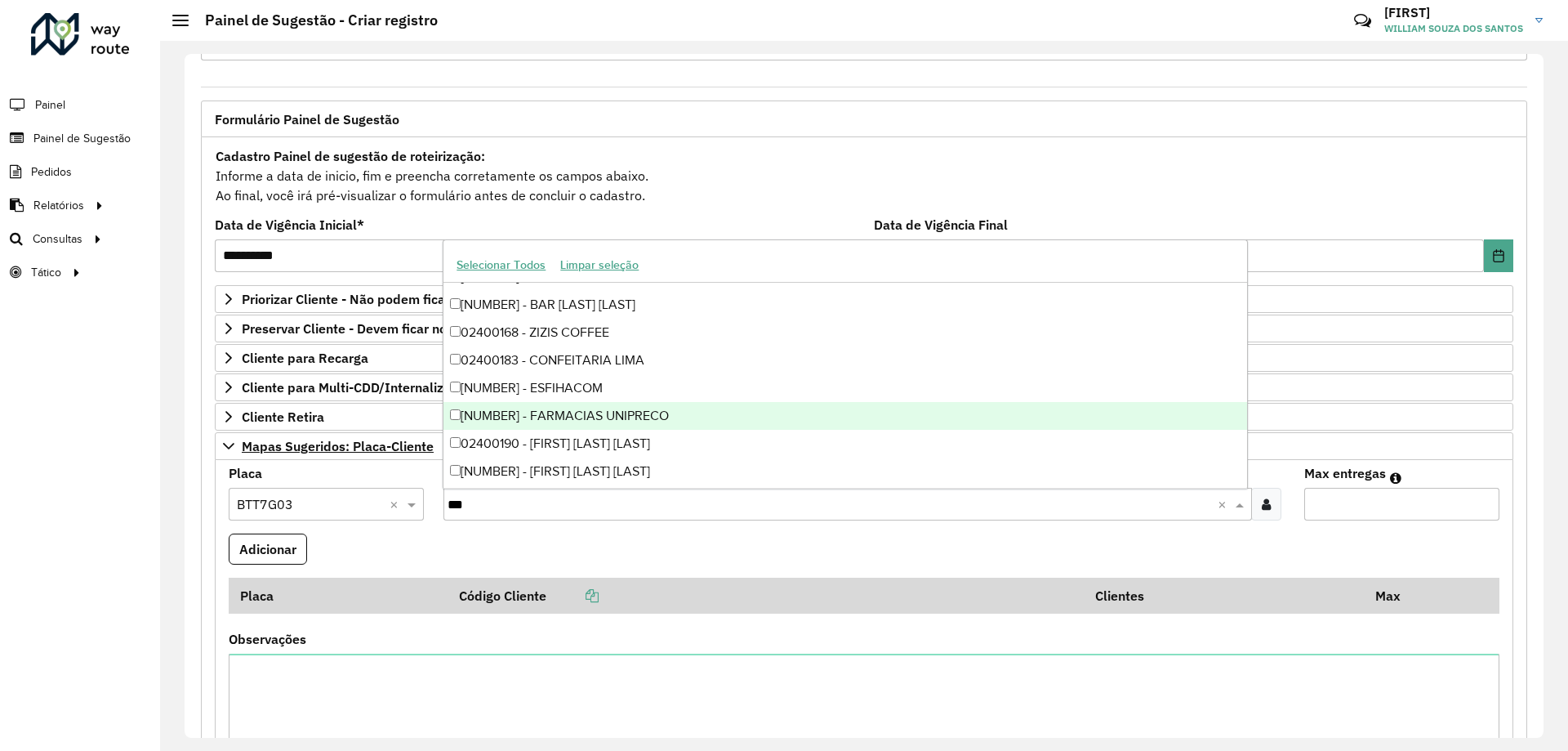 type on "****" 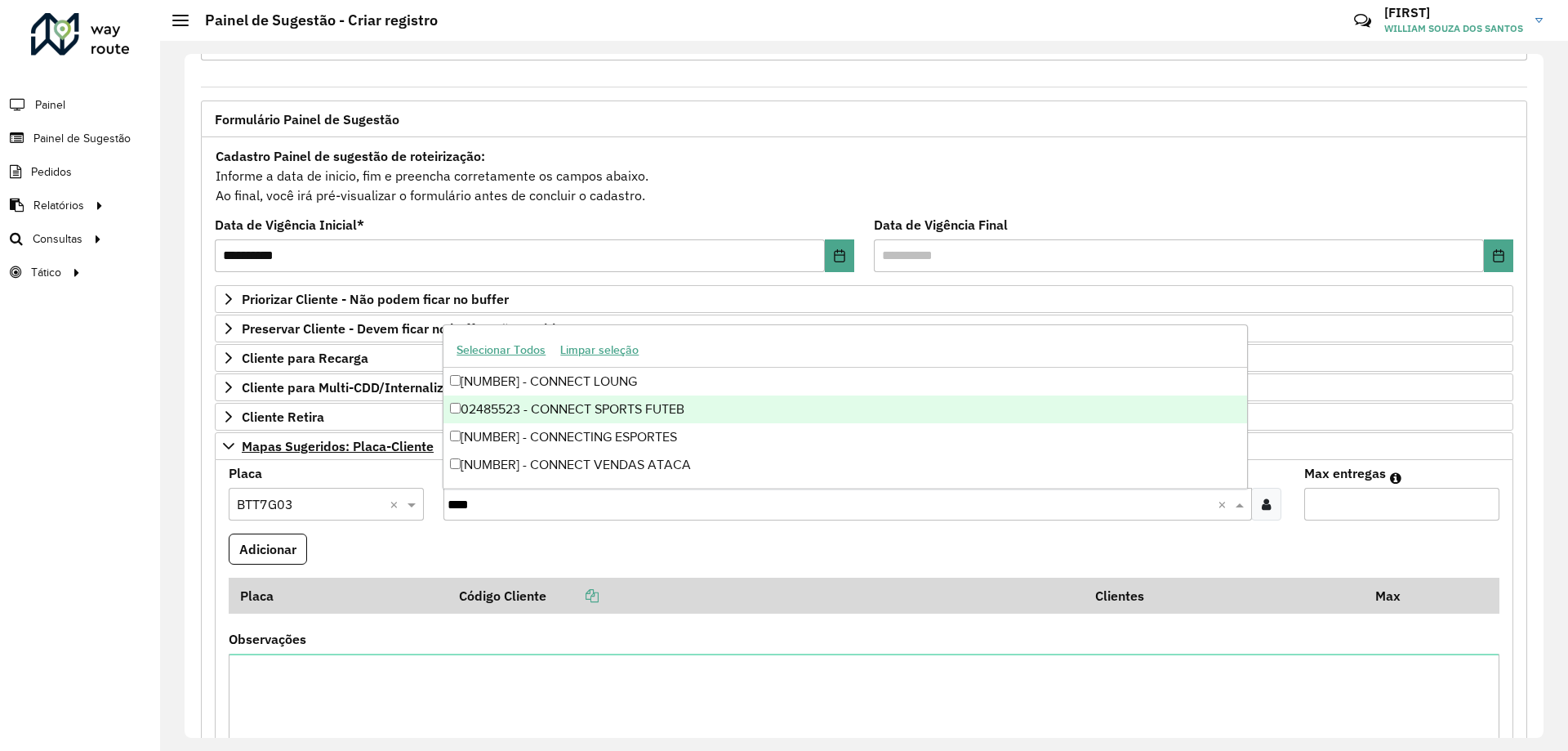 scroll, scrollTop: 0, scrollLeft: 0, axis: both 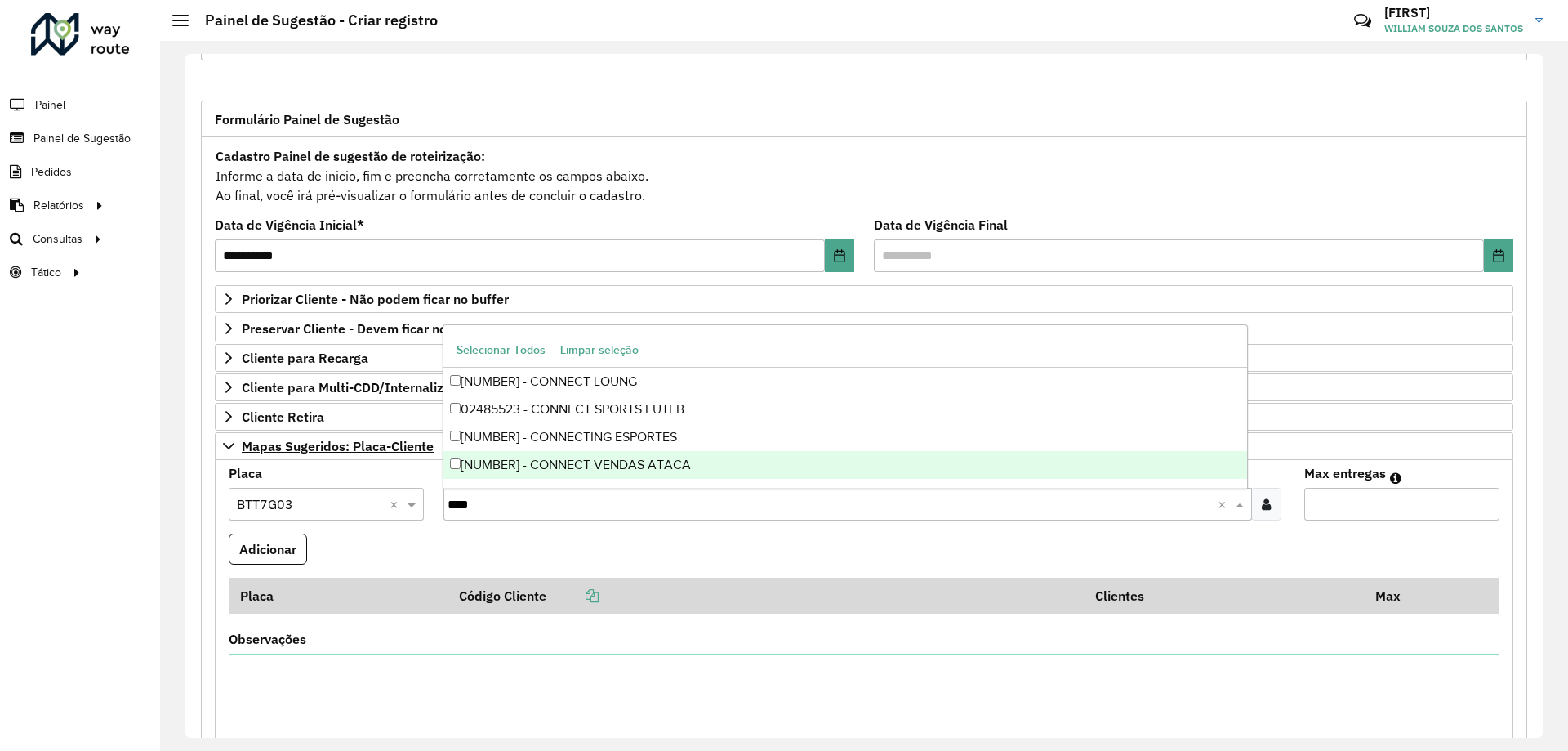 click on "[NUMBER] - CONNECT VENDAS ATACA" at bounding box center [844, 465] 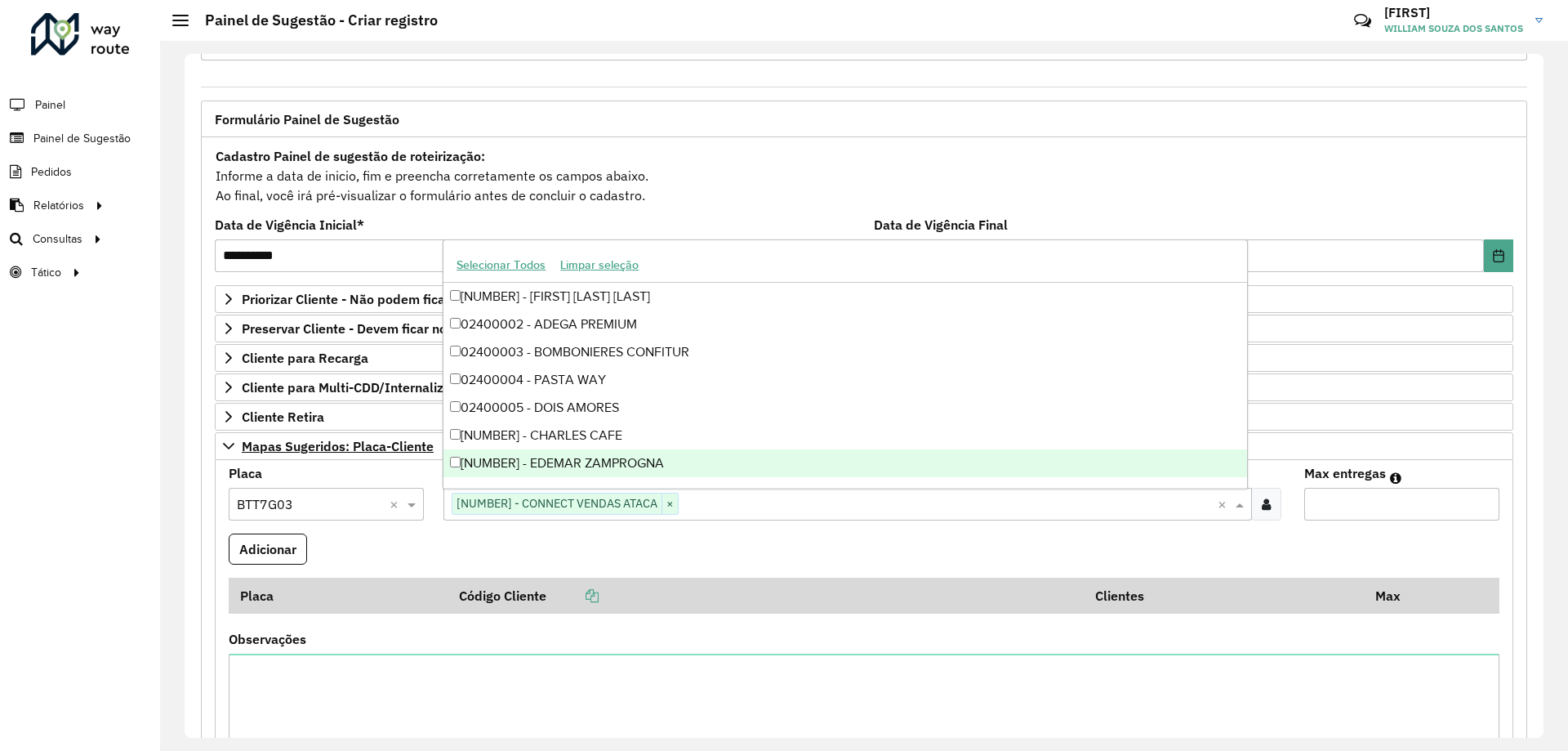 click on "Adicionar" at bounding box center [864, 556] 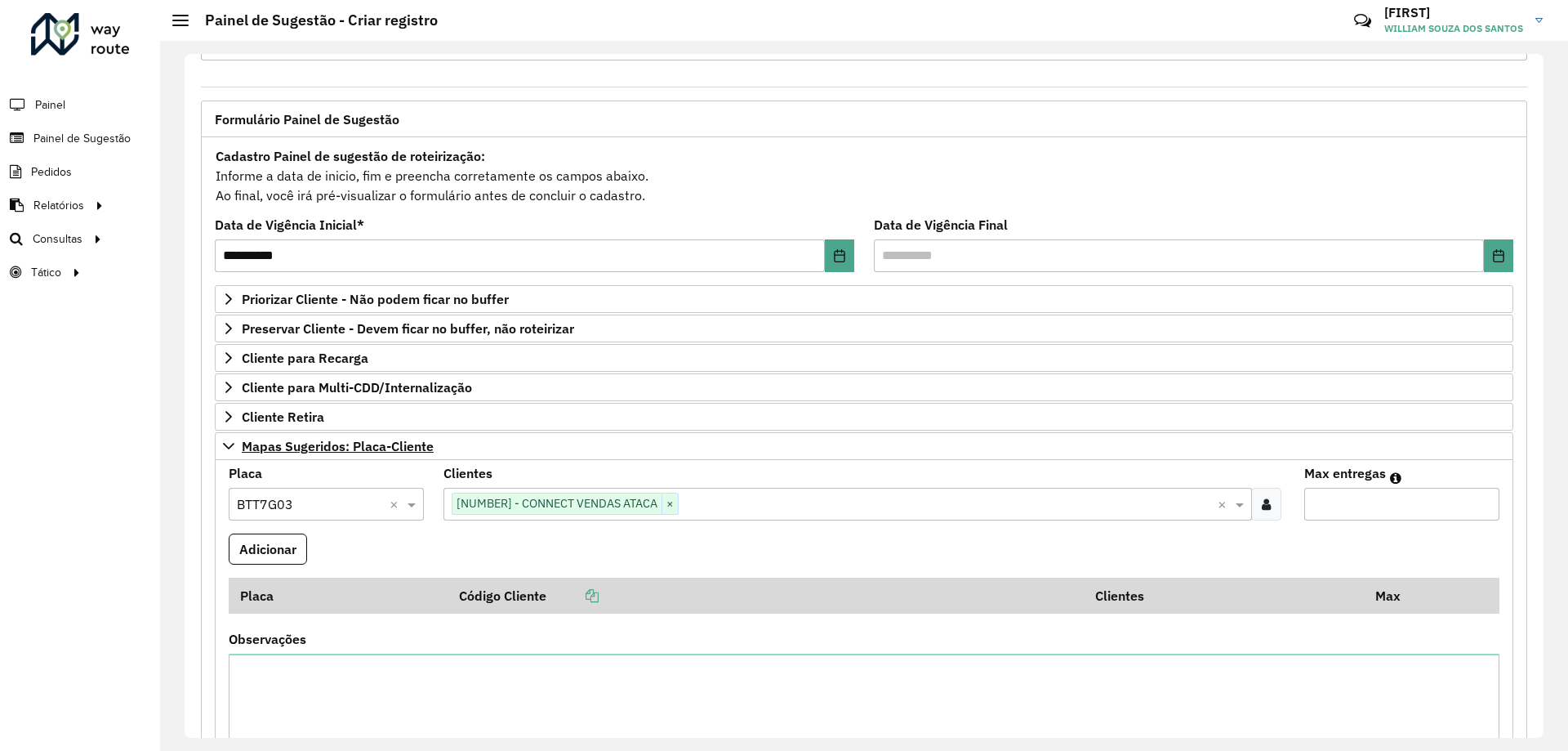 click on "Max entregas" at bounding box center (1401, 504) 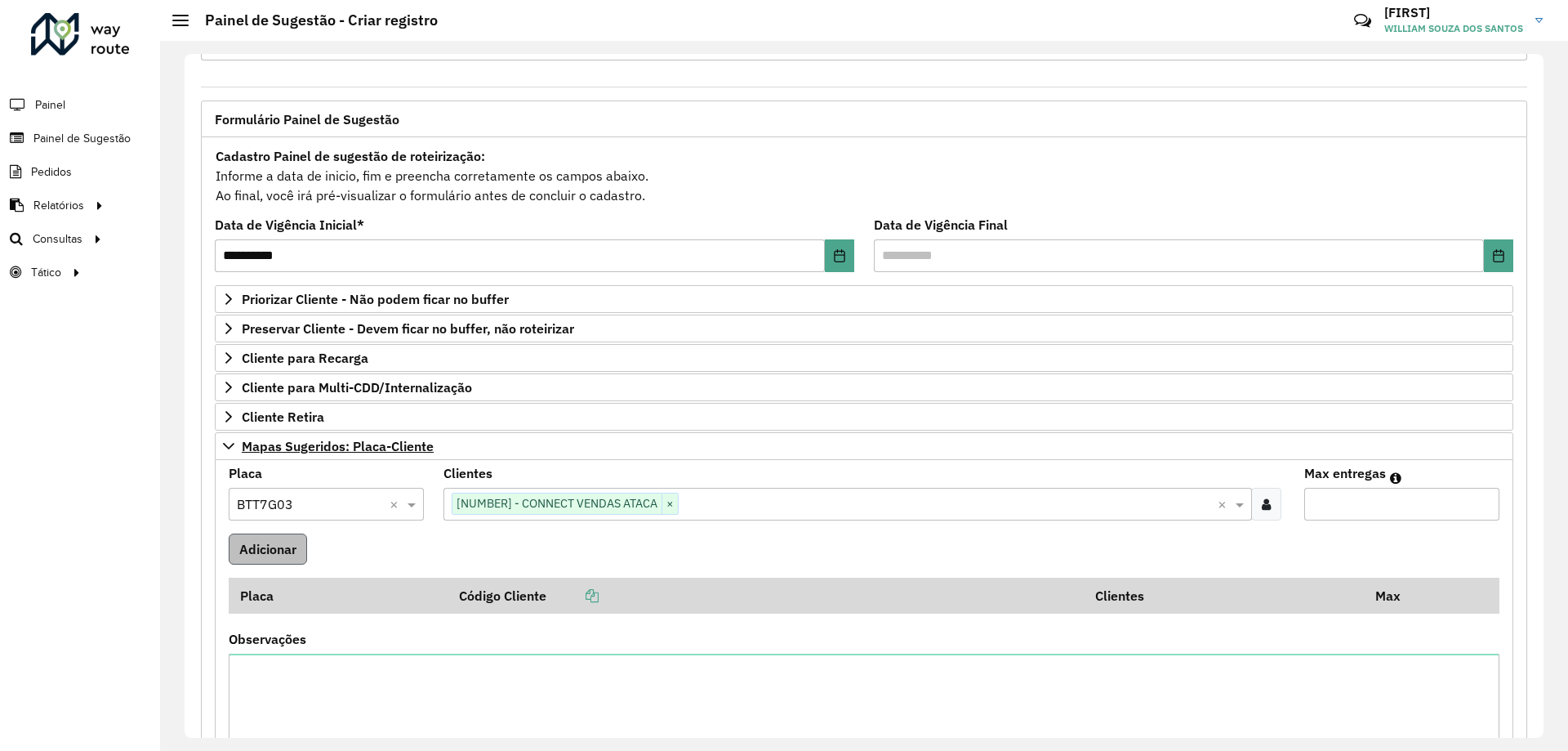type on "*" 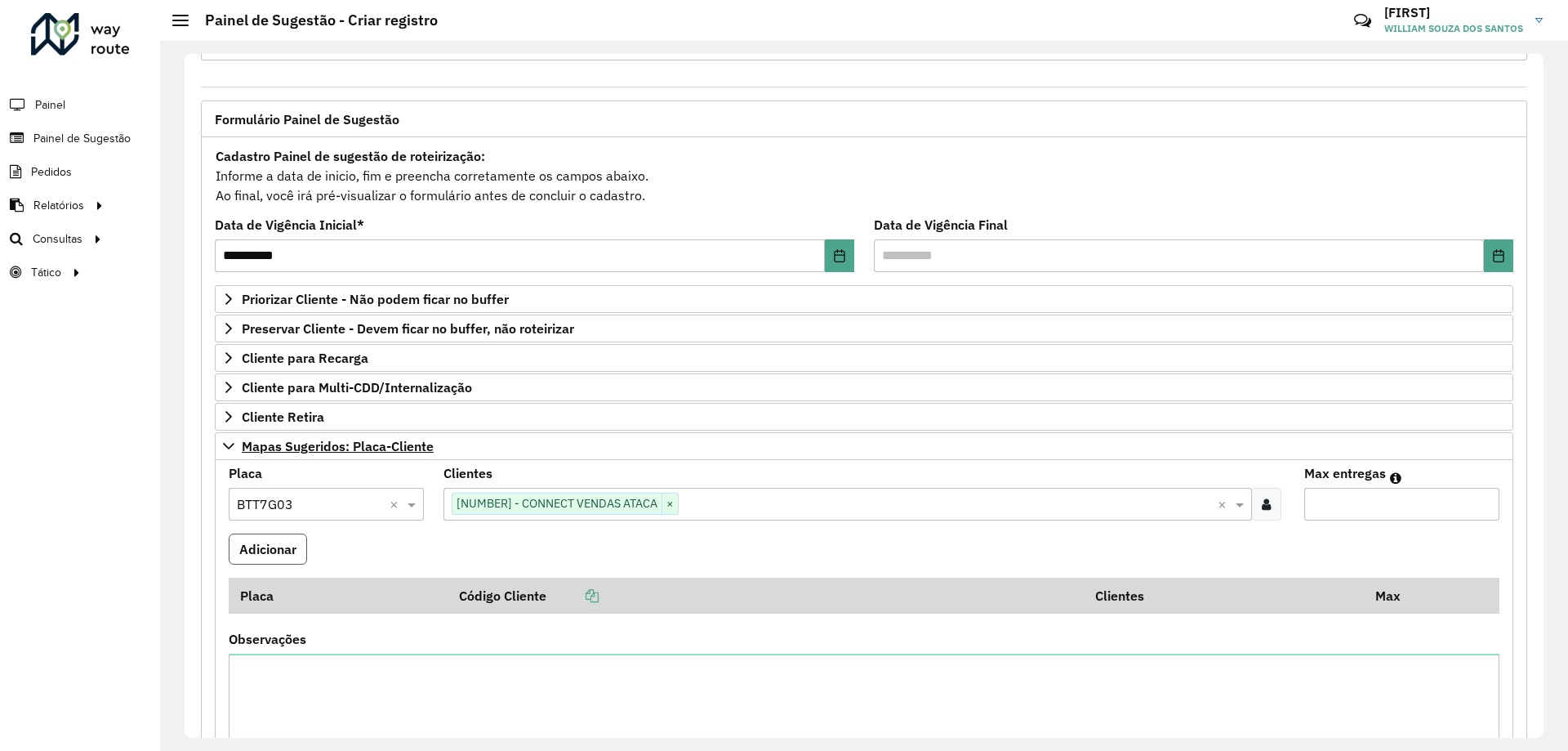 click on "Adicionar" at bounding box center [268, 549] 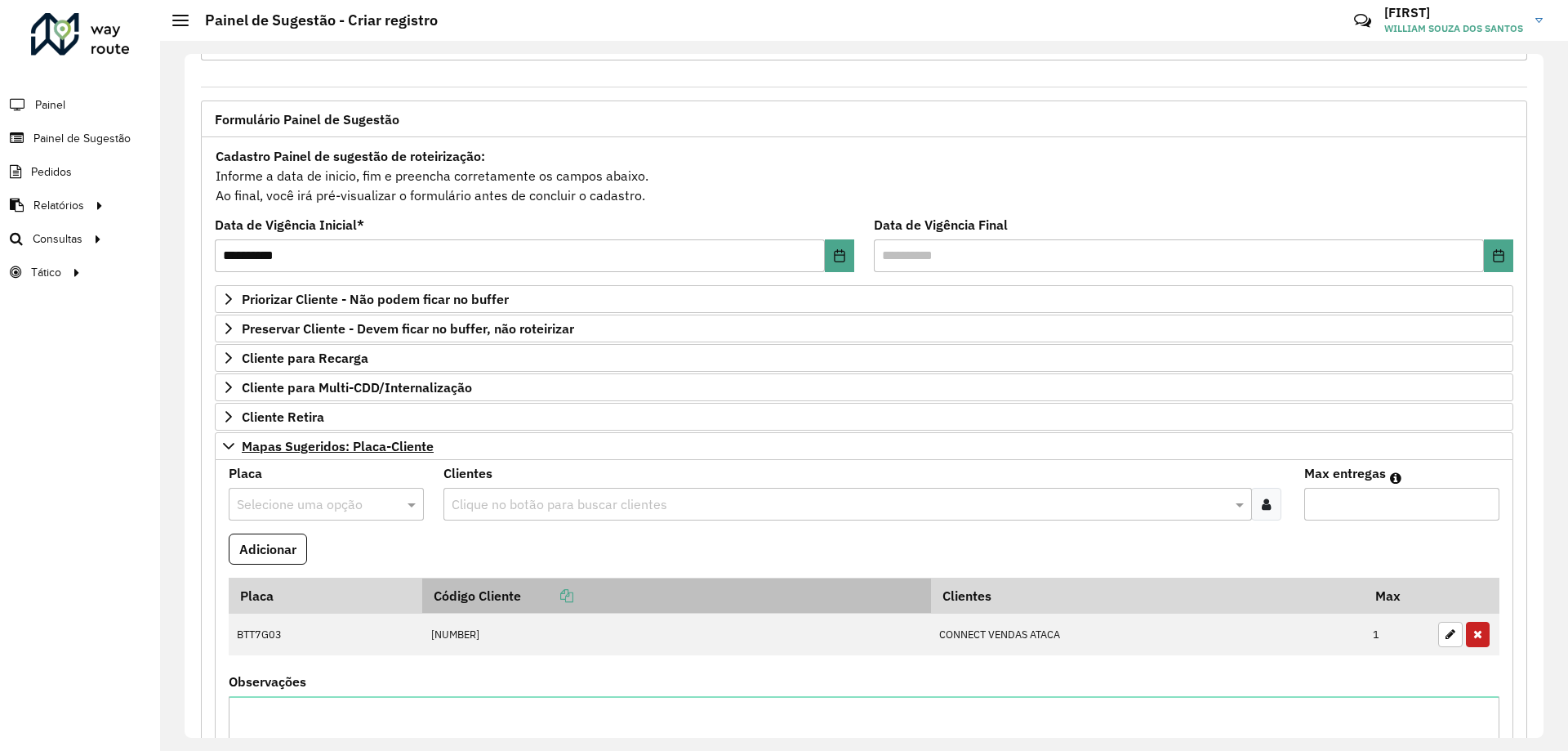 scroll, scrollTop: 227, scrollLeft: 0, axis: vertical 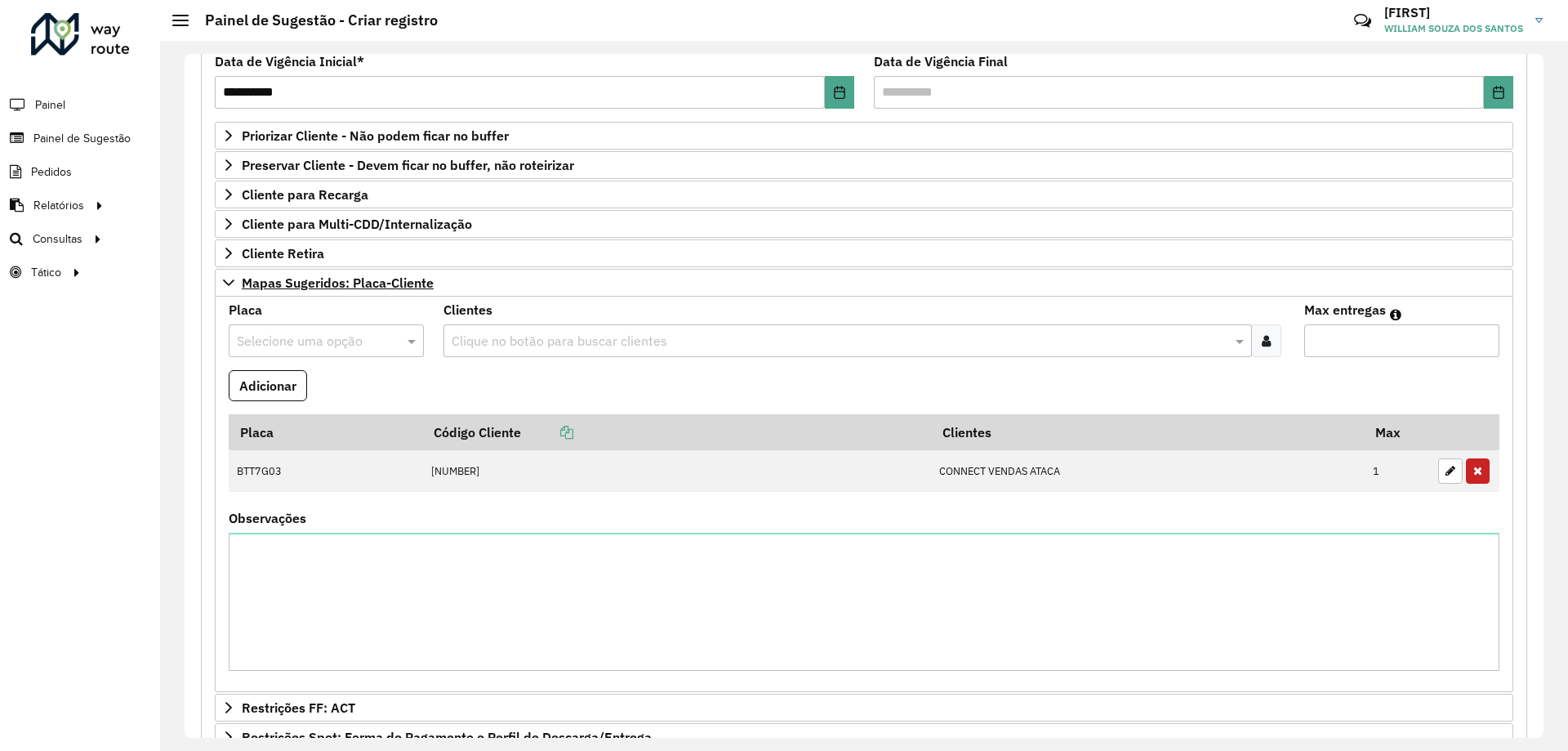 click at bounding box center (310, 342) 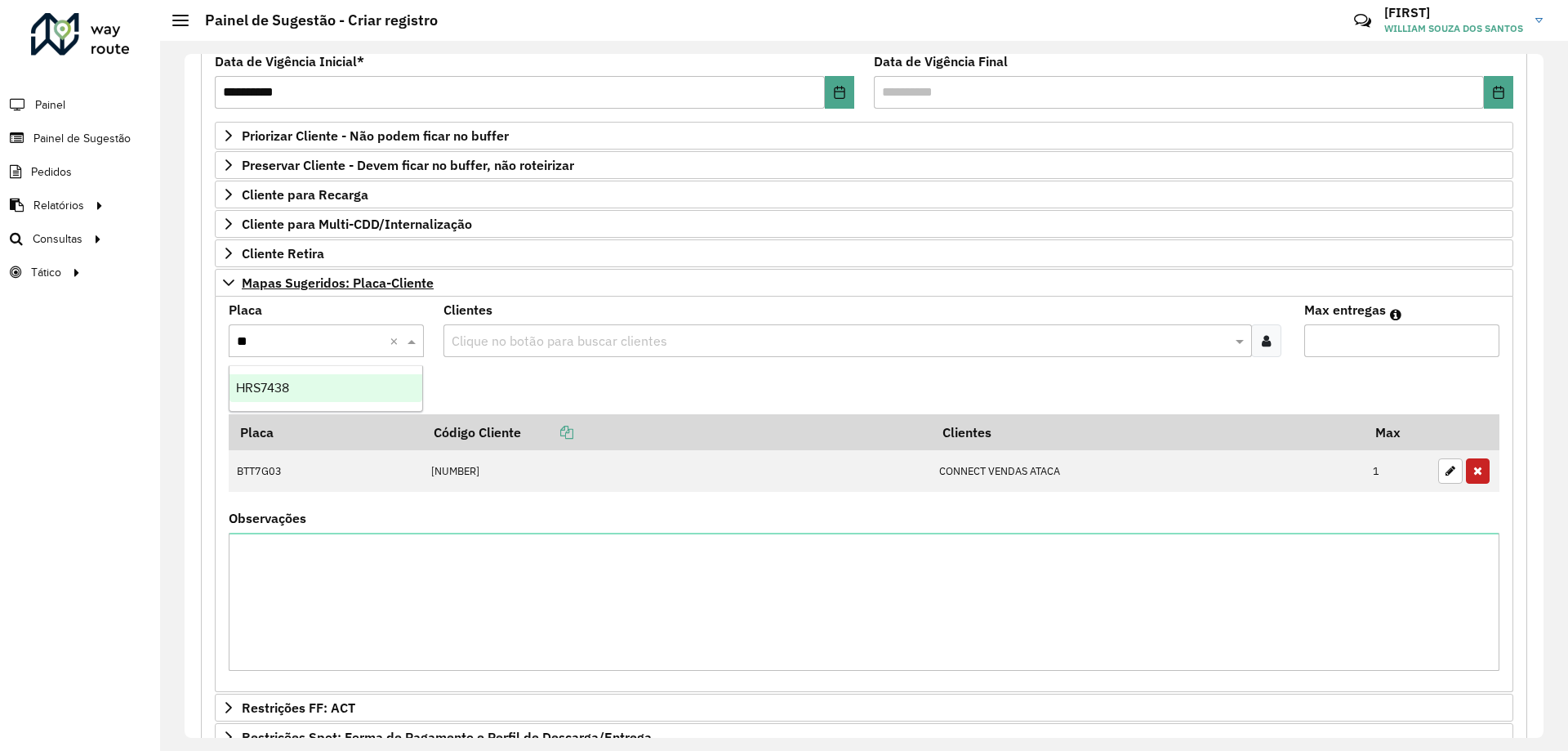 type on "***" 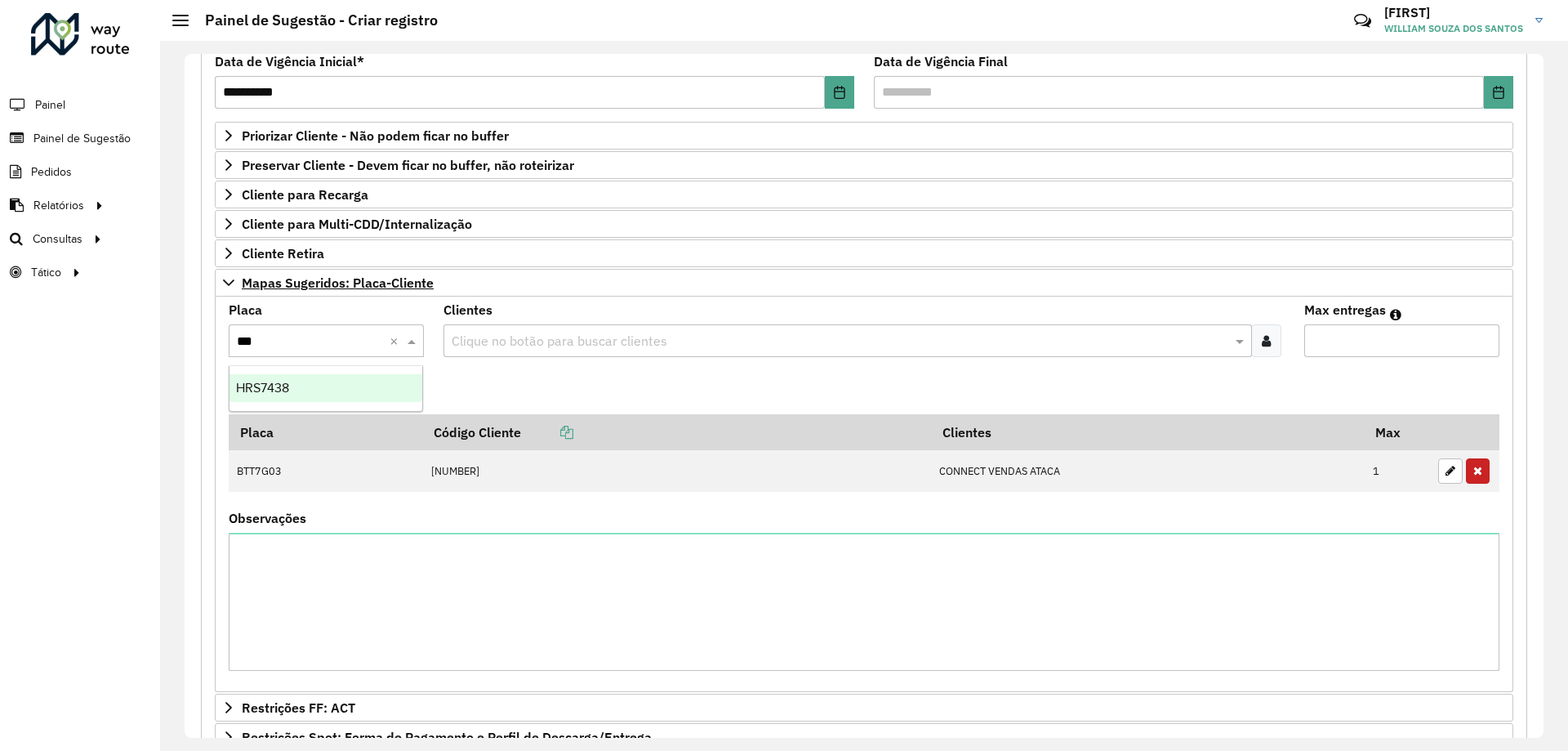click on "HRS7438" at bounding box center (326, 388) 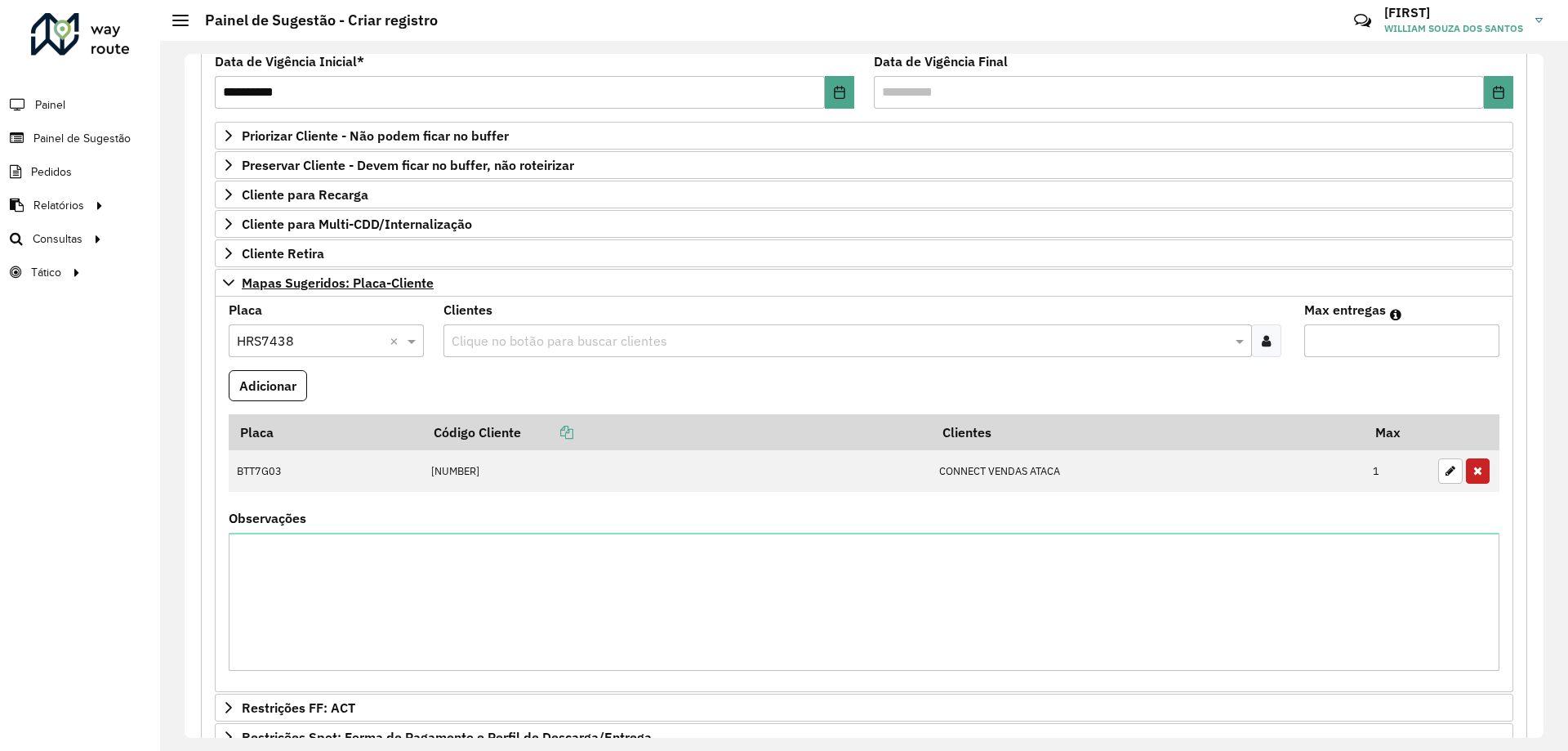 click at bounding box center [839, 342] 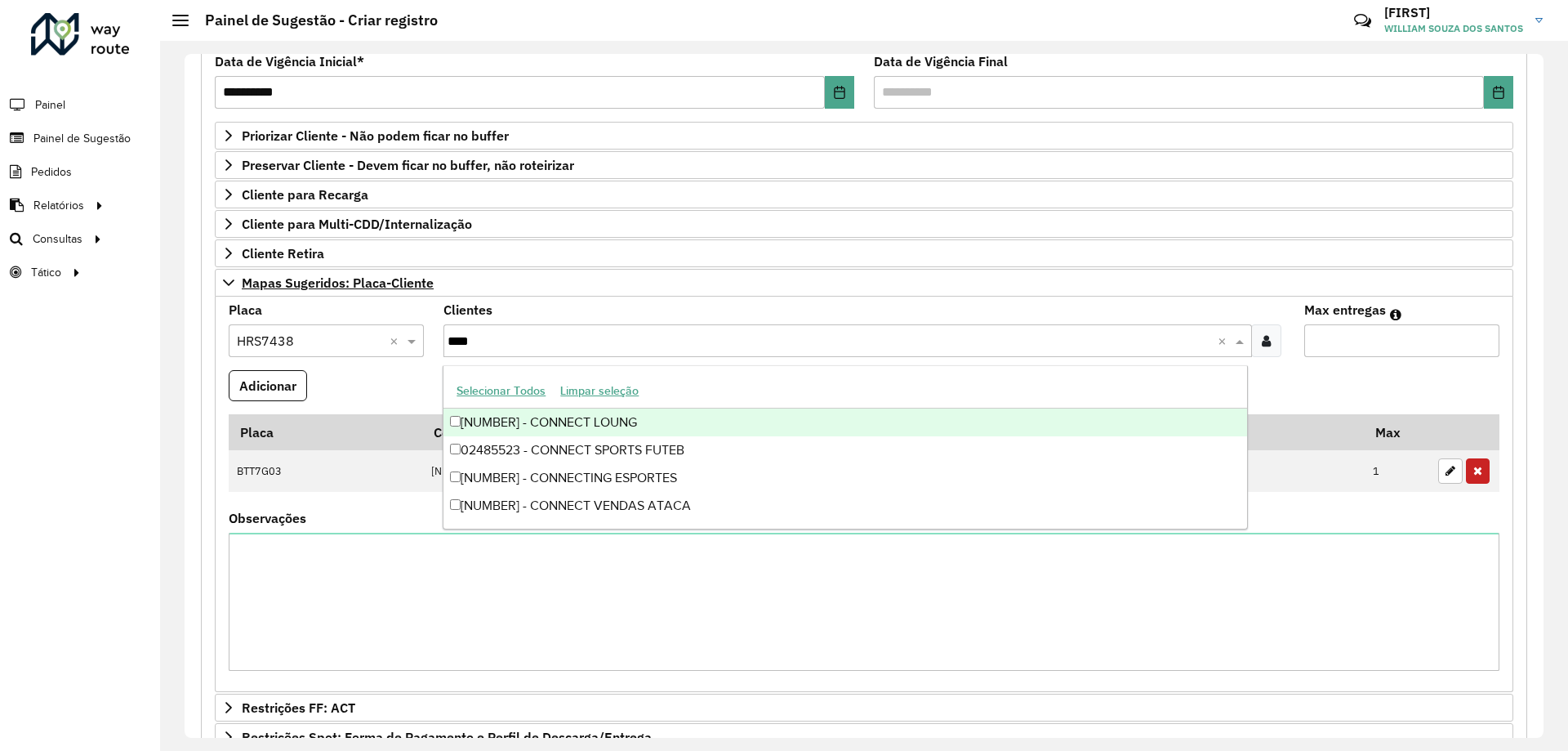 type on "*****" 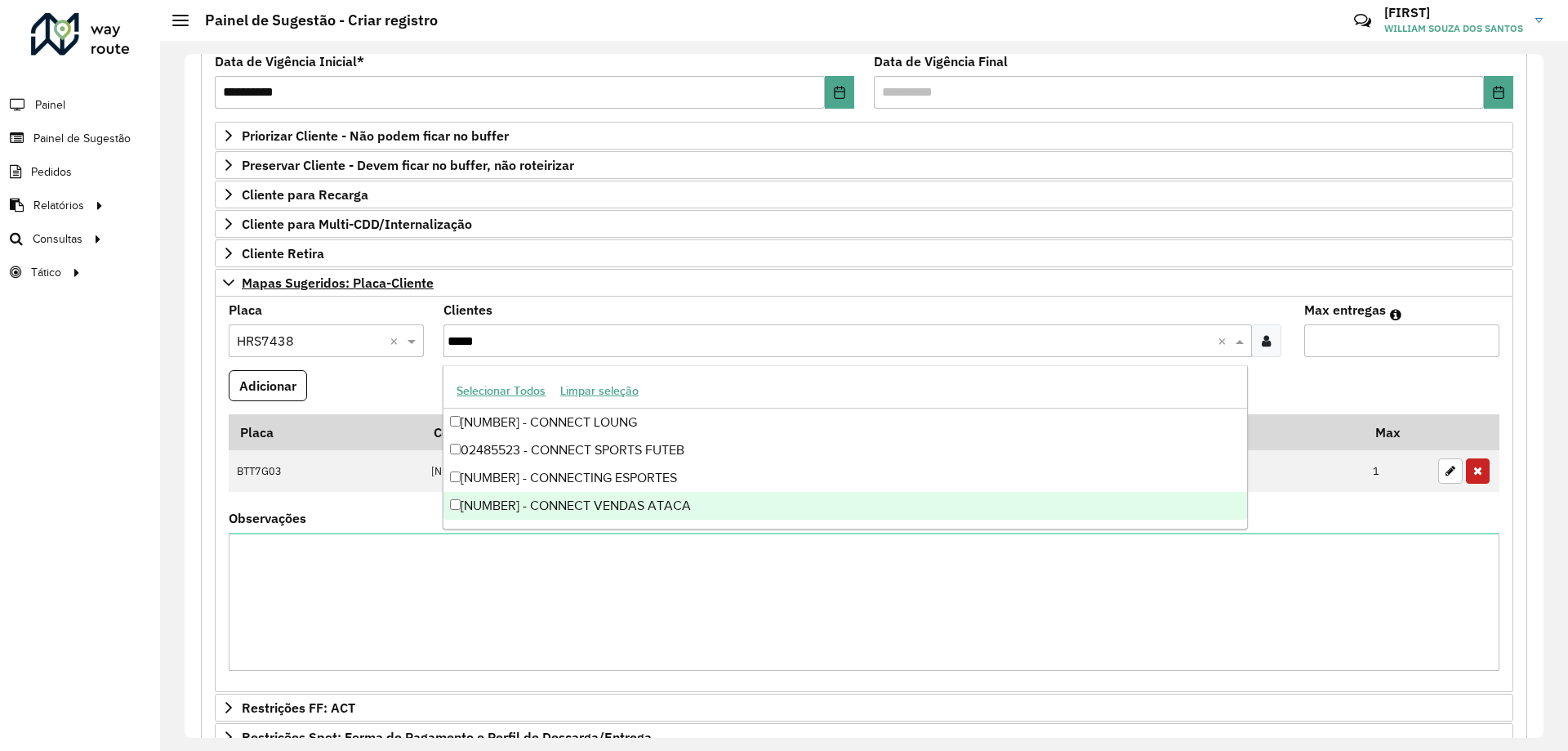click on "[NUMBER] - CONNECT VENDAS ATACA" at bounding box center [844, 506] 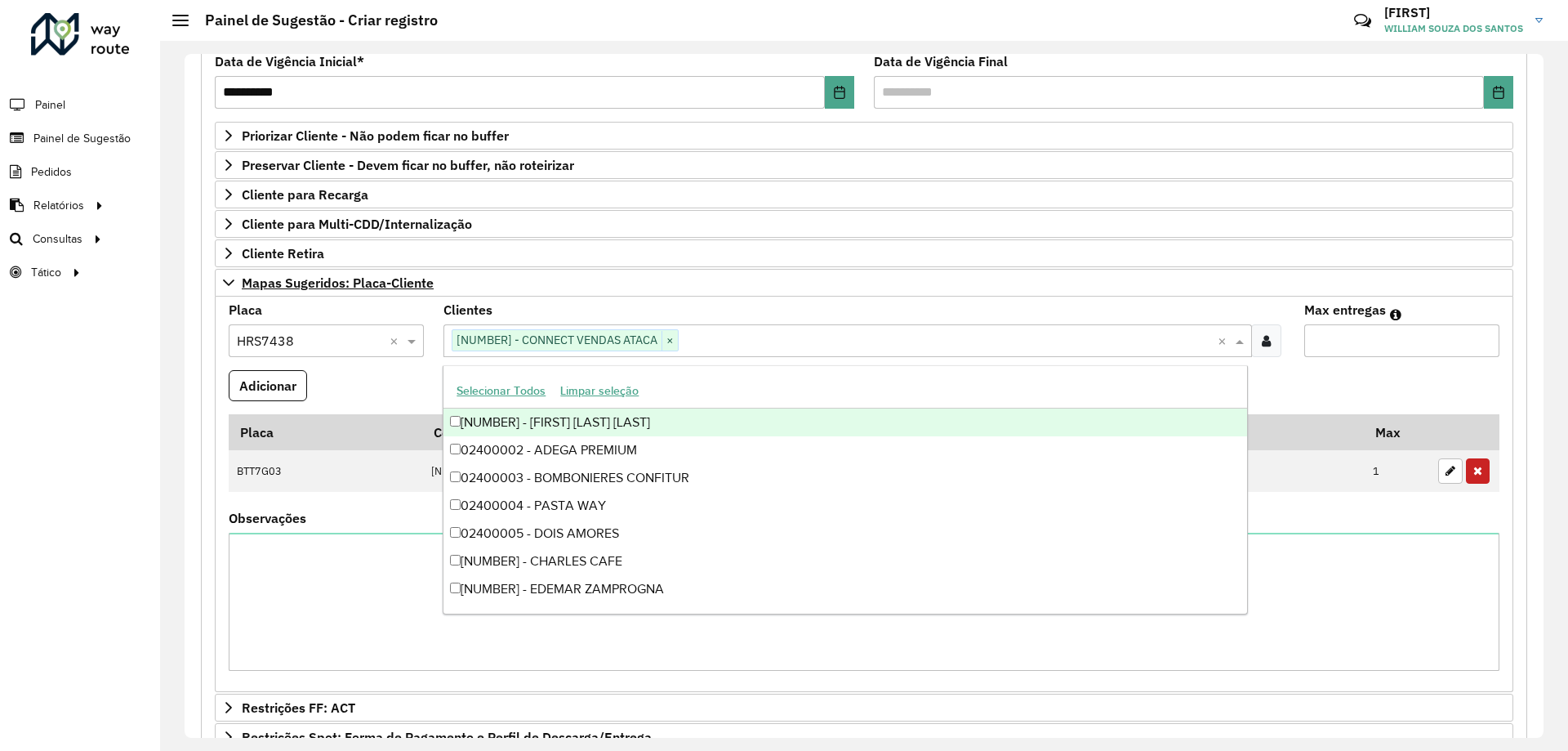 click on "Max entregas" at bounding box center (1401, 341) 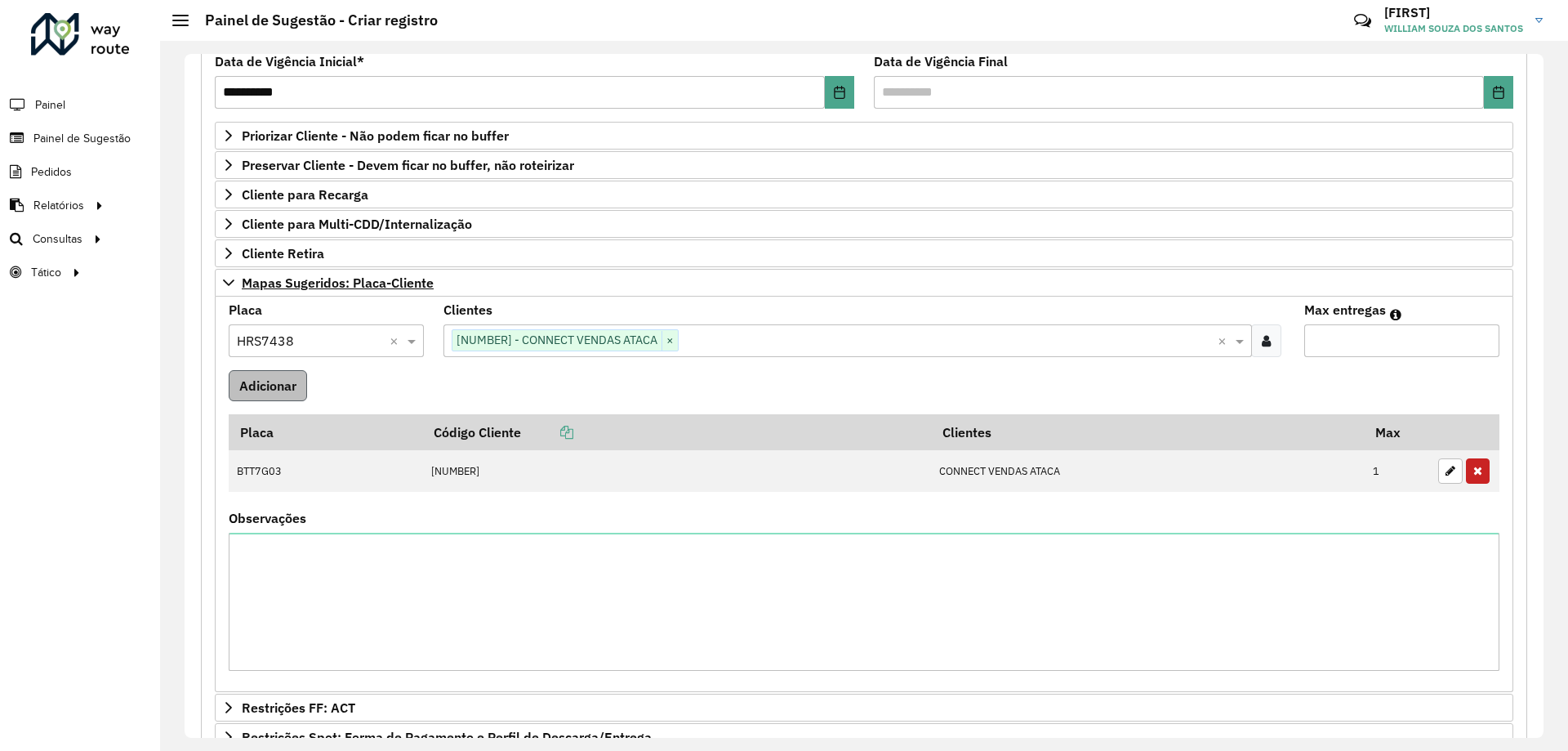 type on "*" 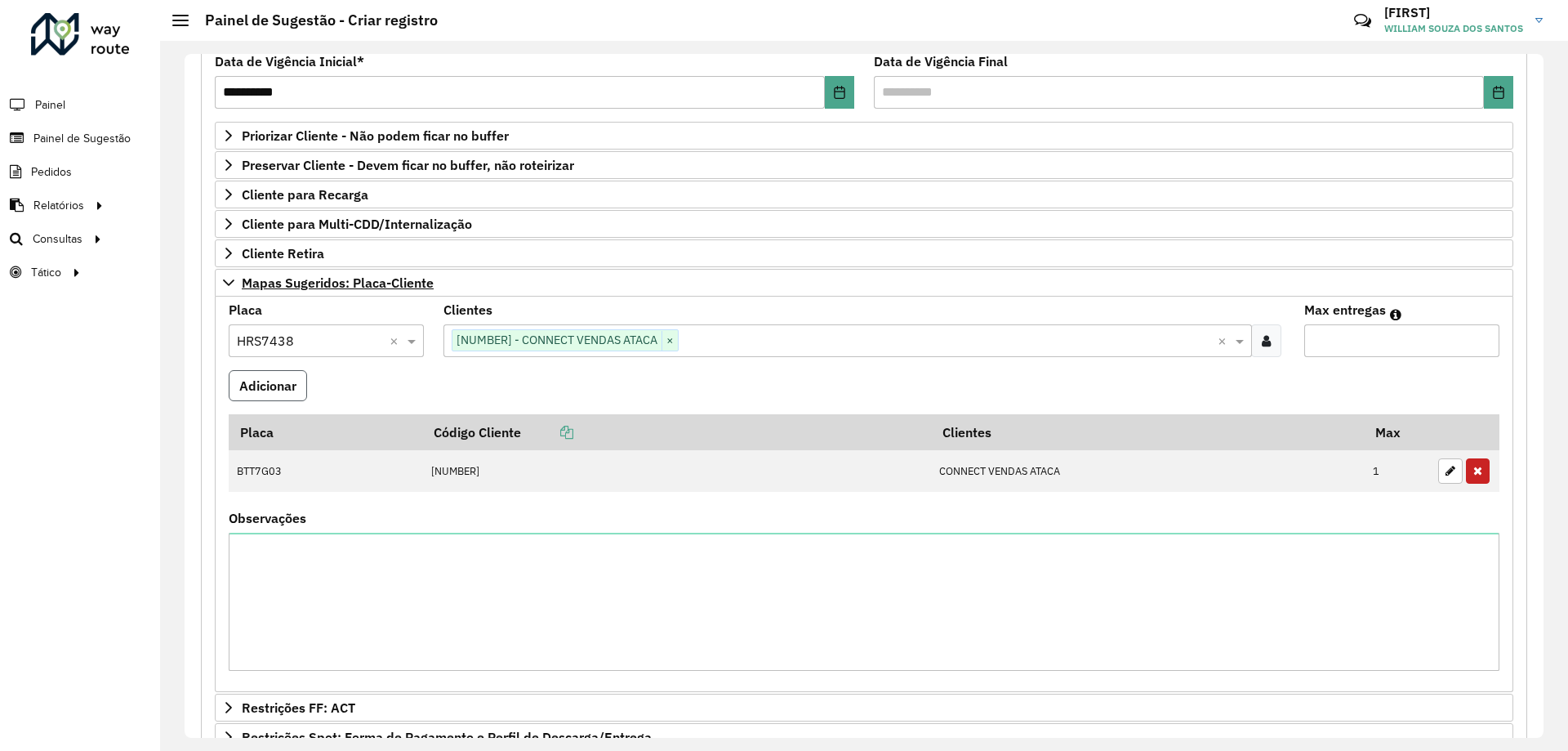 click on "Adicionar" at bounding box center (268, 386) 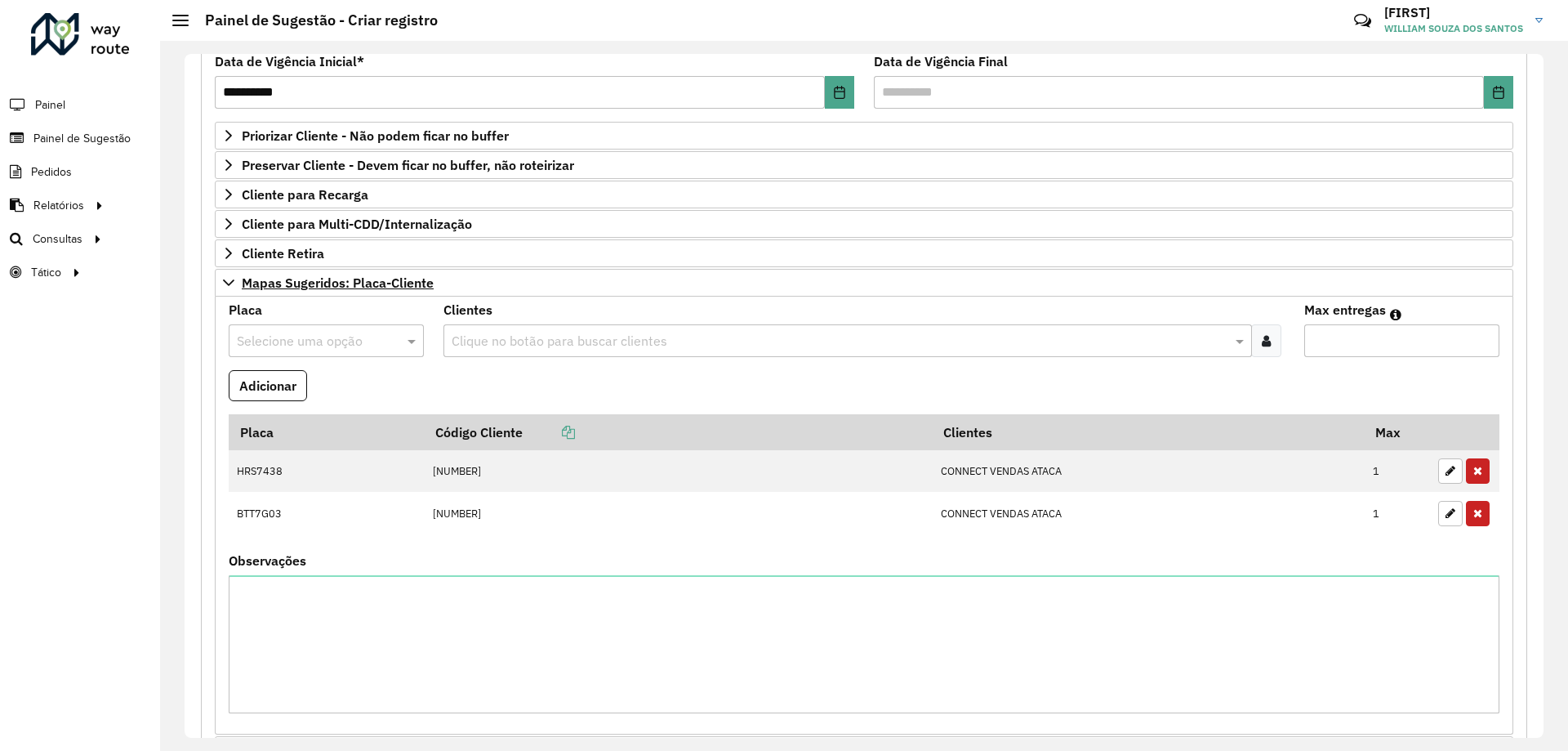 type 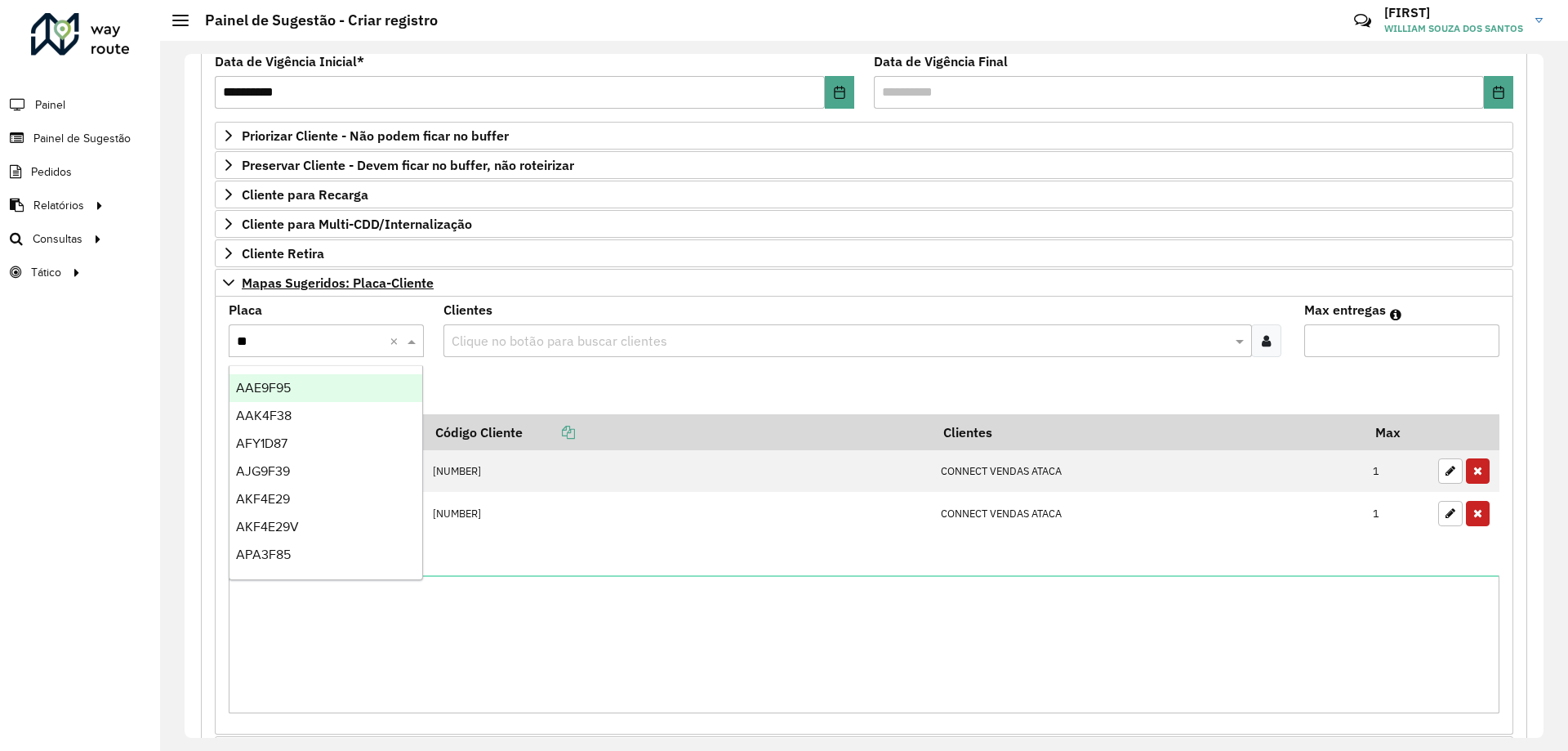 type on "***" 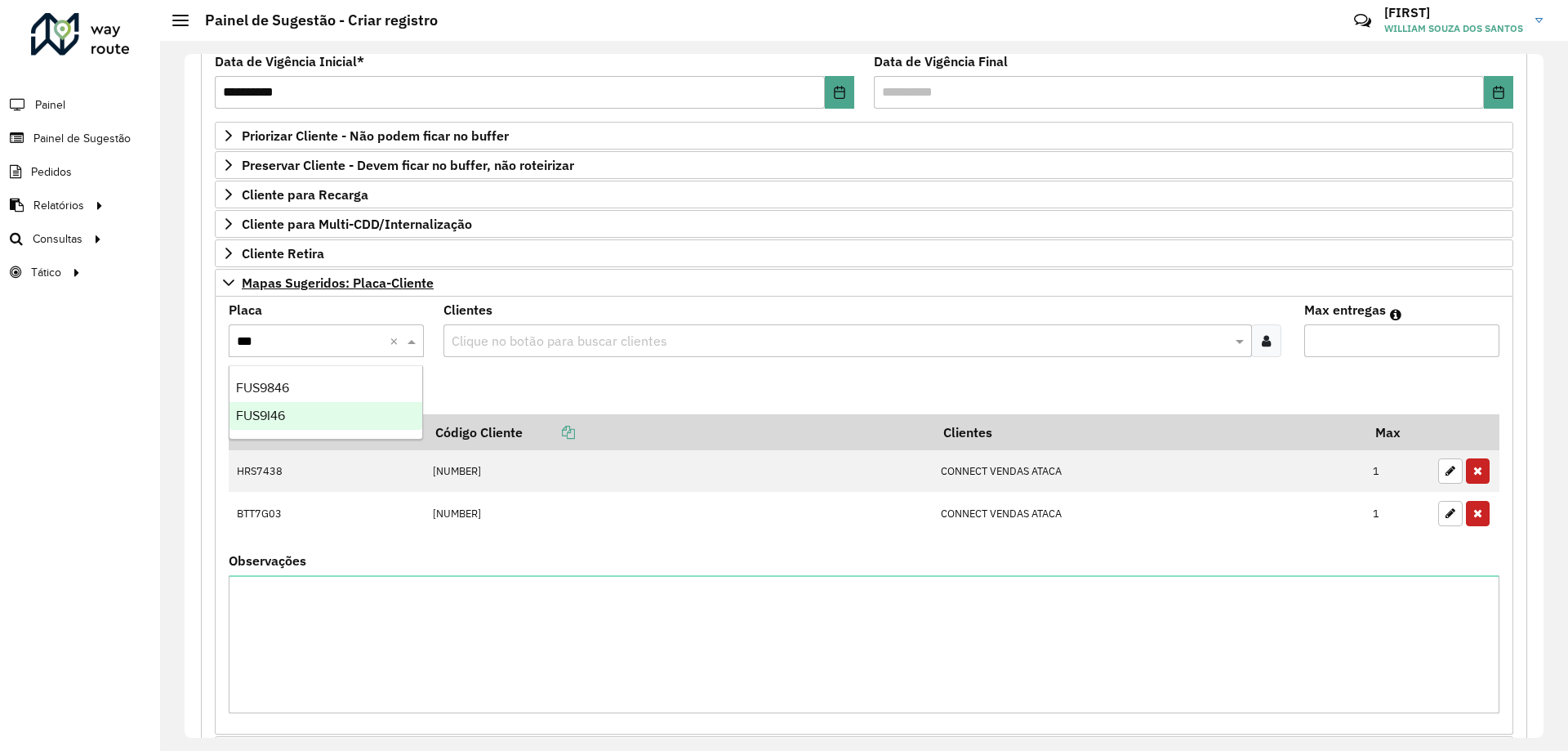 click on "FUS9I46" at bounding box center [326, 416] 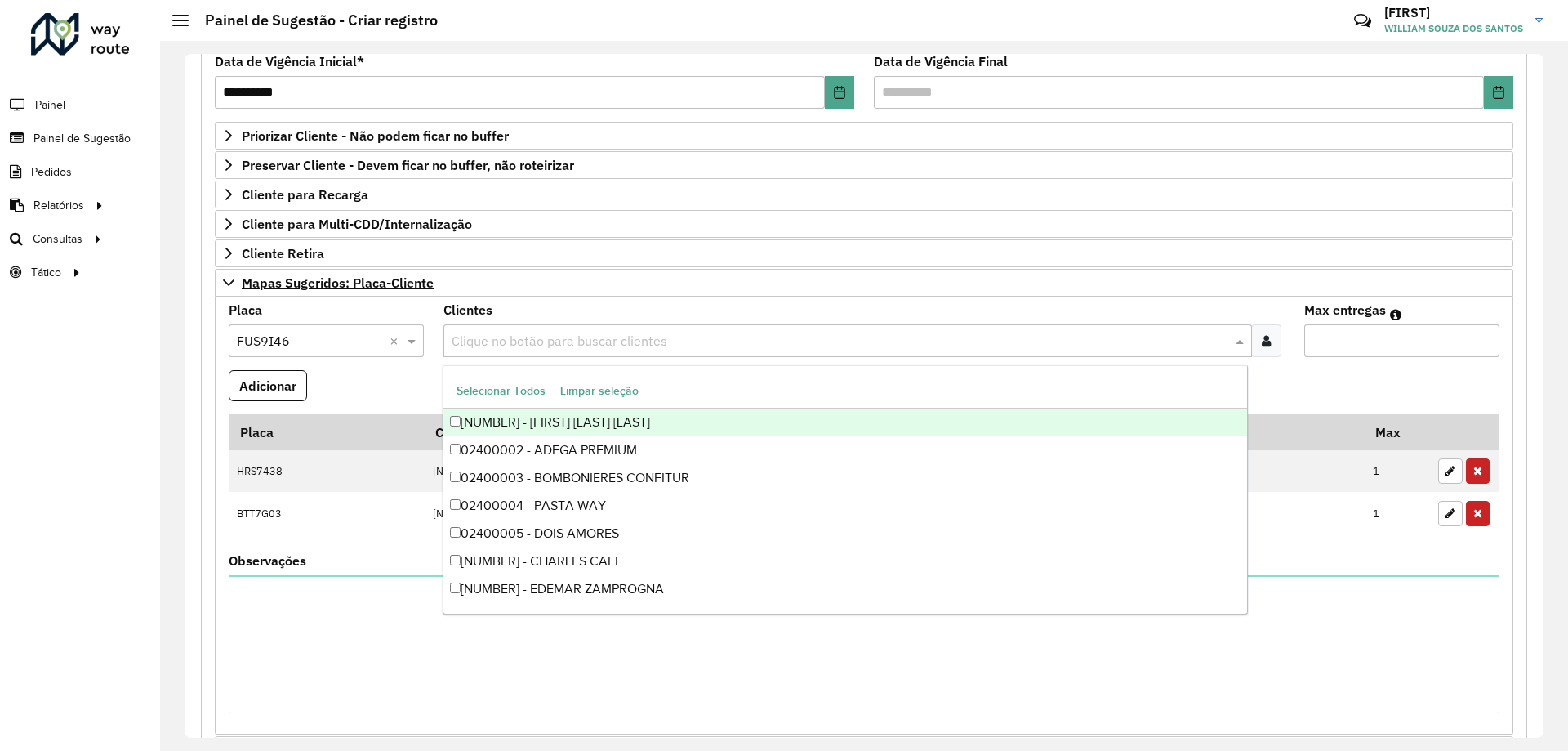 click at bounding box center (839, 342) 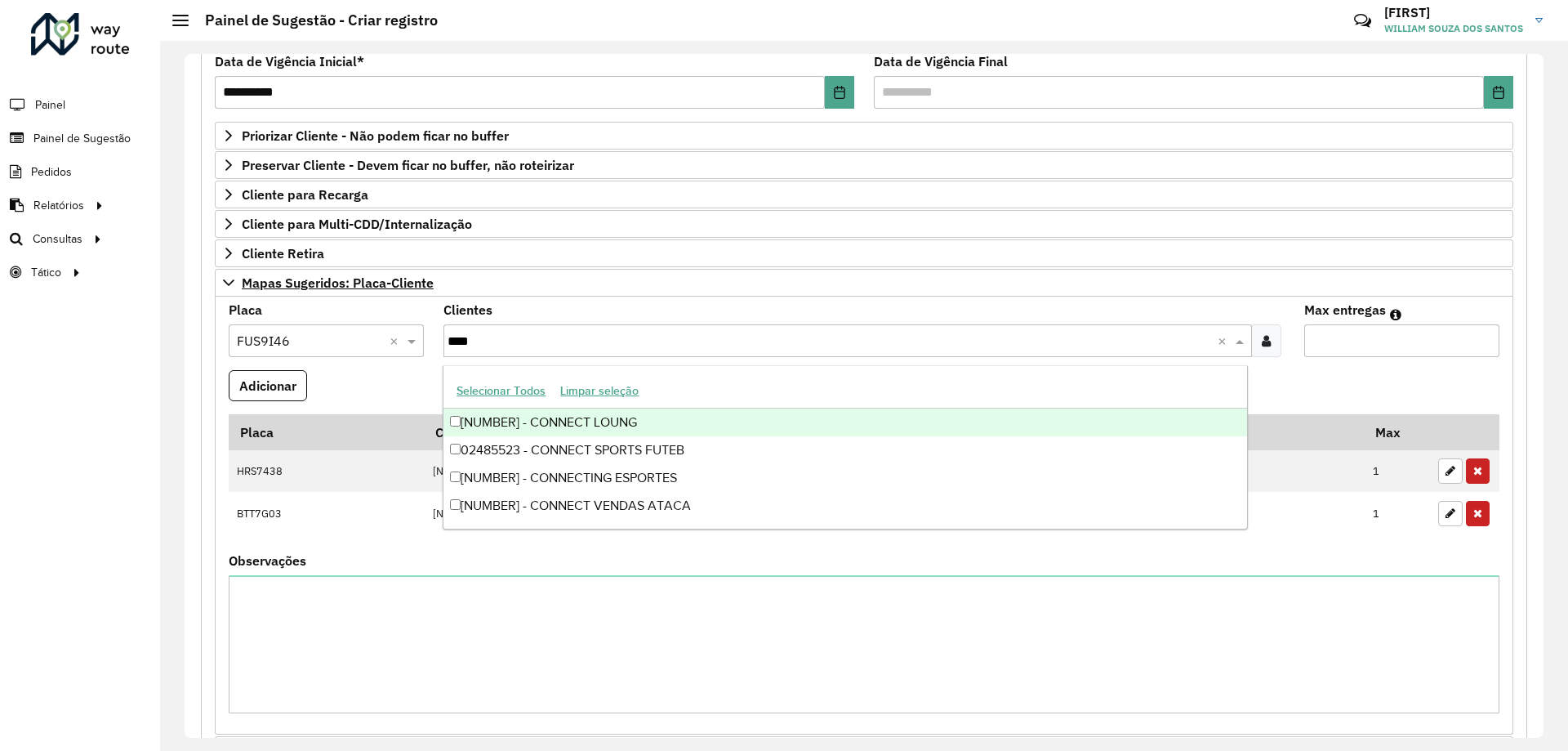 type on "*****" 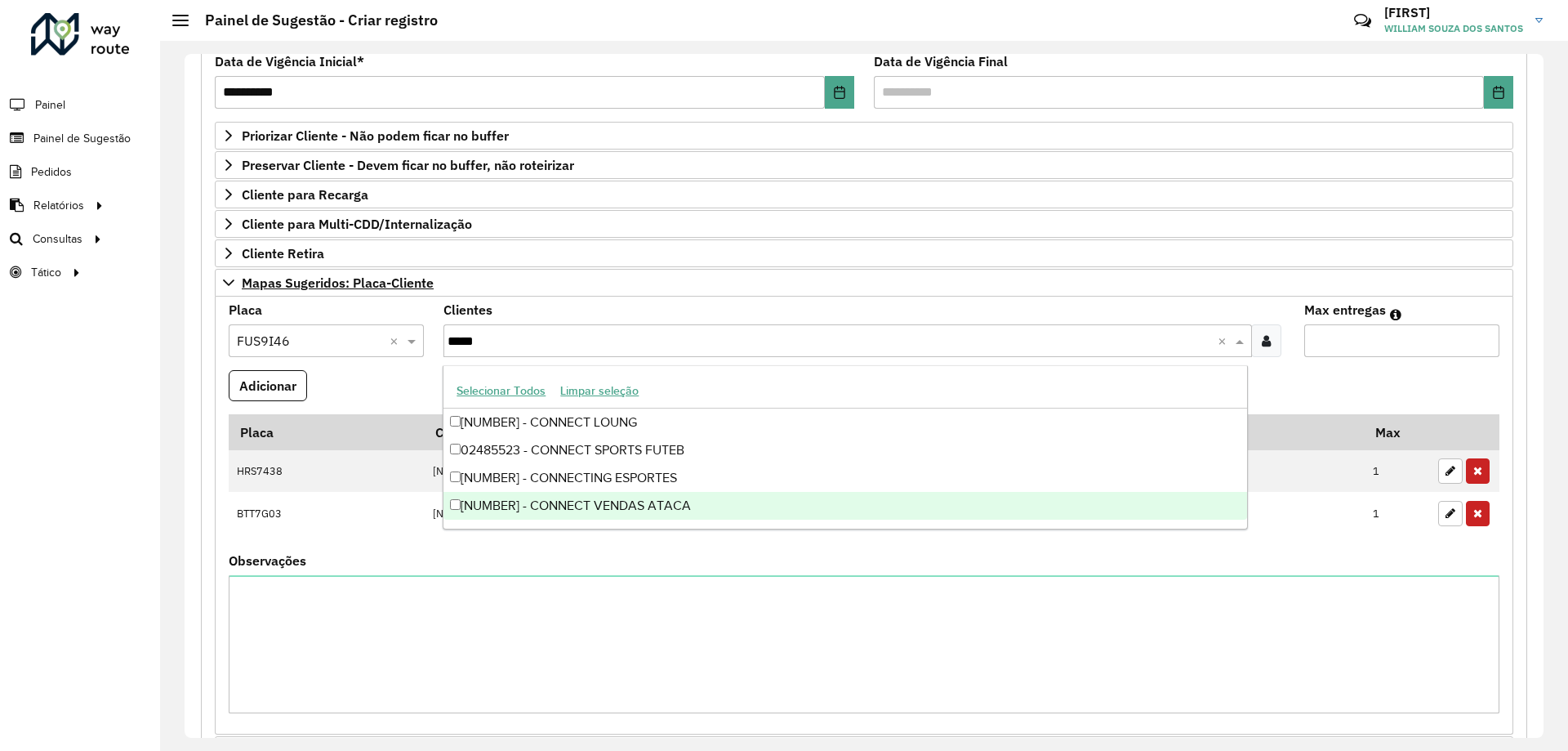 click on "[NUMBER] - CONNECT VENDAS ATACA" at bounding box center [844, 506] 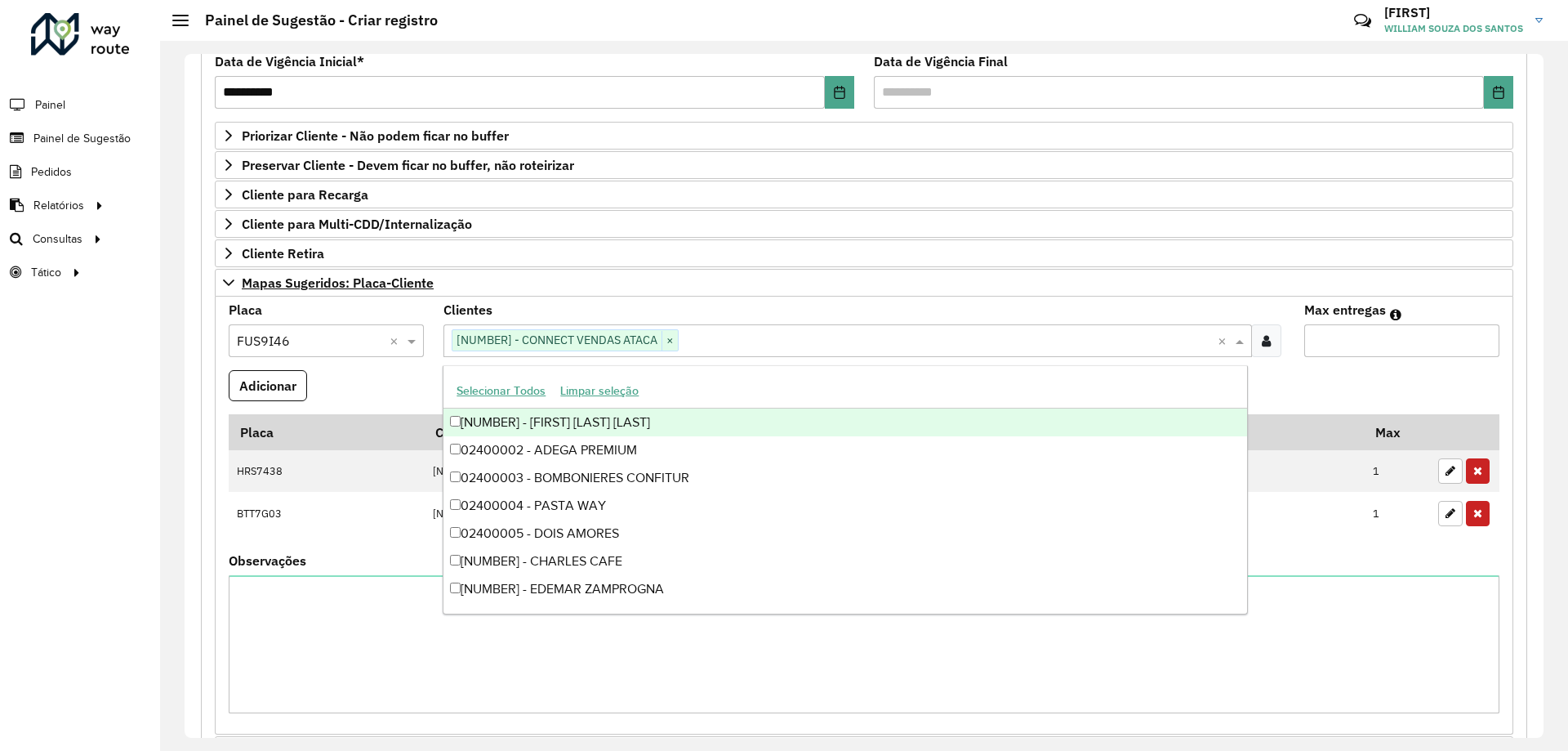 click on "Adicionar" at bounding box center (864, 392) 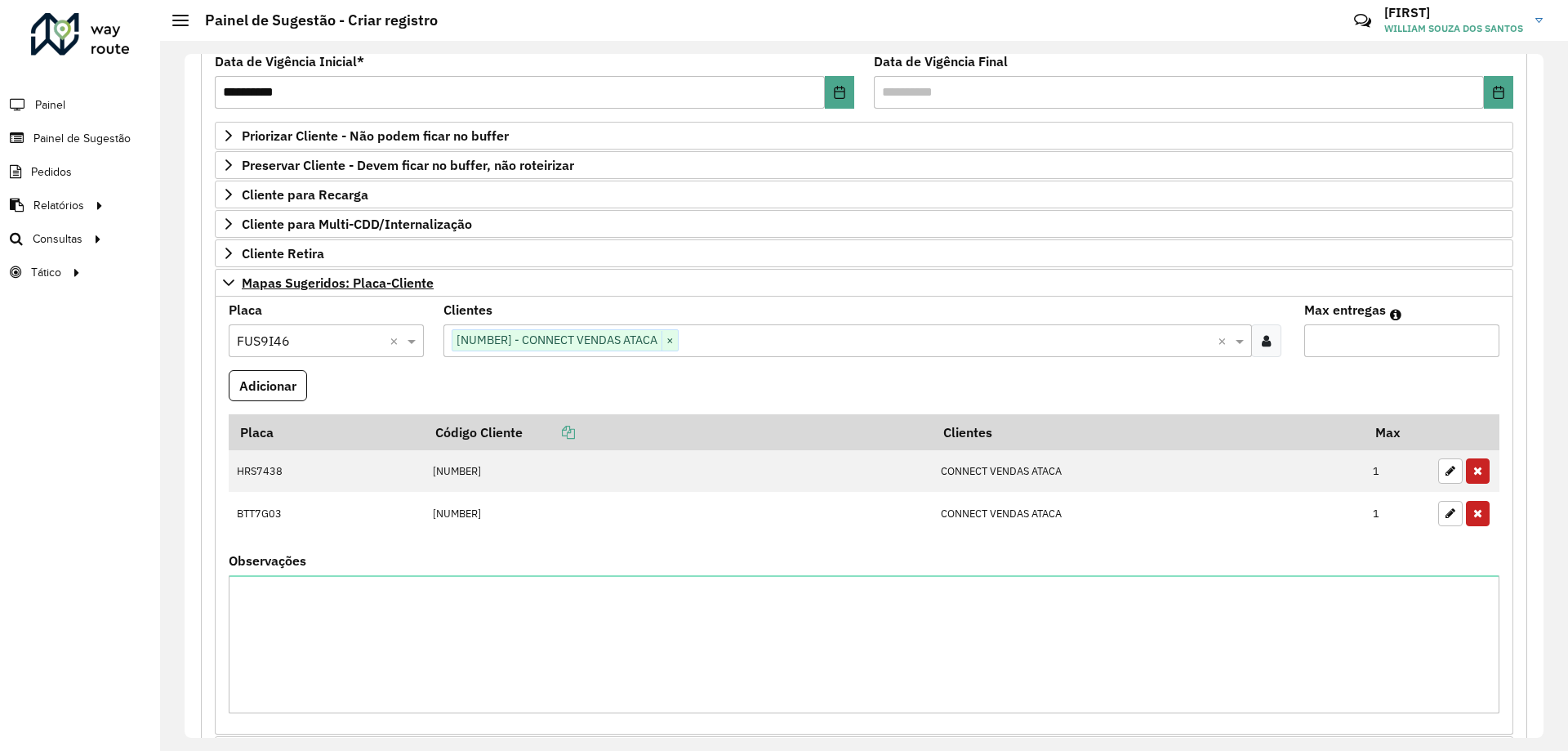 click on "Max entregas" at bounding box center [1401, 341] 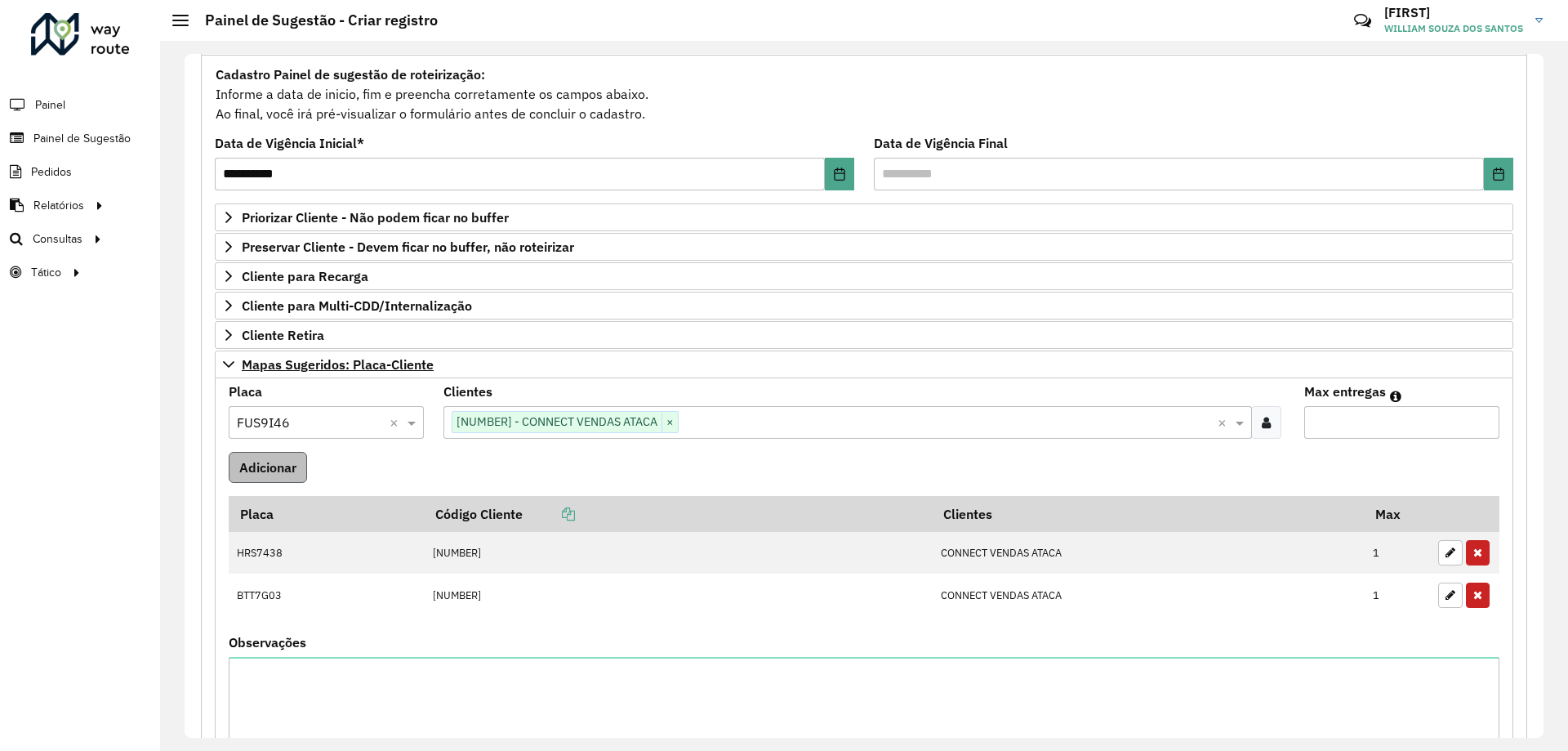 type on "*" 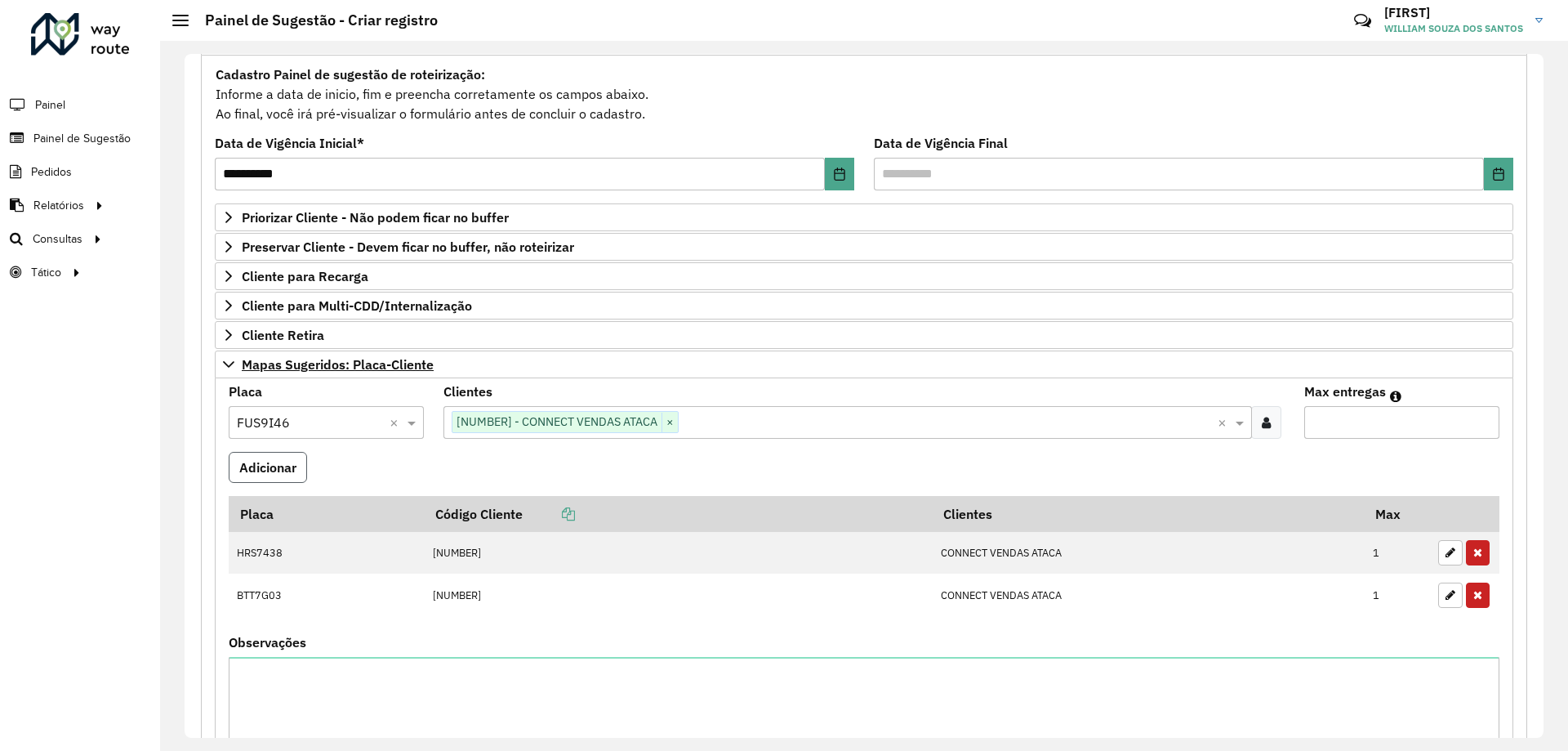 click on "Adicionar" at bounding box center (268, 467) 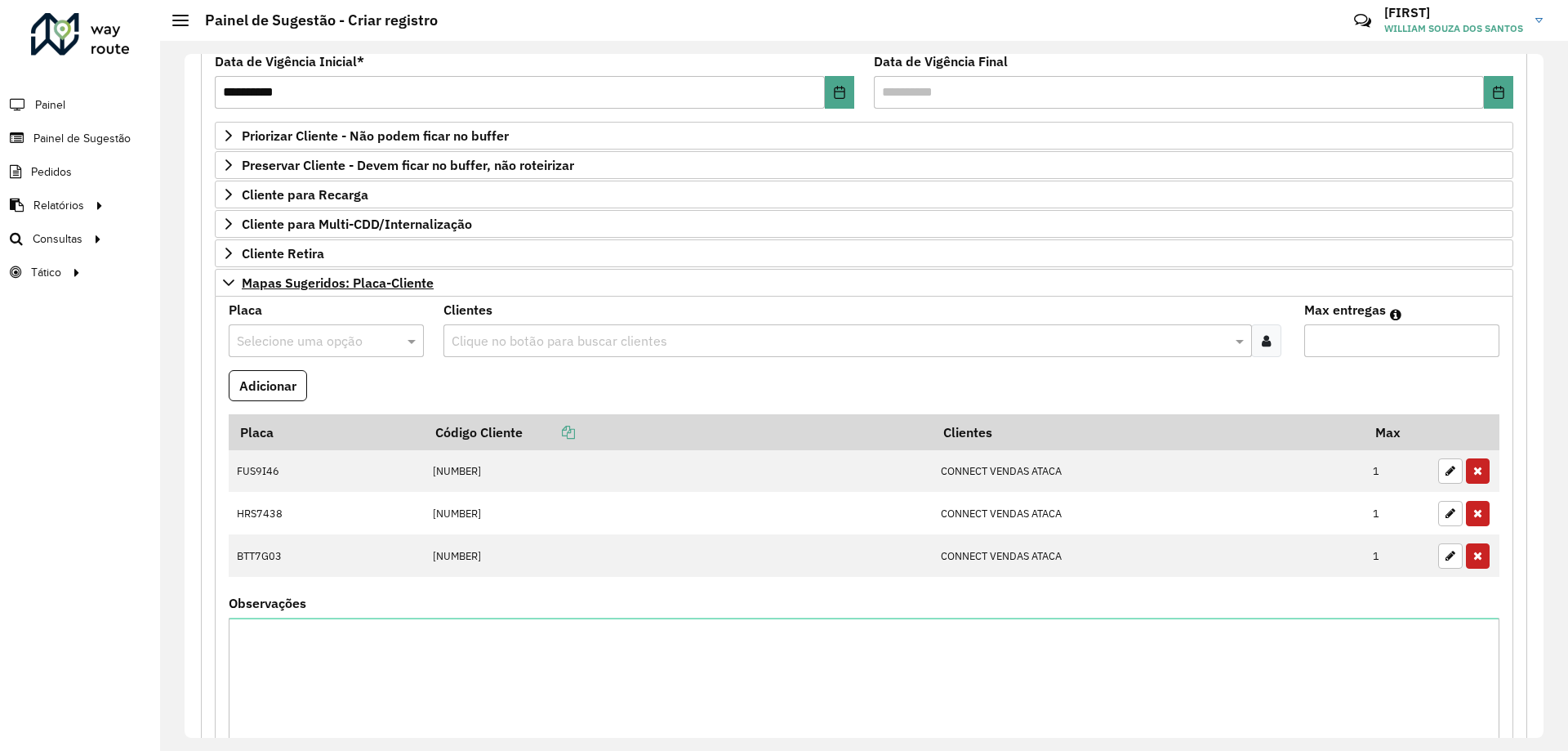 scroll, scrollTop: 309, scrollLeft: 0, axis: vertical 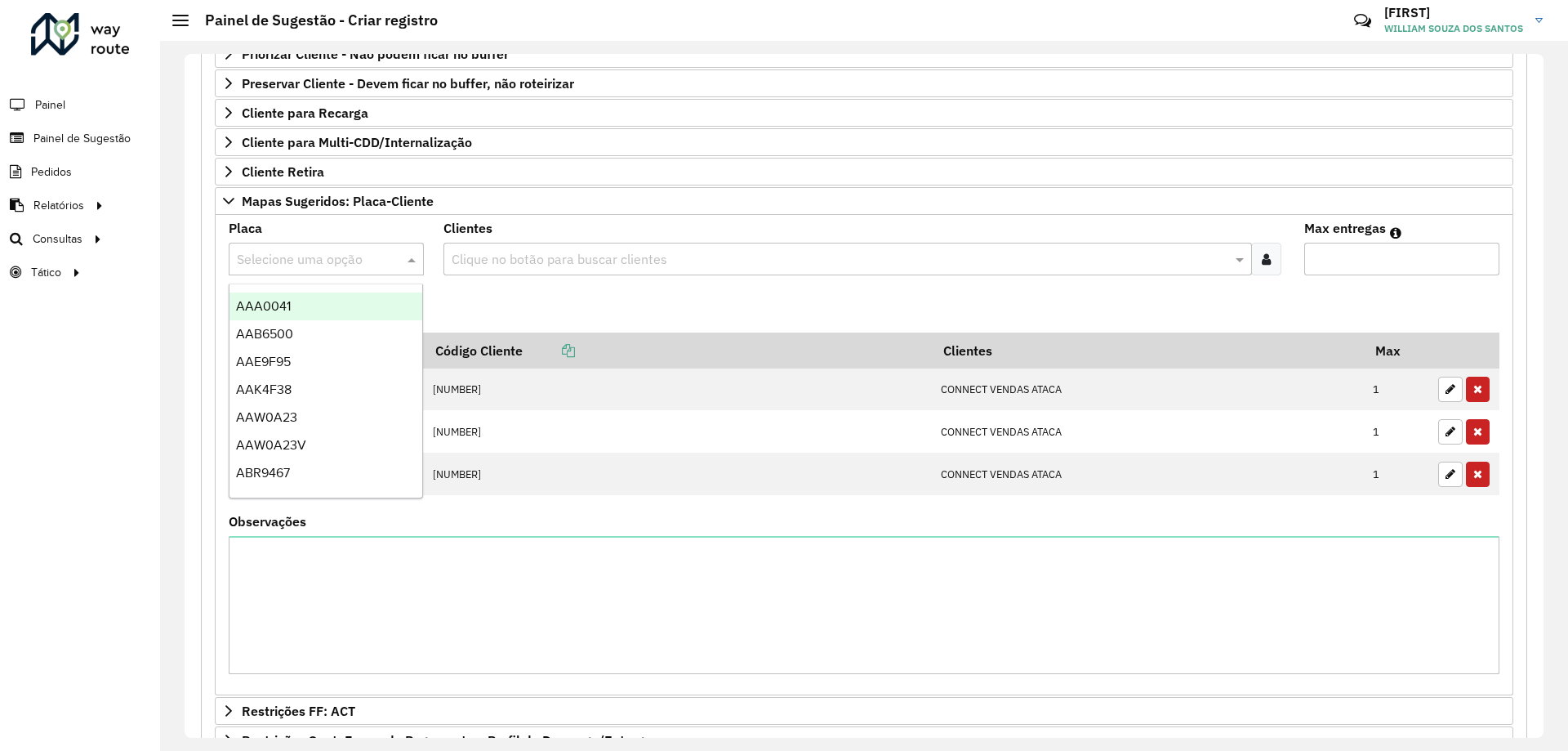 click at bounding box center [310, 260] 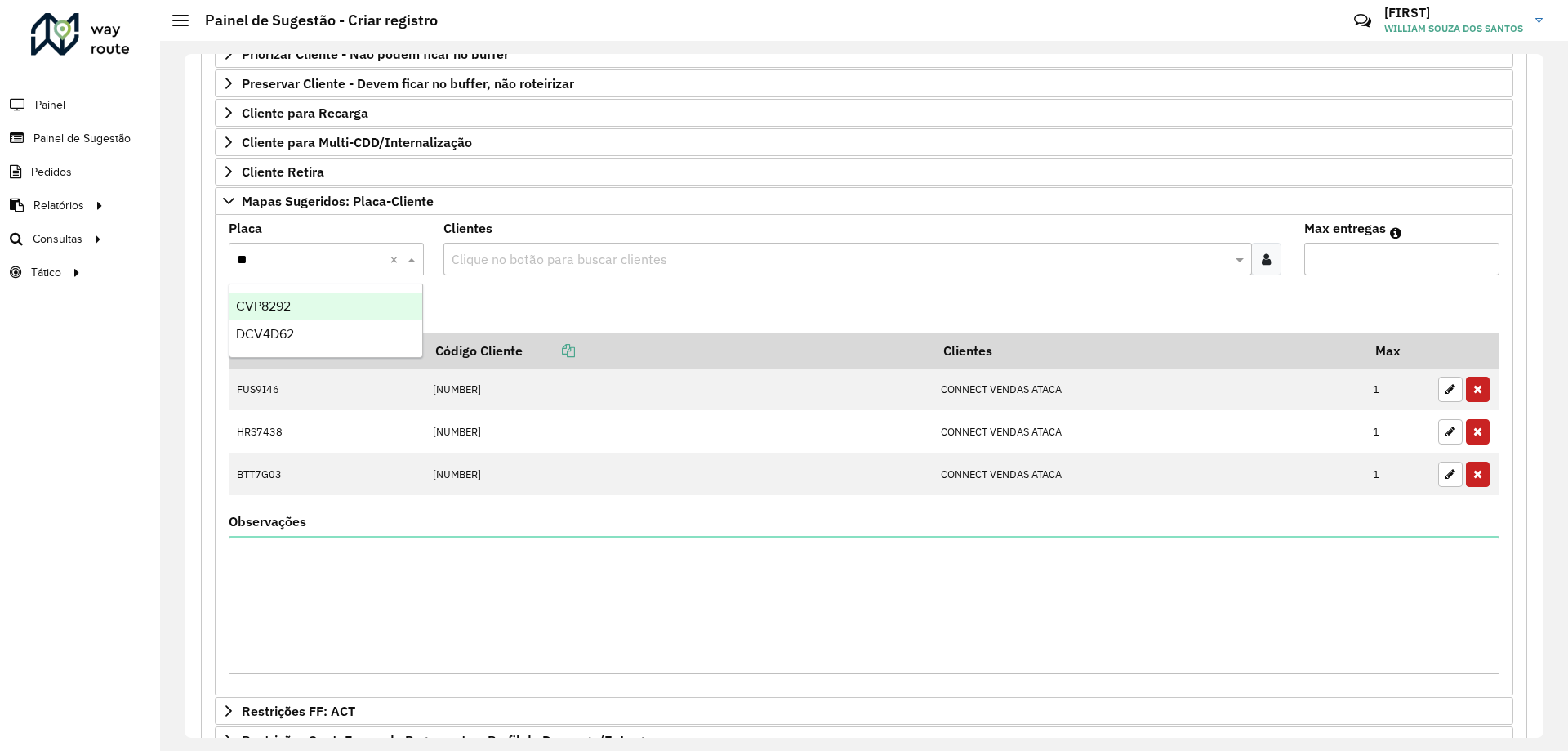type on "***" 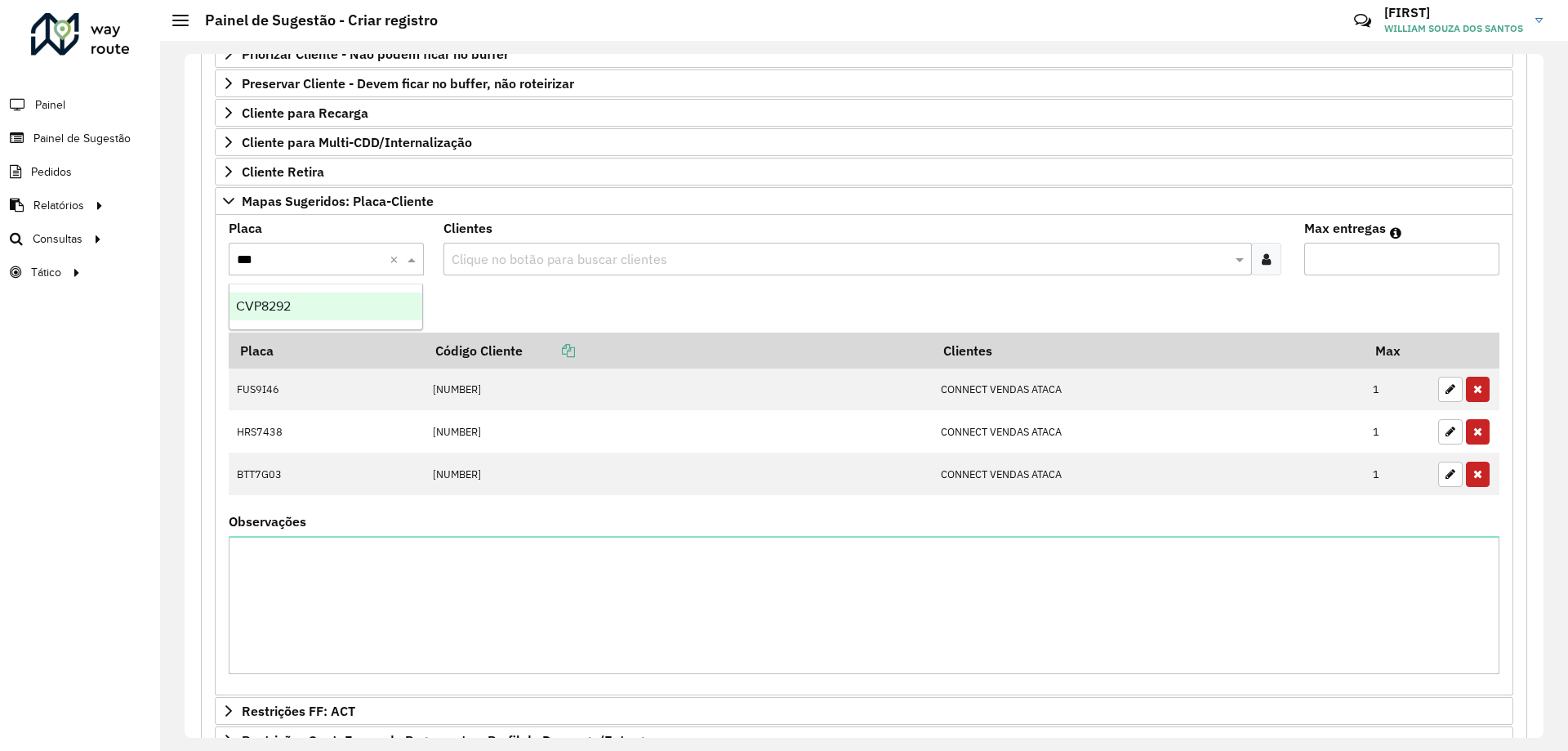 click on "CVP8292" at bounding box center [326, 306] 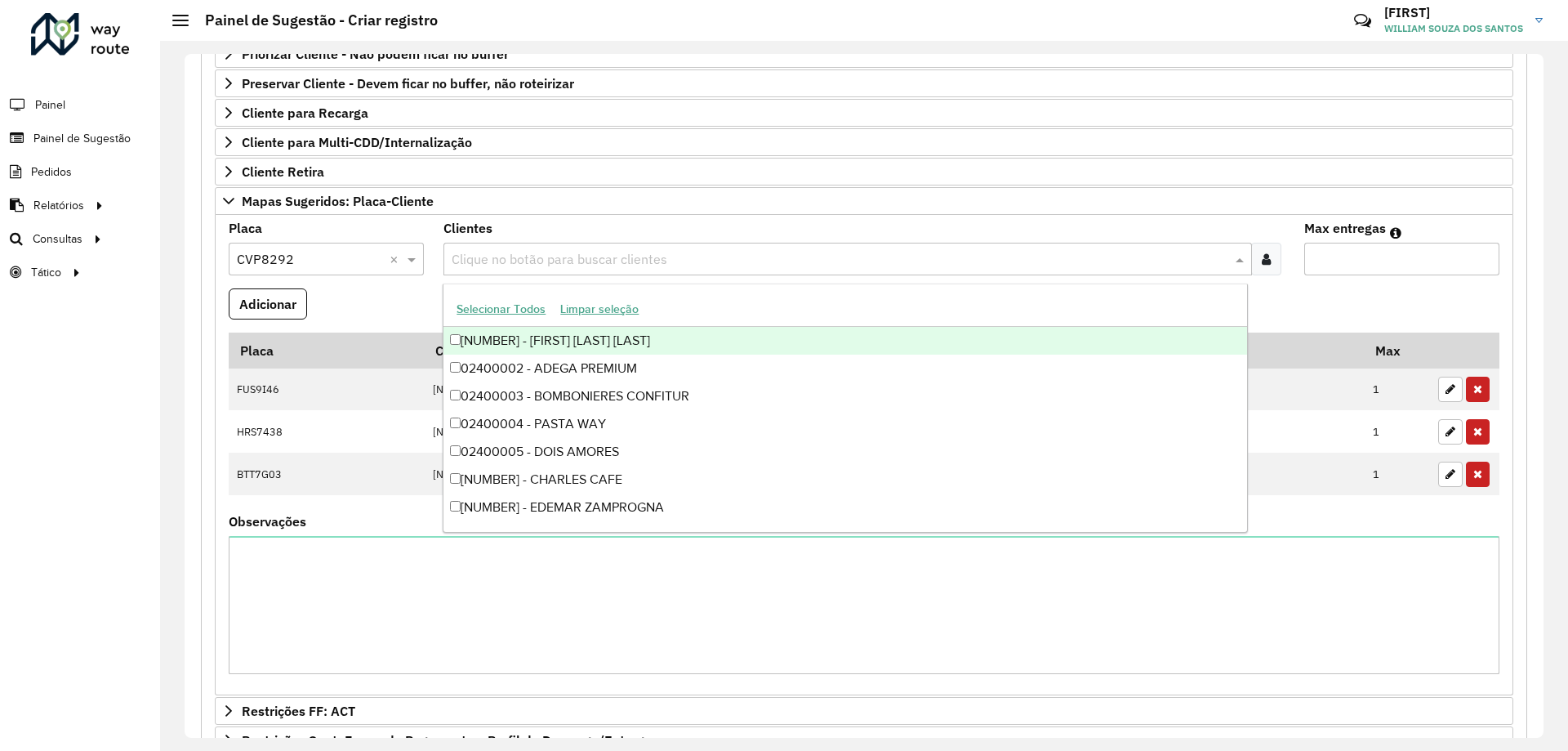 click at bounding box center (839, 260) 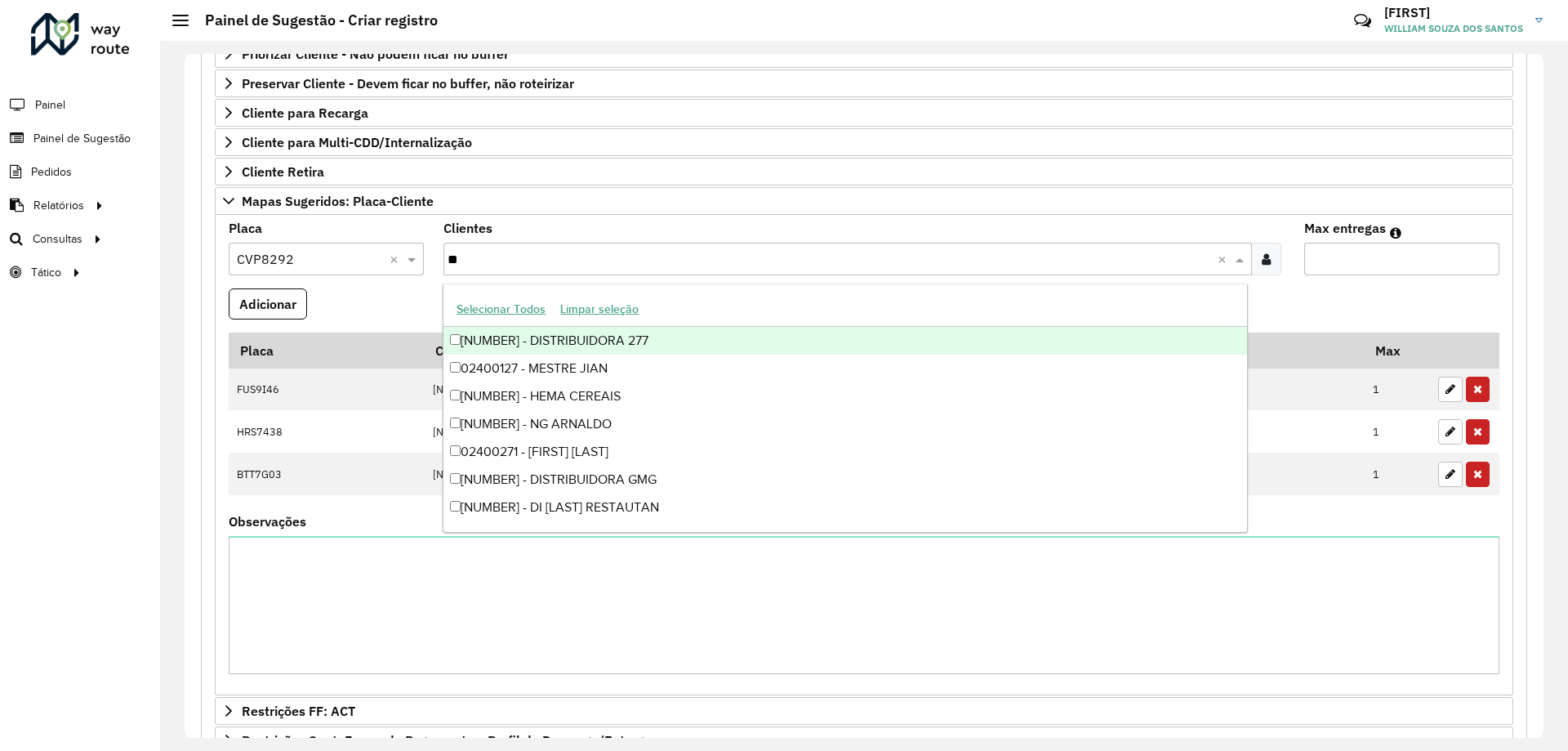 type on "*" 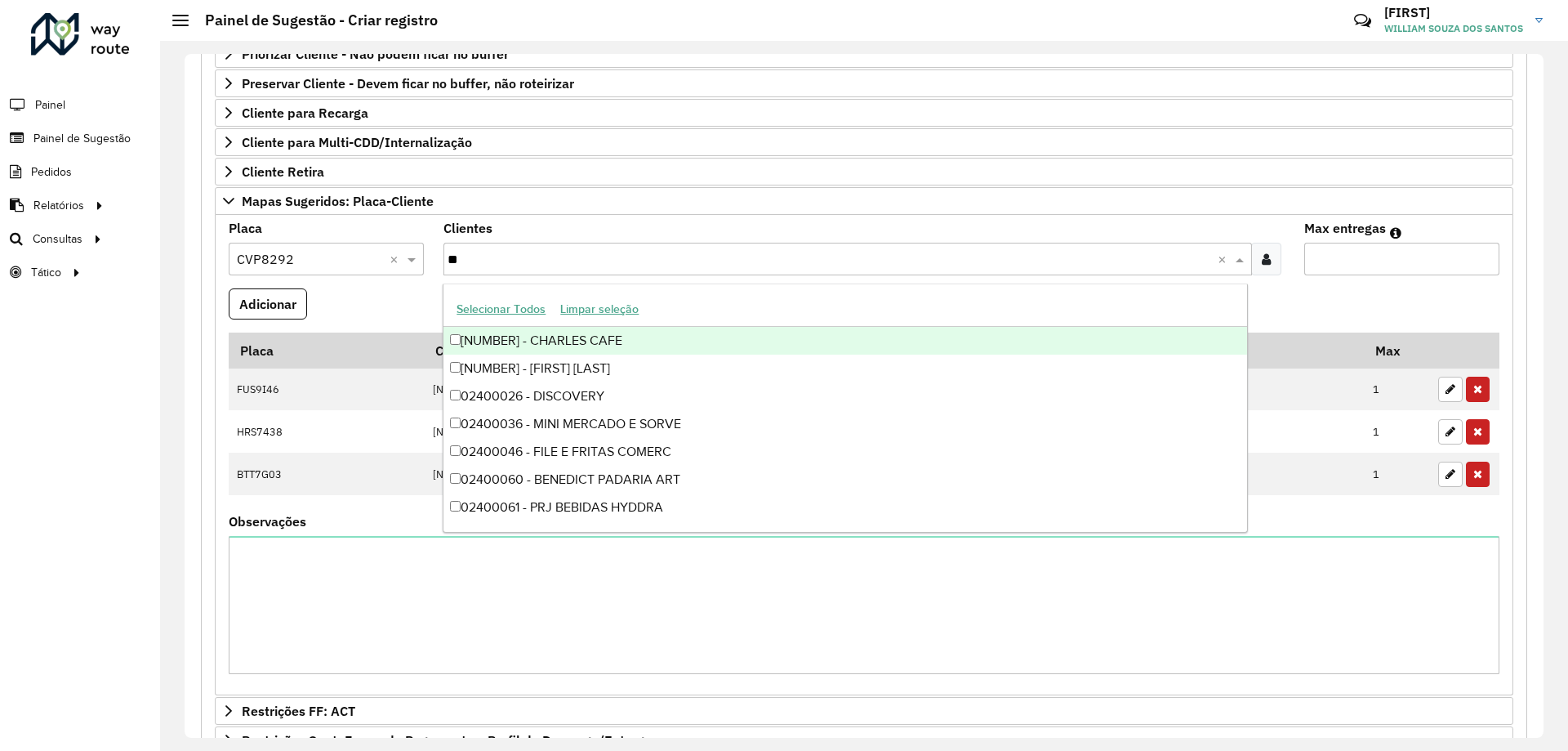 type on "*" 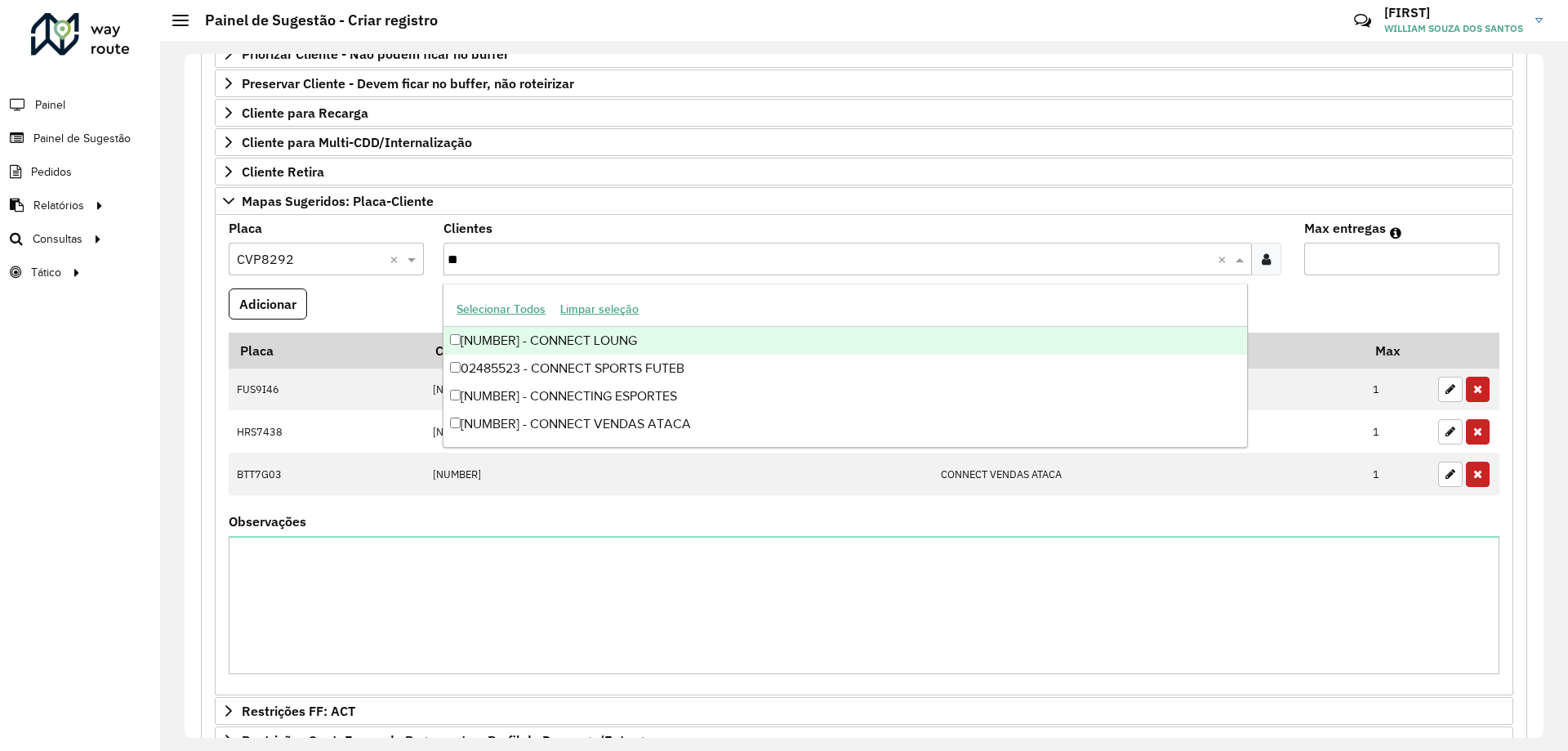 type on "*" 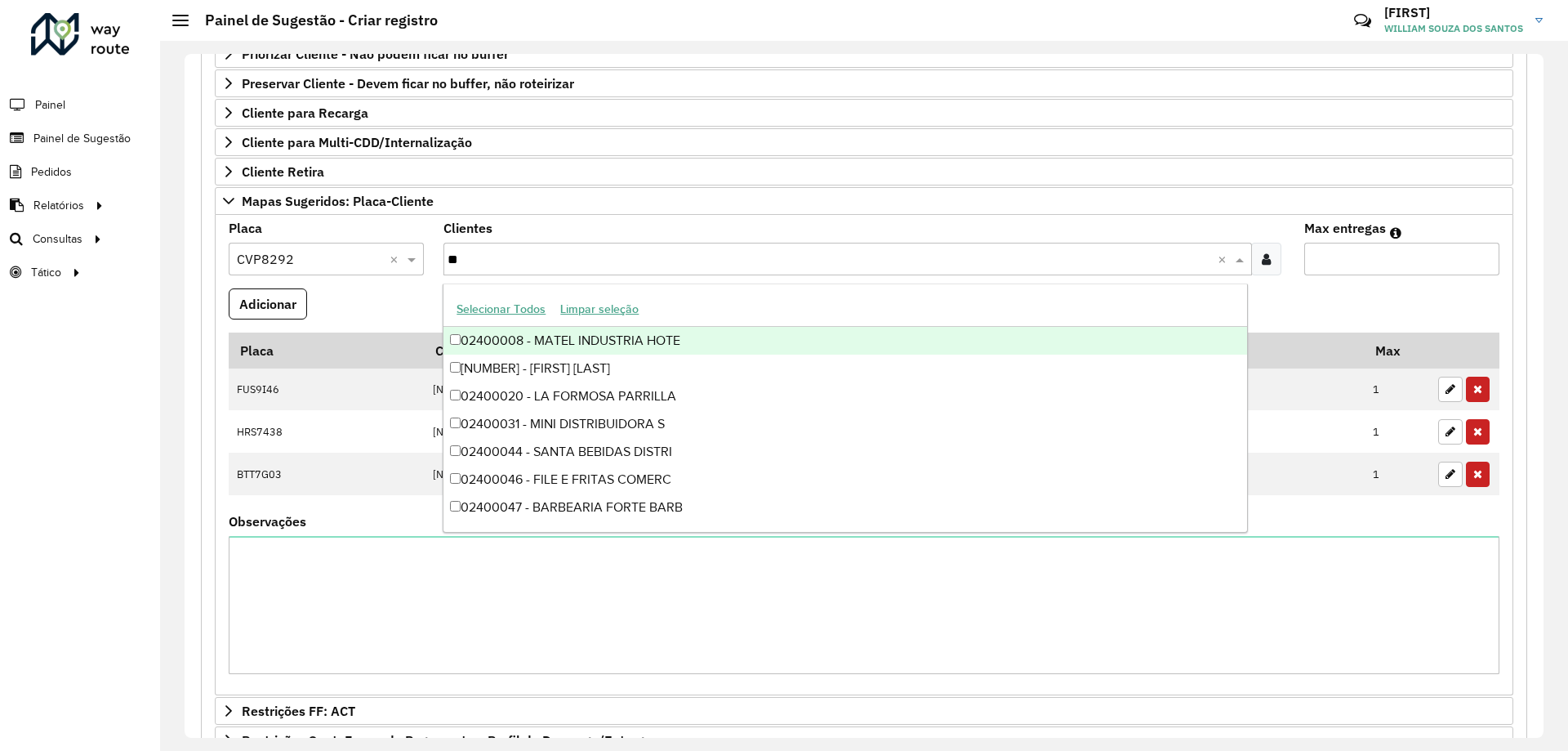 type on "*" 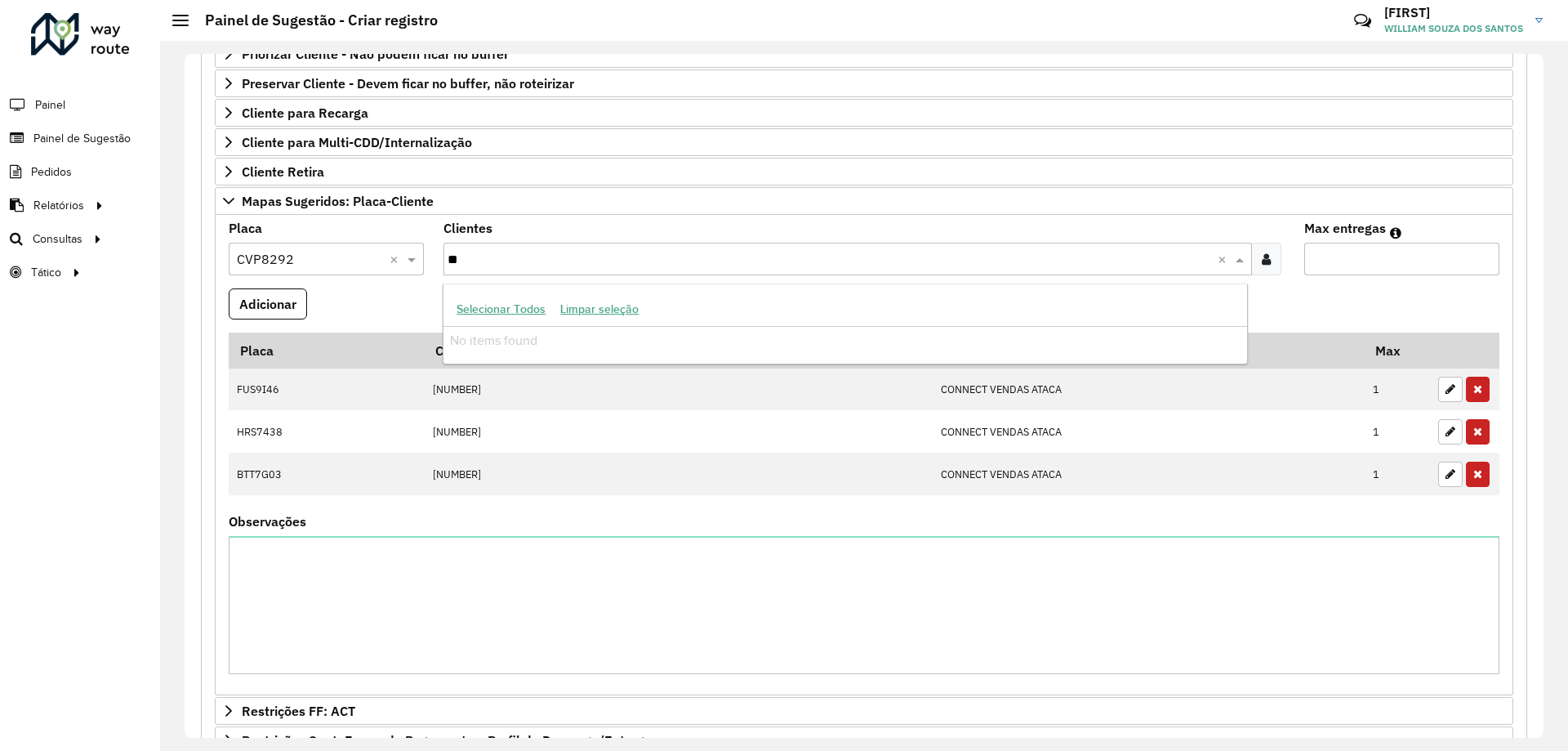 type on "*" 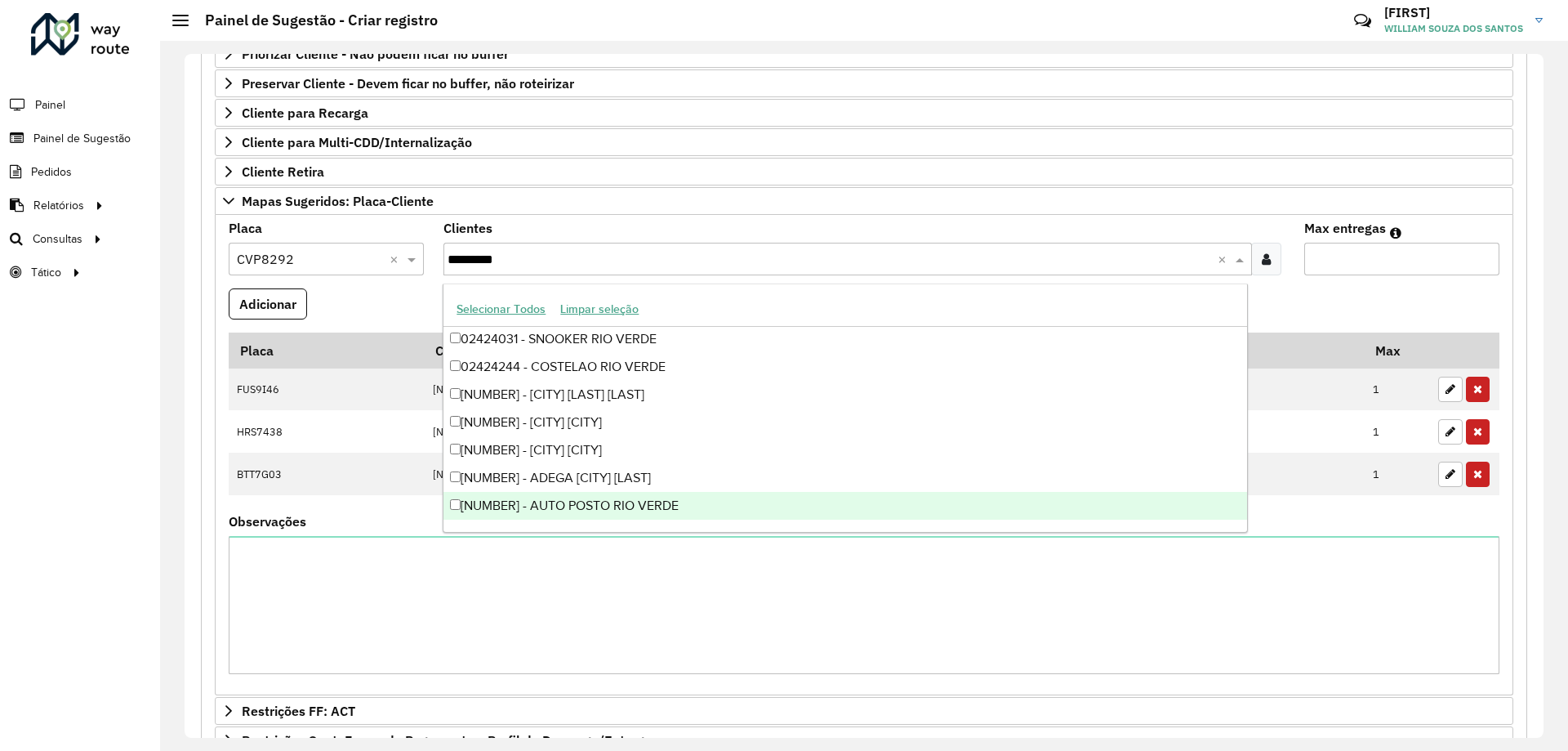 scroll, scrollTop: 0, scrollLeft: 0, axis: both 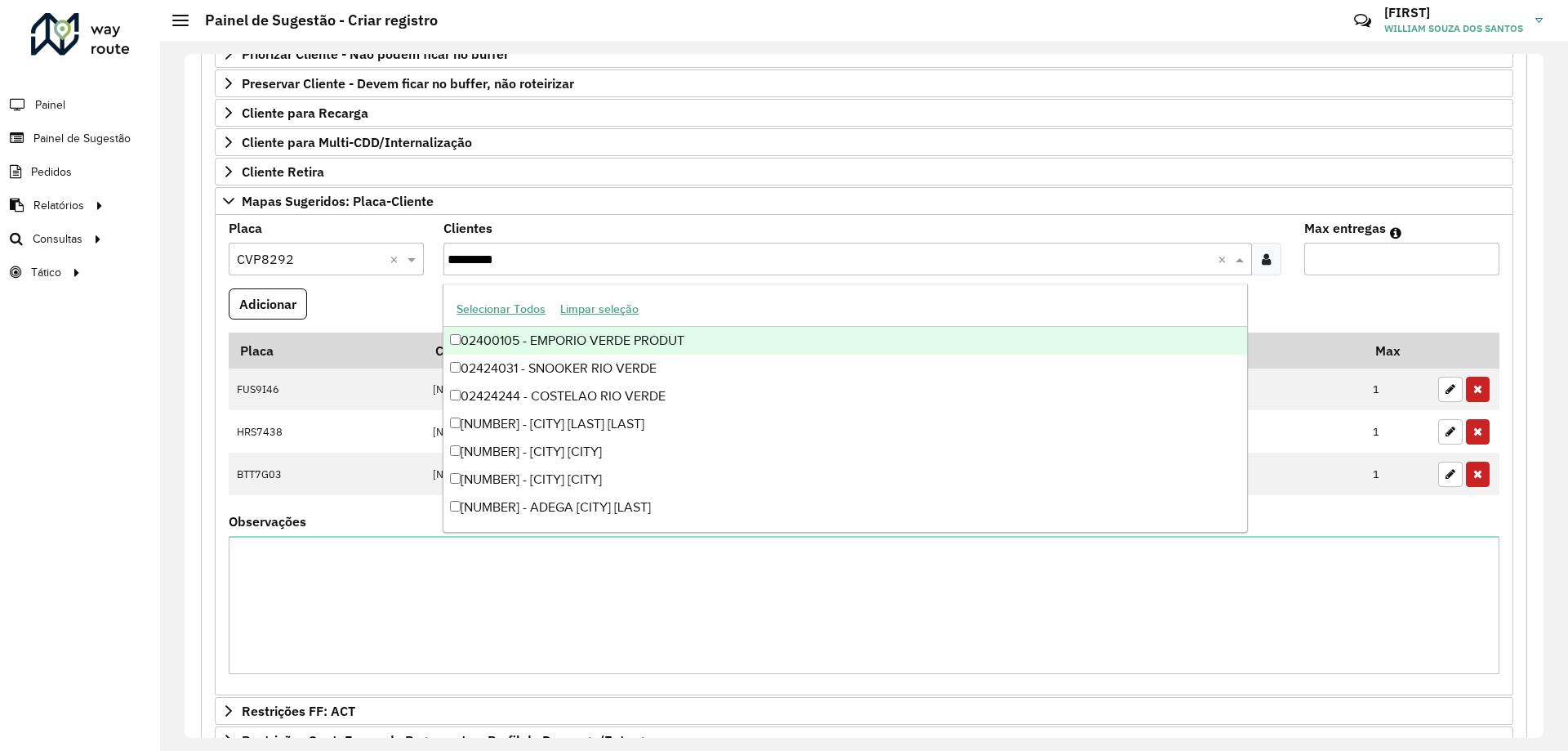 type on "*********" 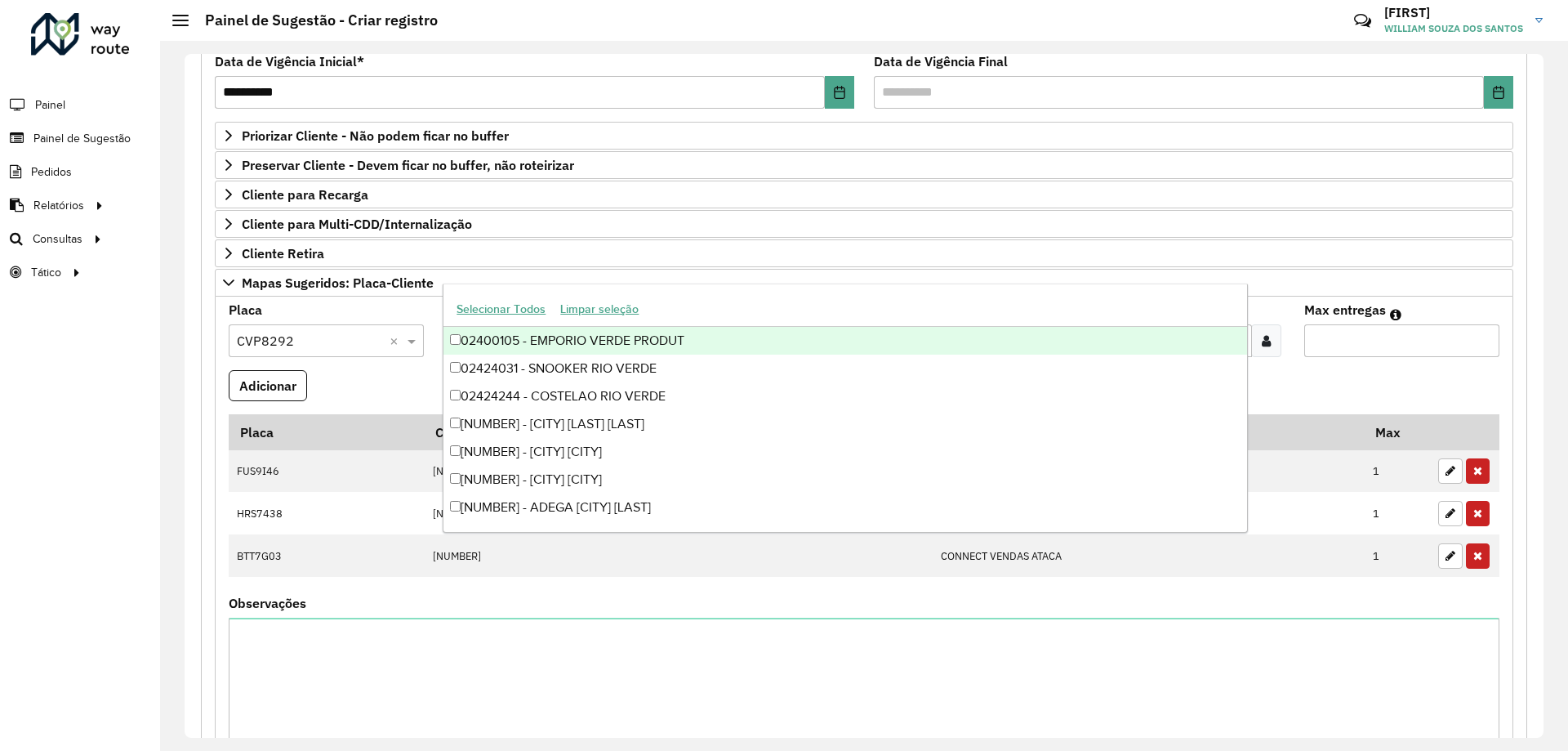 click on "Placa Selecione uma opção × CVP8292 ×" at bounding box center (326, 330) 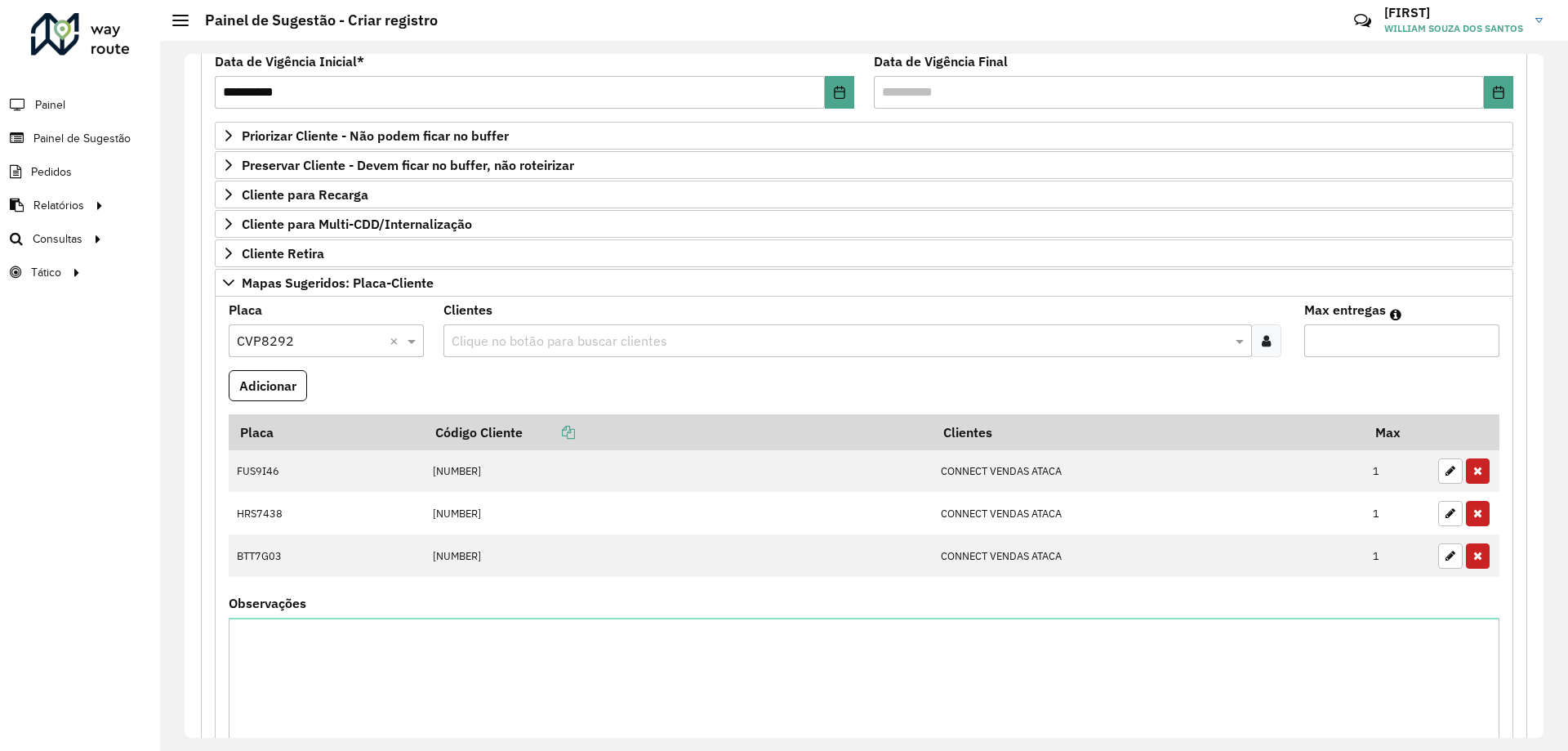 click on "Clique no botão para buscar clientes" at bounding box center [847, 341] 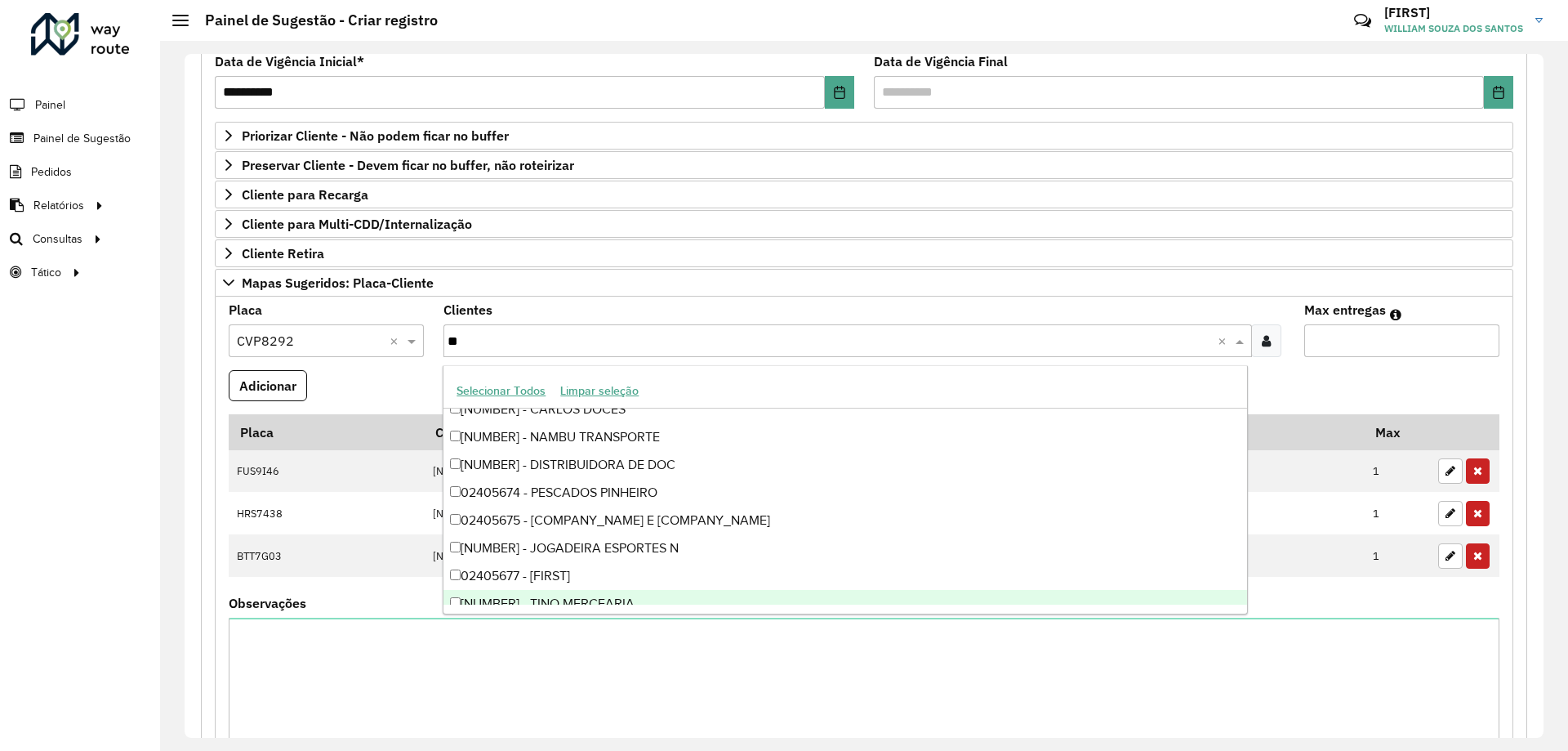 scroll, scrollTop: 817, scrollLeft: 0, axis: vertical 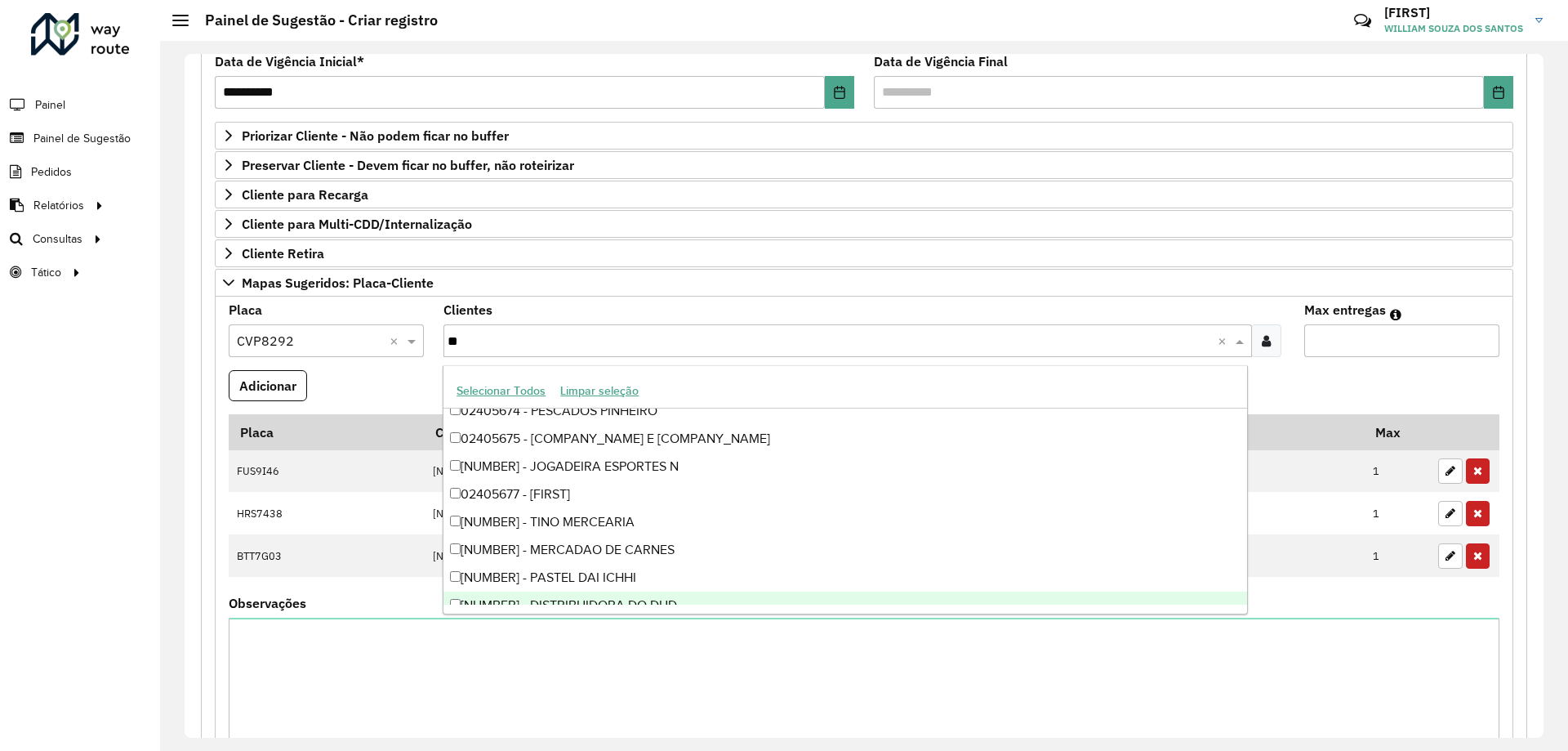 type on "**" 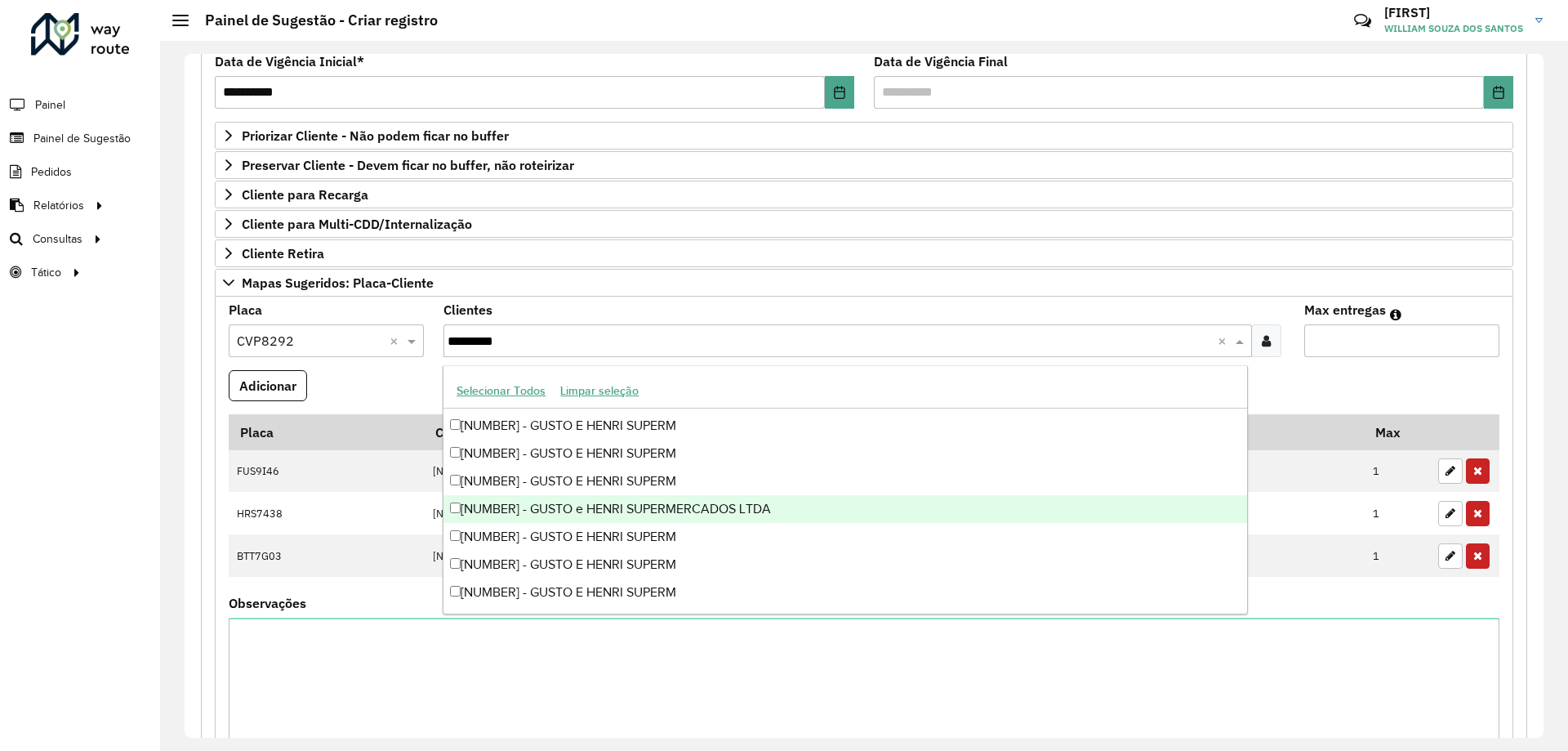 scroll, scrollTop: 221, scrollLeft: 0, axis: vertical 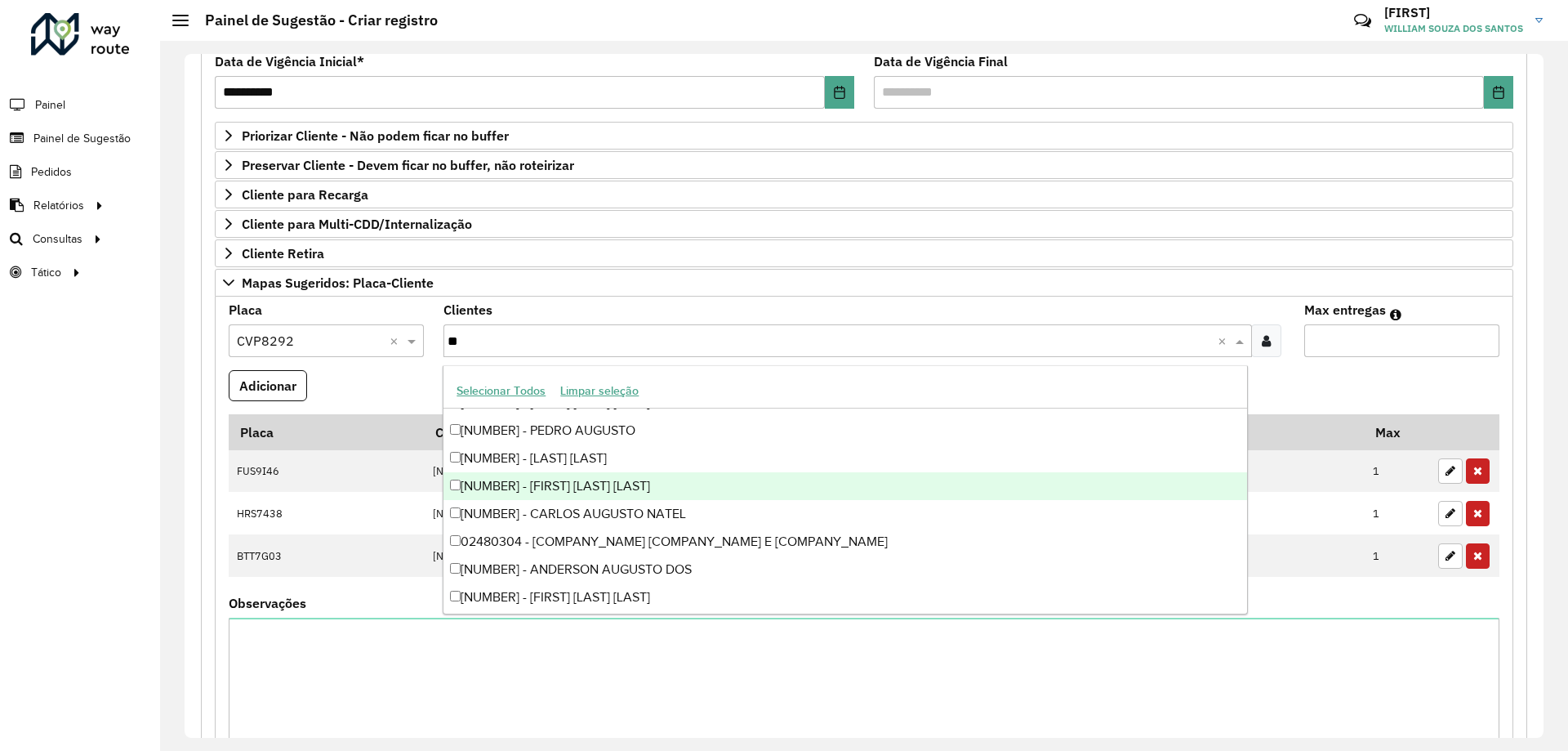 type on "*" 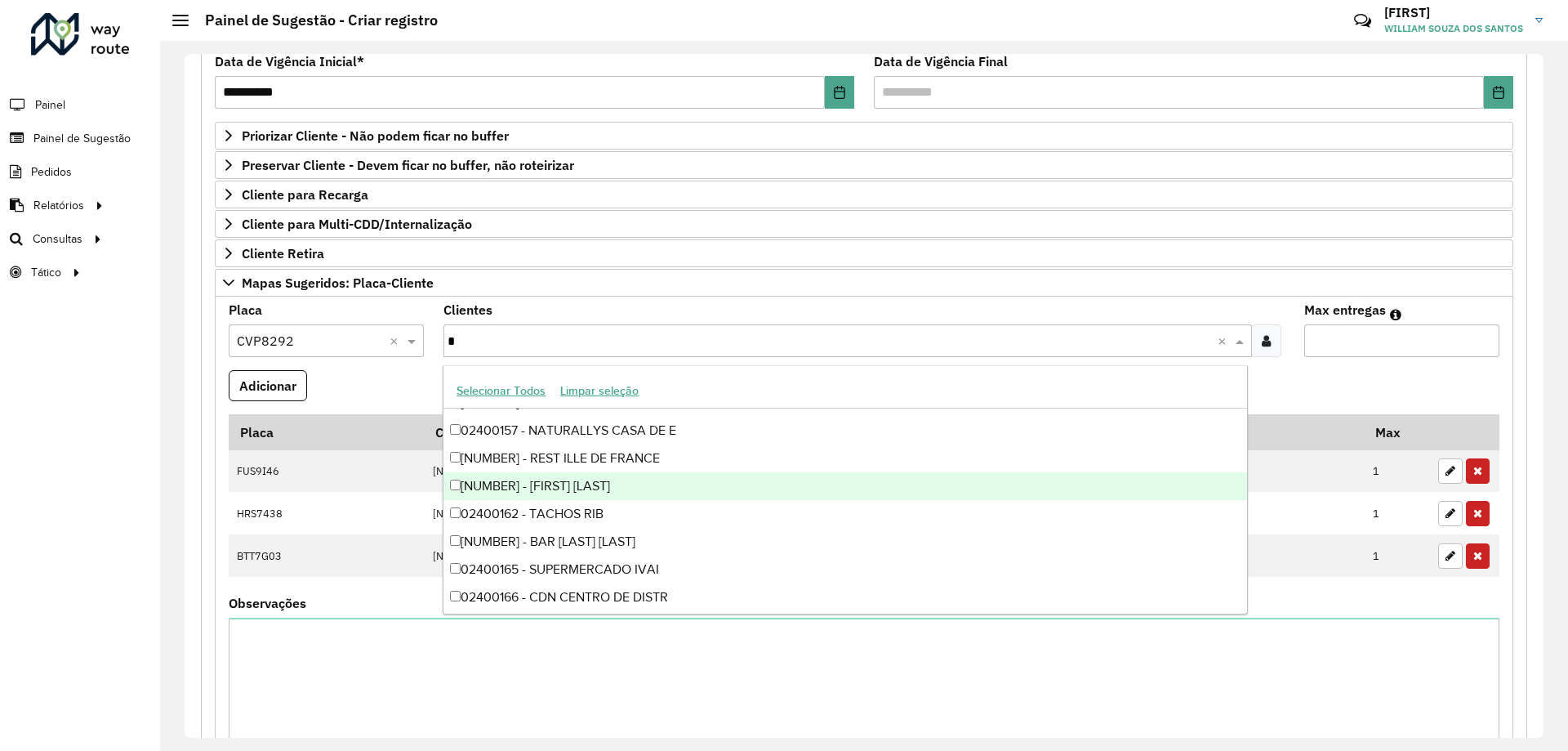 type on "**" 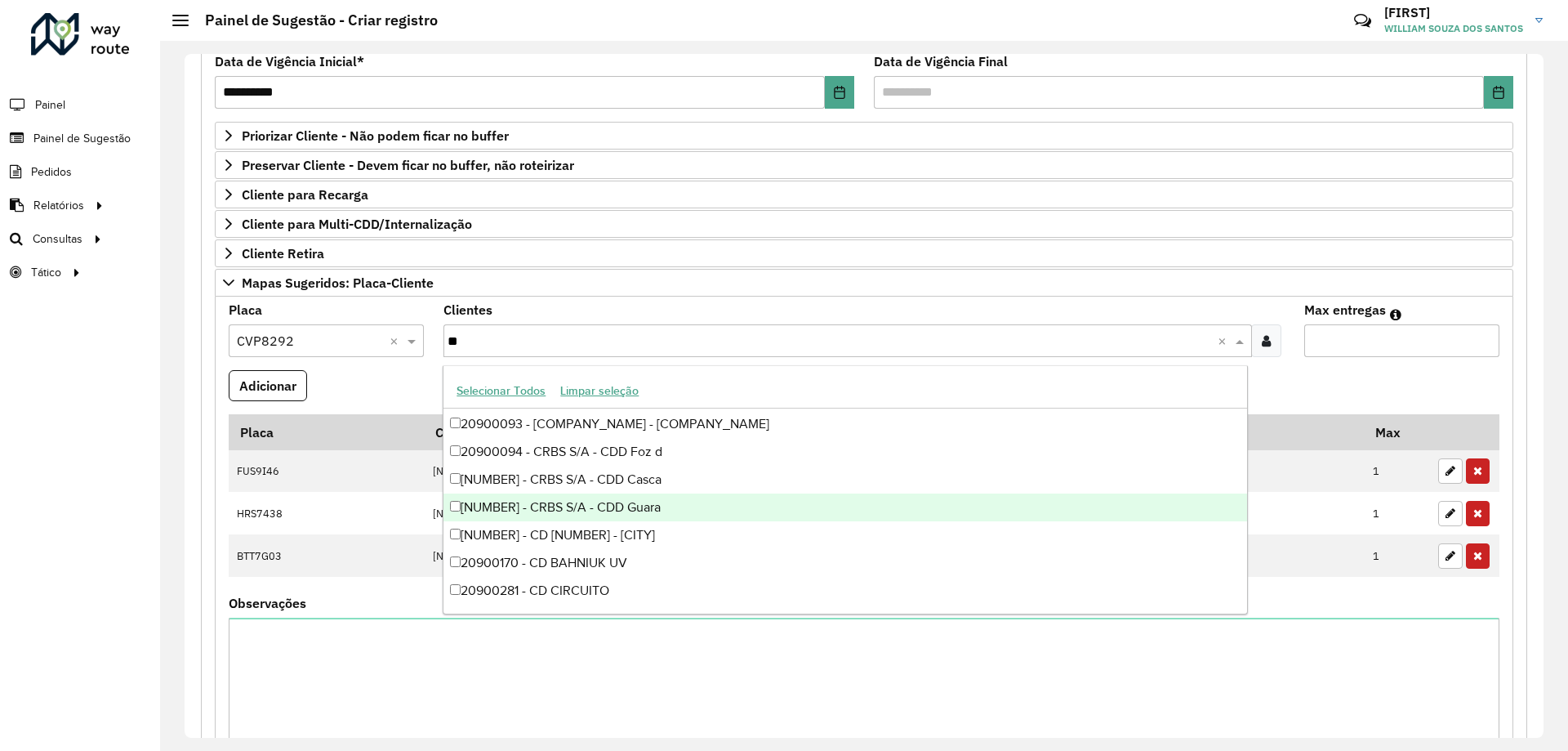 scroll, scrollTop: 1527, scrollLeft: 0, axis: vertical 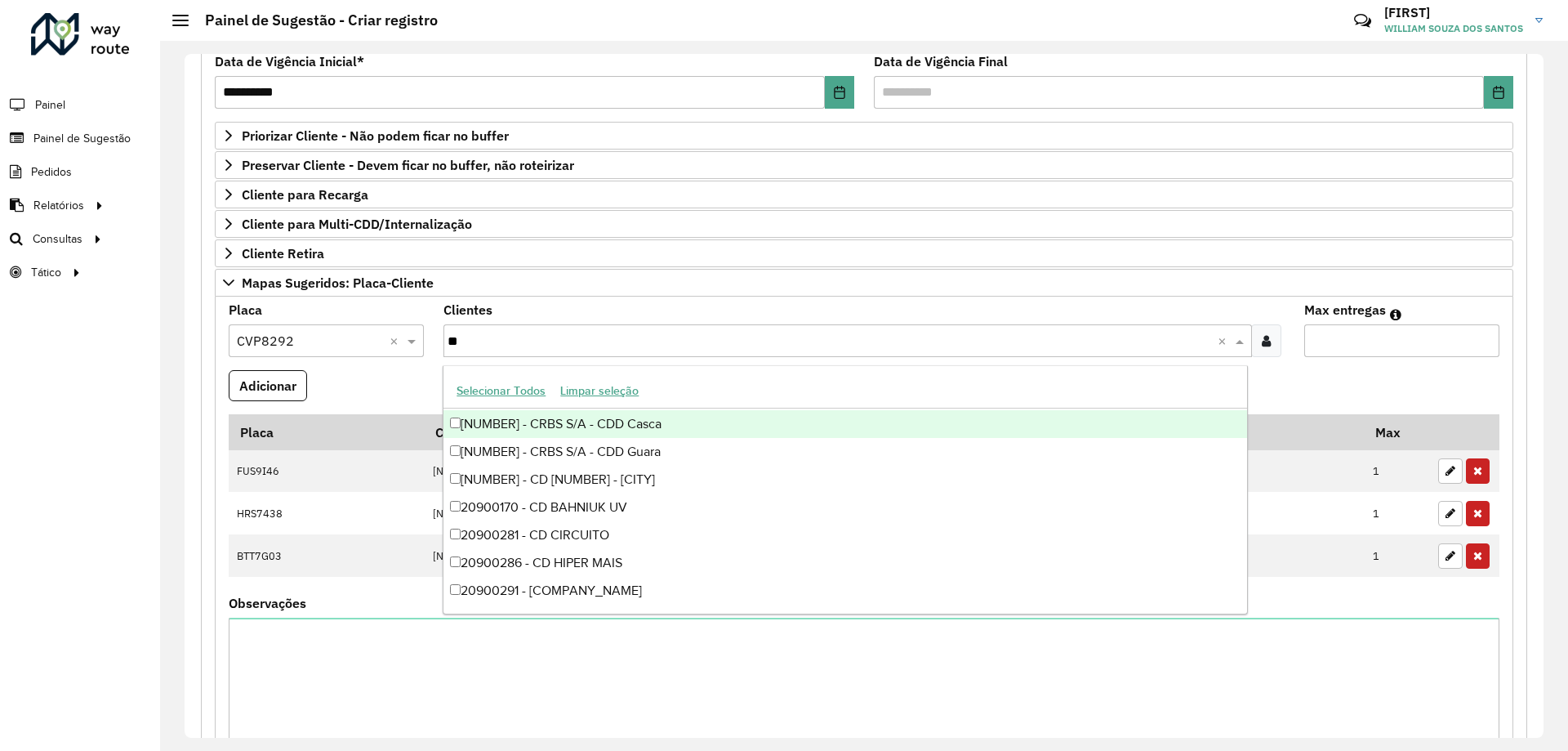 drag, startPoint x: 479, startPoint y: 341, endPoint x: 370, endPoint y: 369, distance: 112.5389 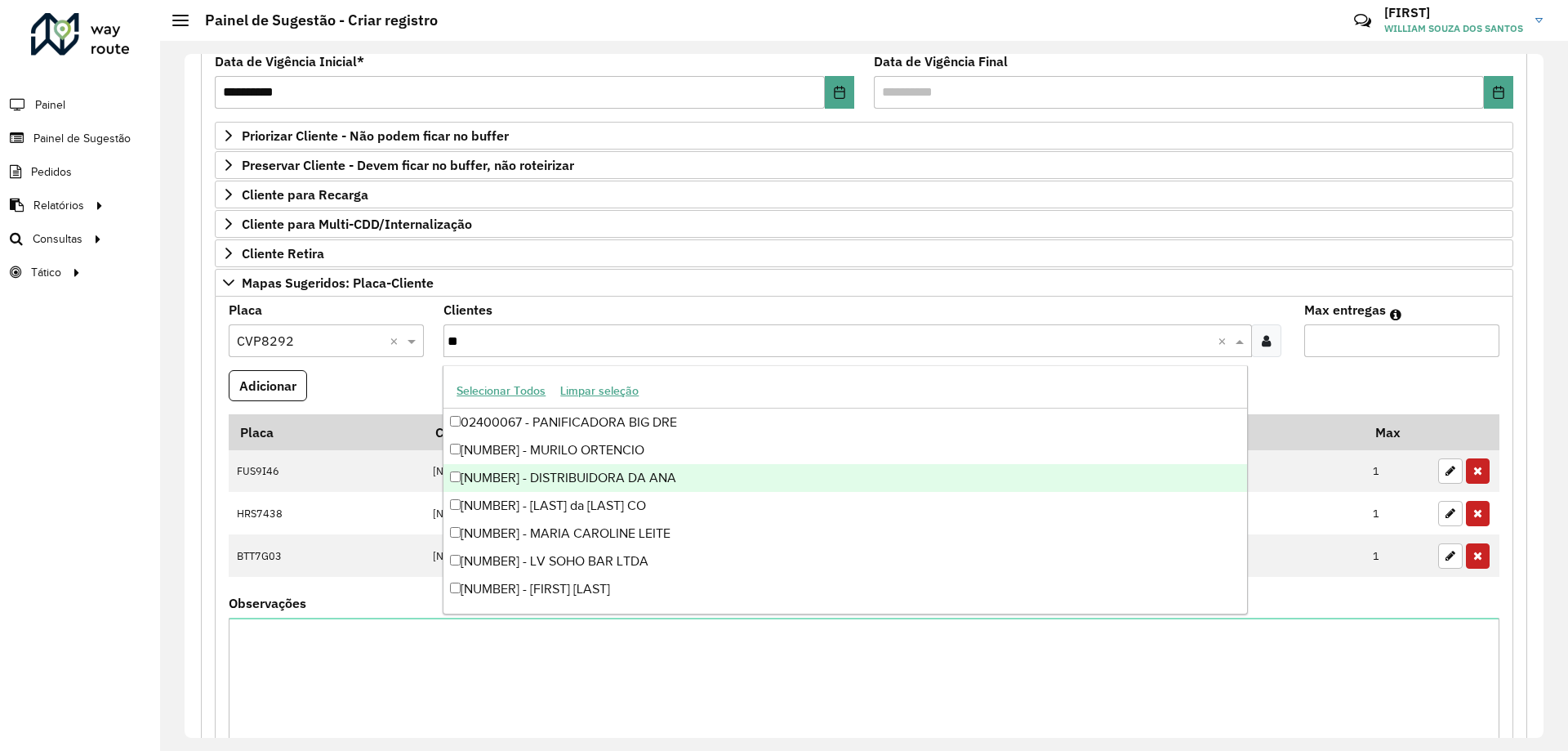 type on "**" 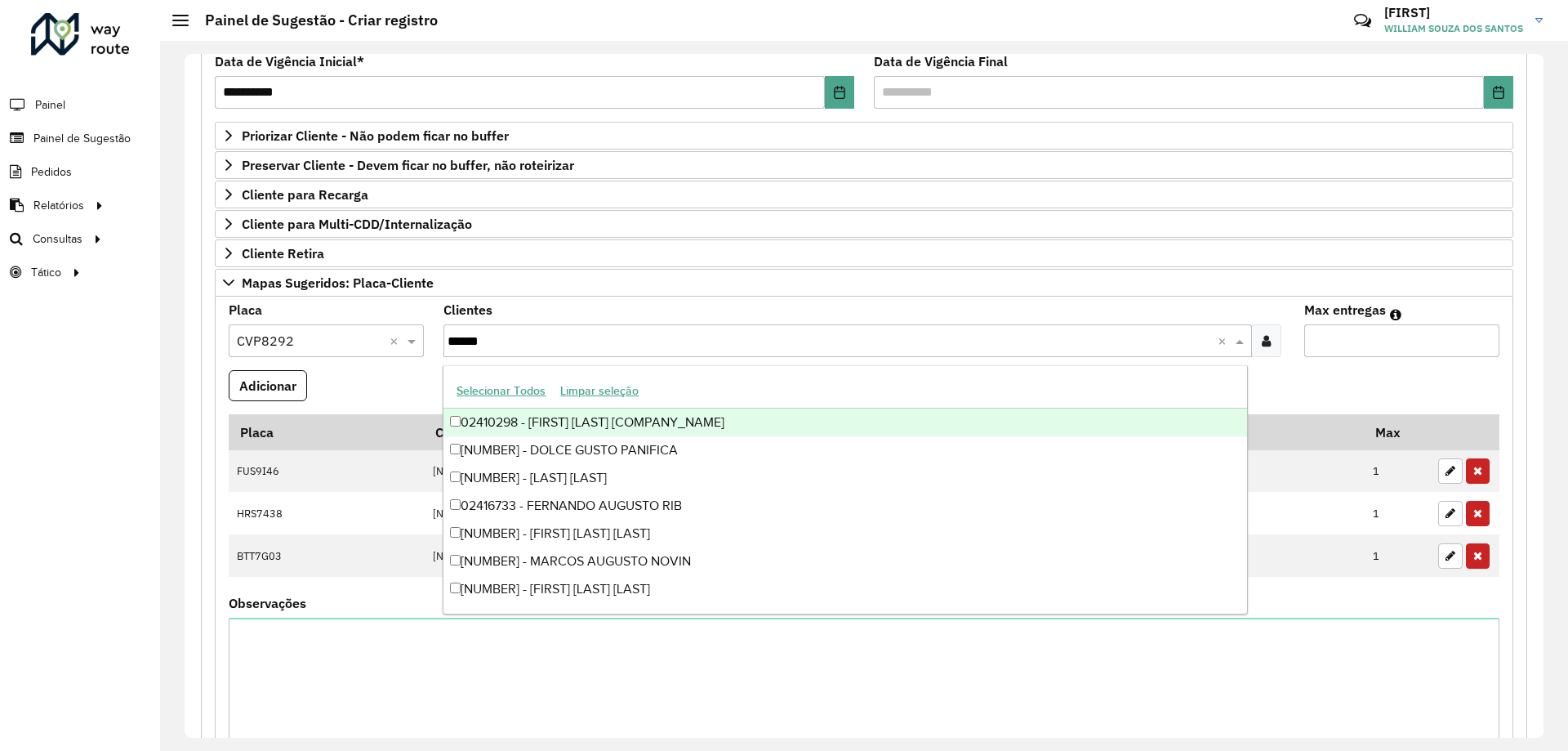 type on "*******" 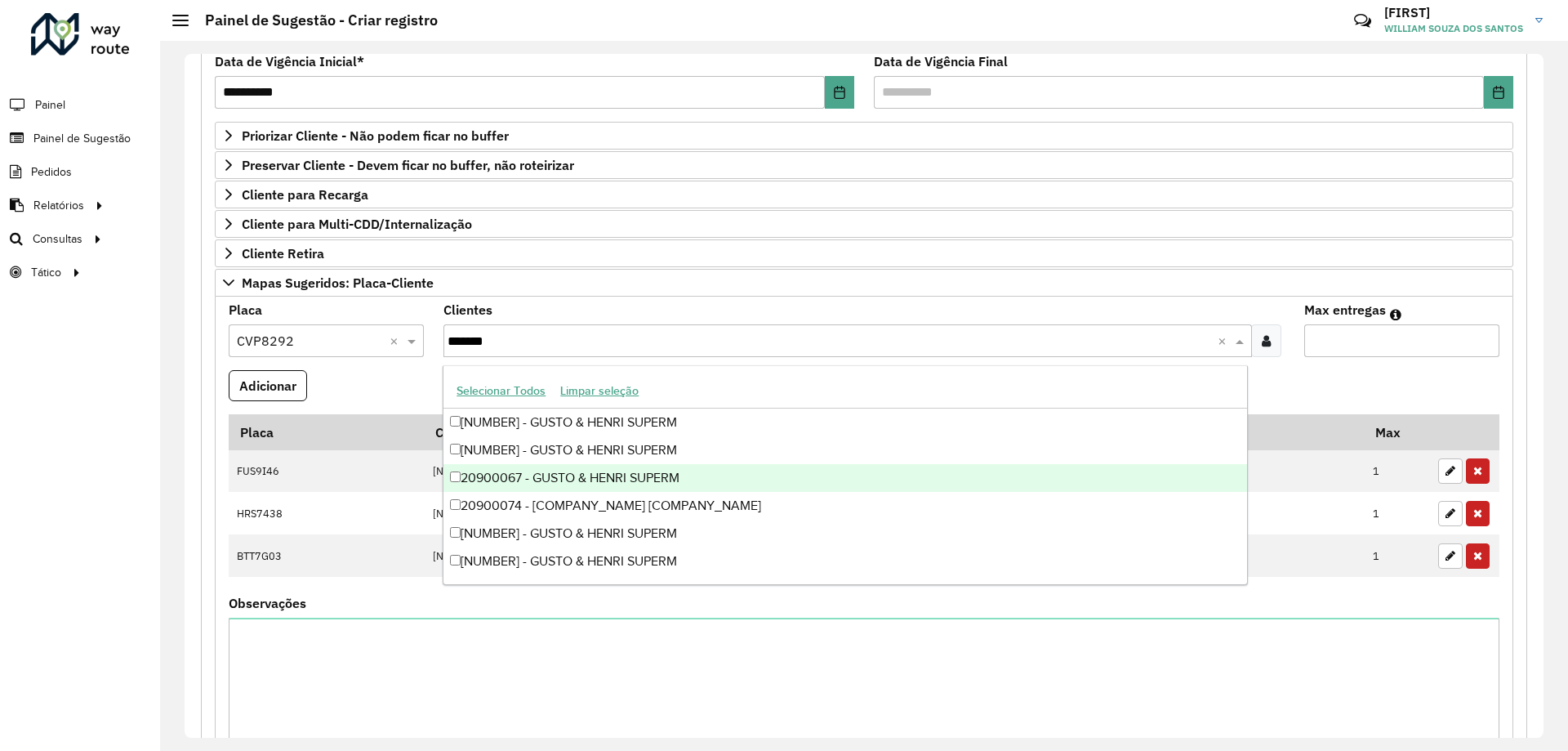 click on "20900067 - GUSTO & HENRI SUPERM" at bounding box center (844, 478) 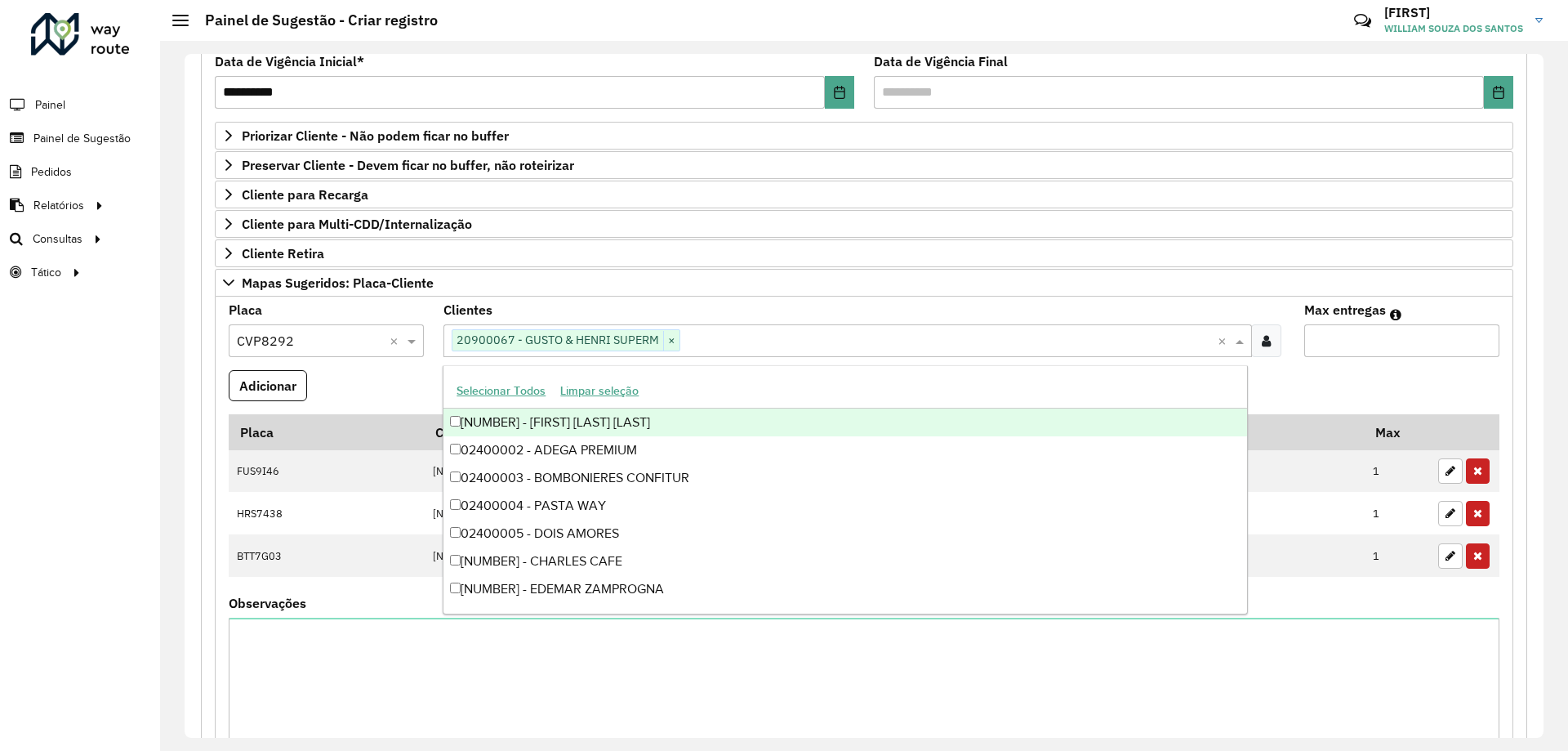 click on "Adicionar" at bounding box center (864, 392) 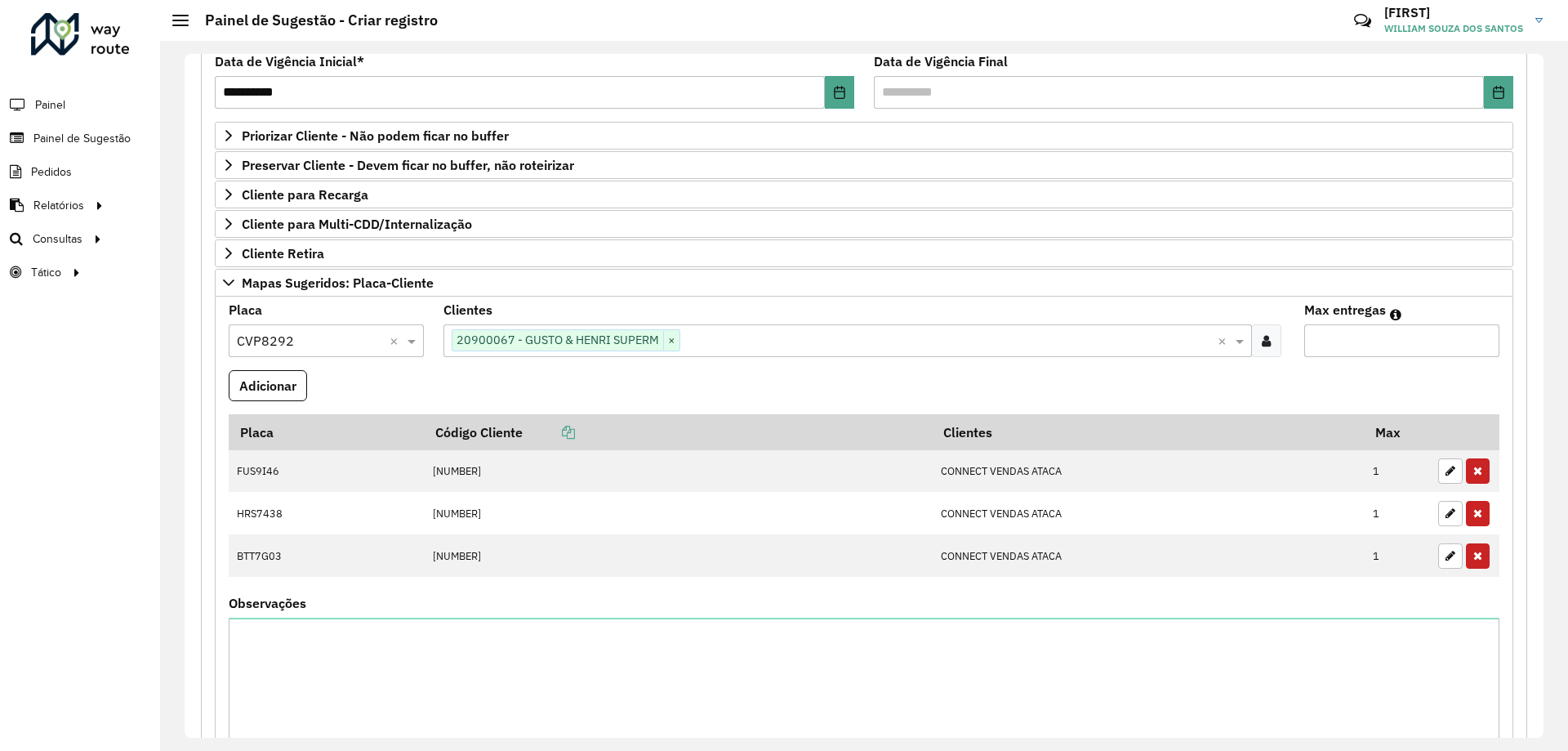 click on "Max entregas" at bounding box center (1401, 341) 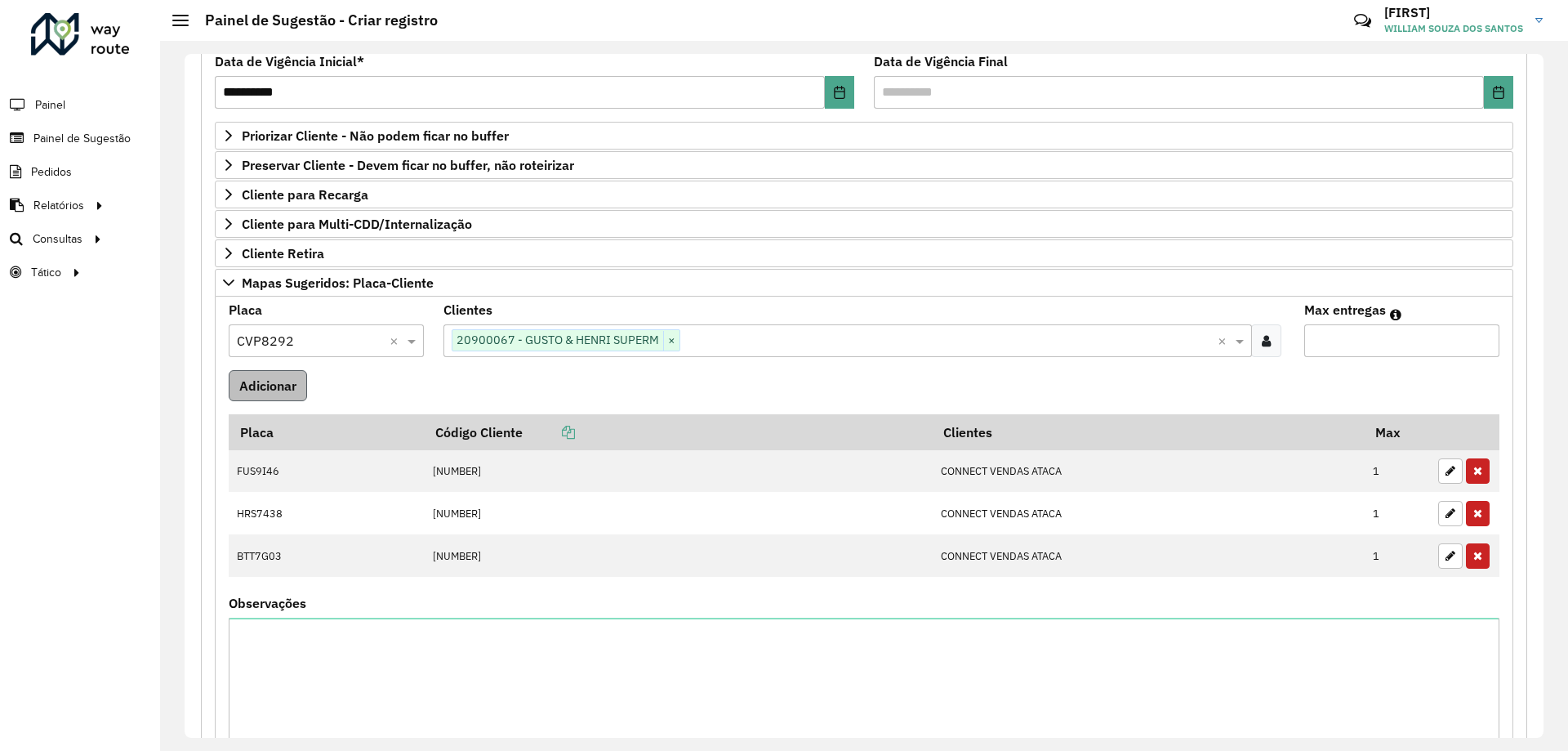 type on "*" 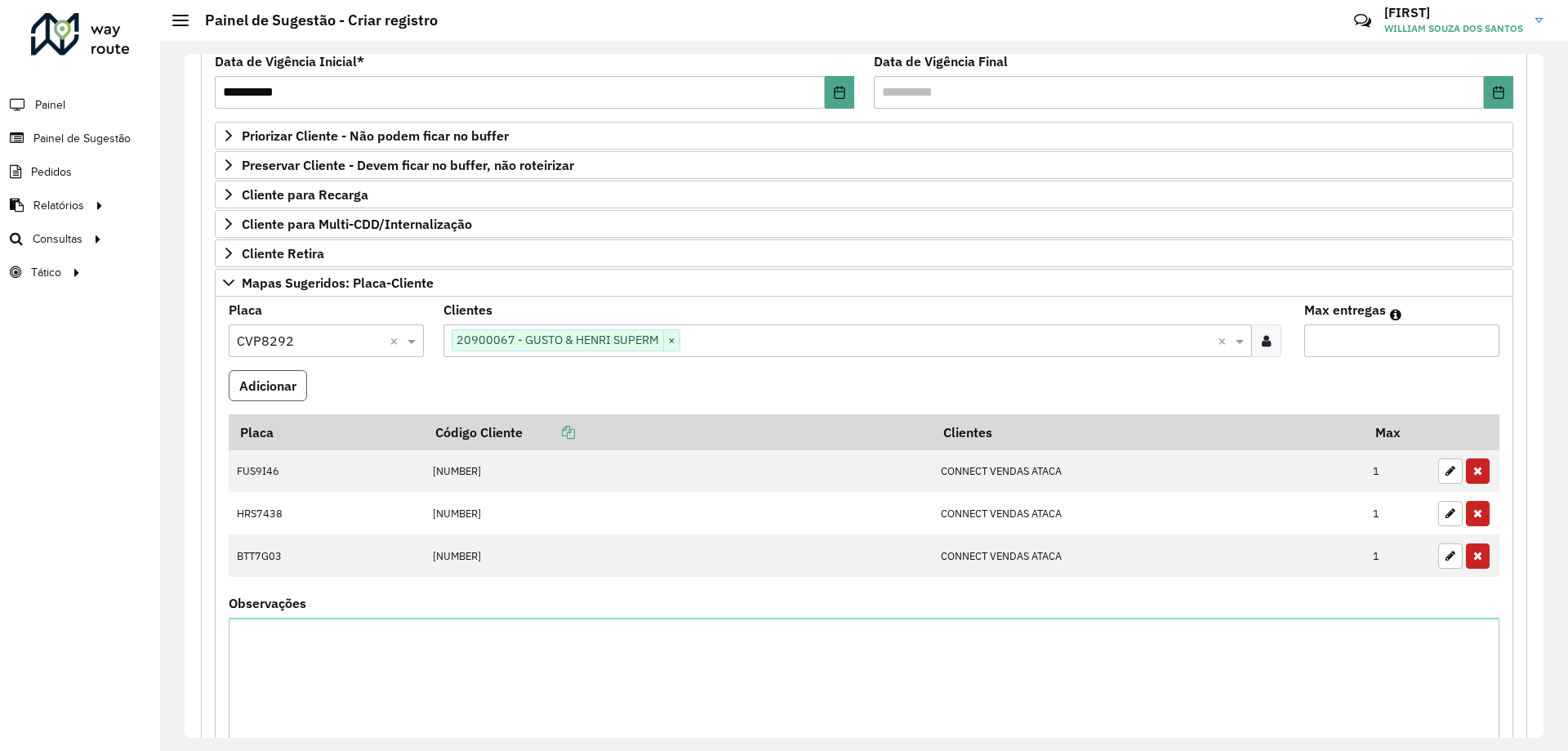 click on "Adicionar" at bounding box center (268, 386) 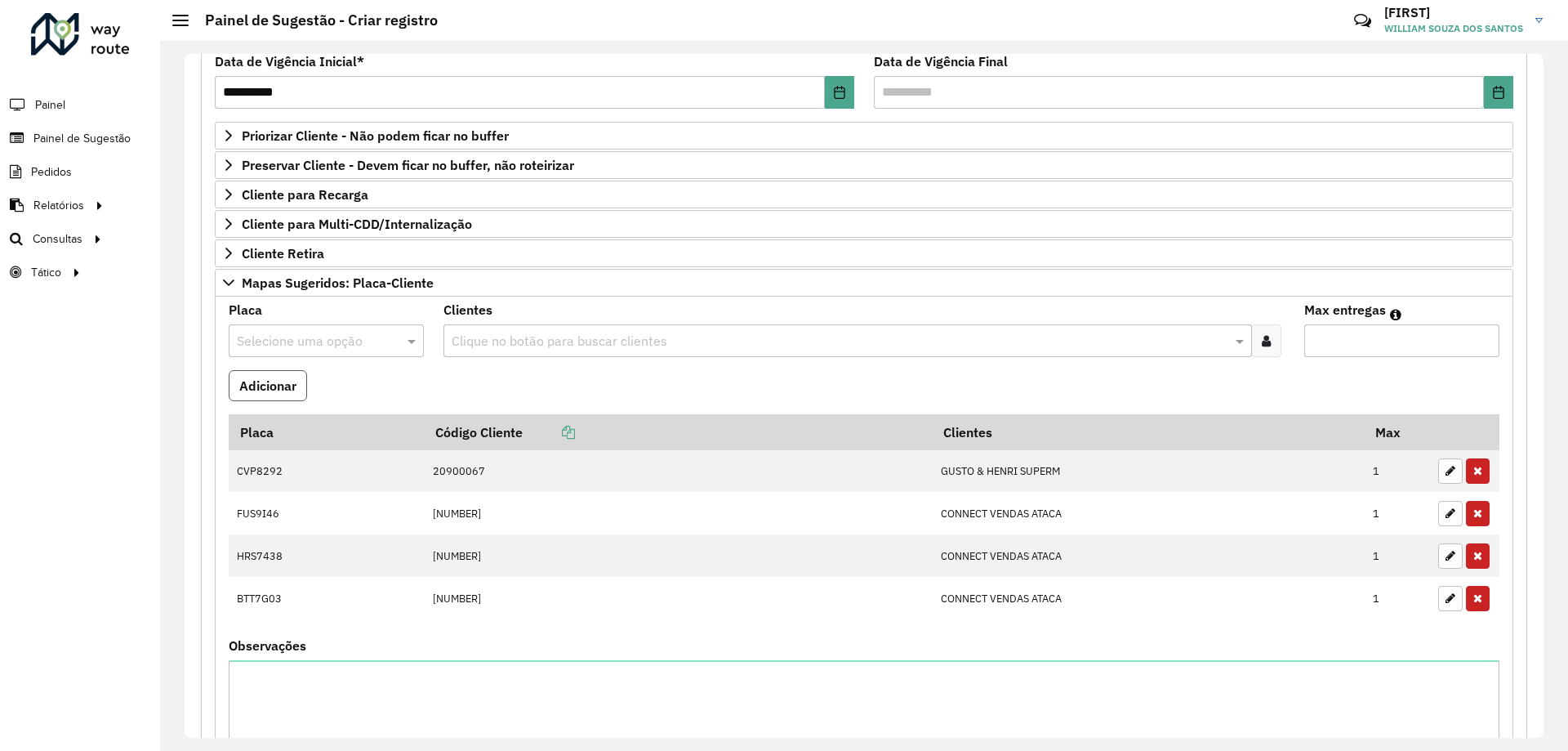 type 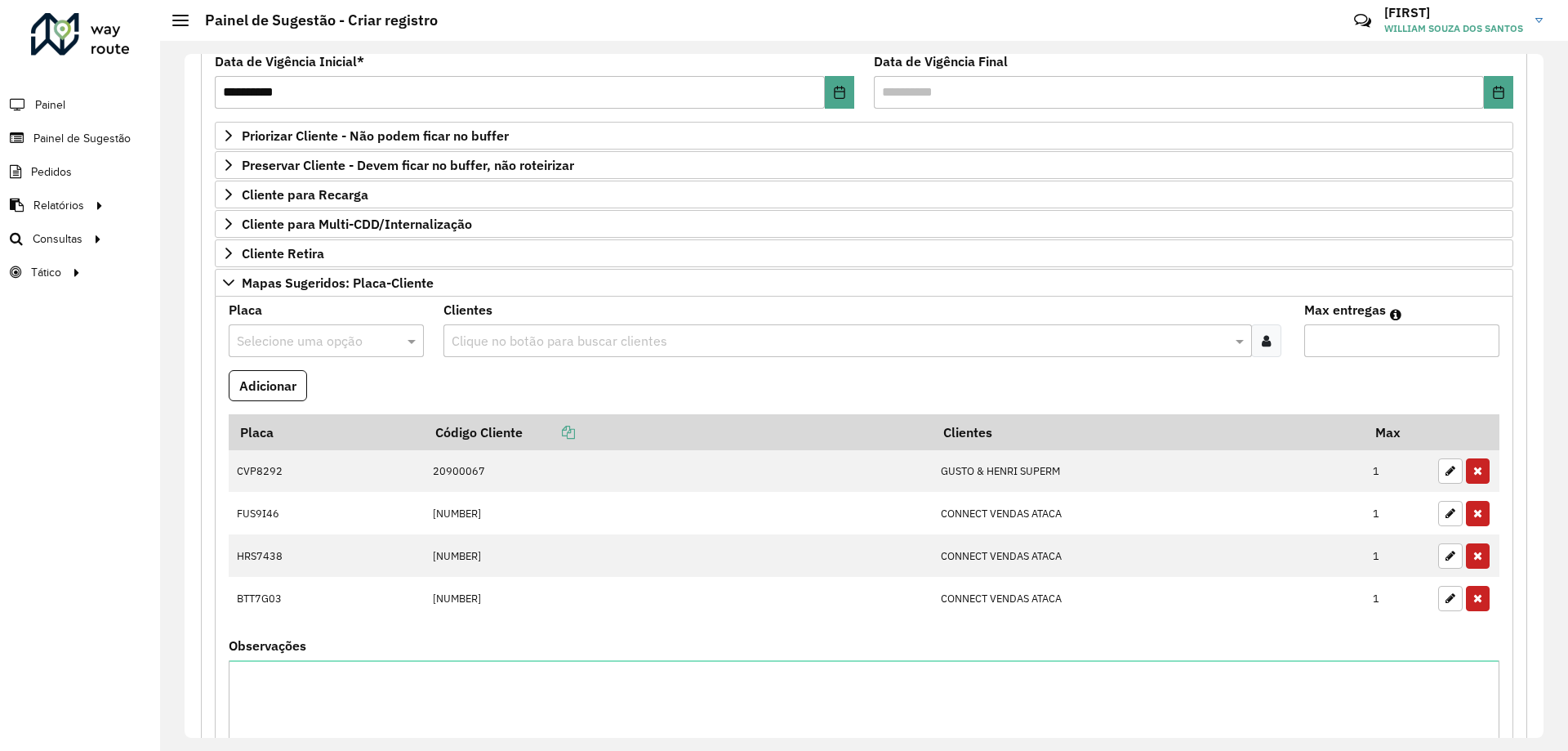 click on "Clientes  Clique no botão para buscar clientes" at bounding box center [863, 337] 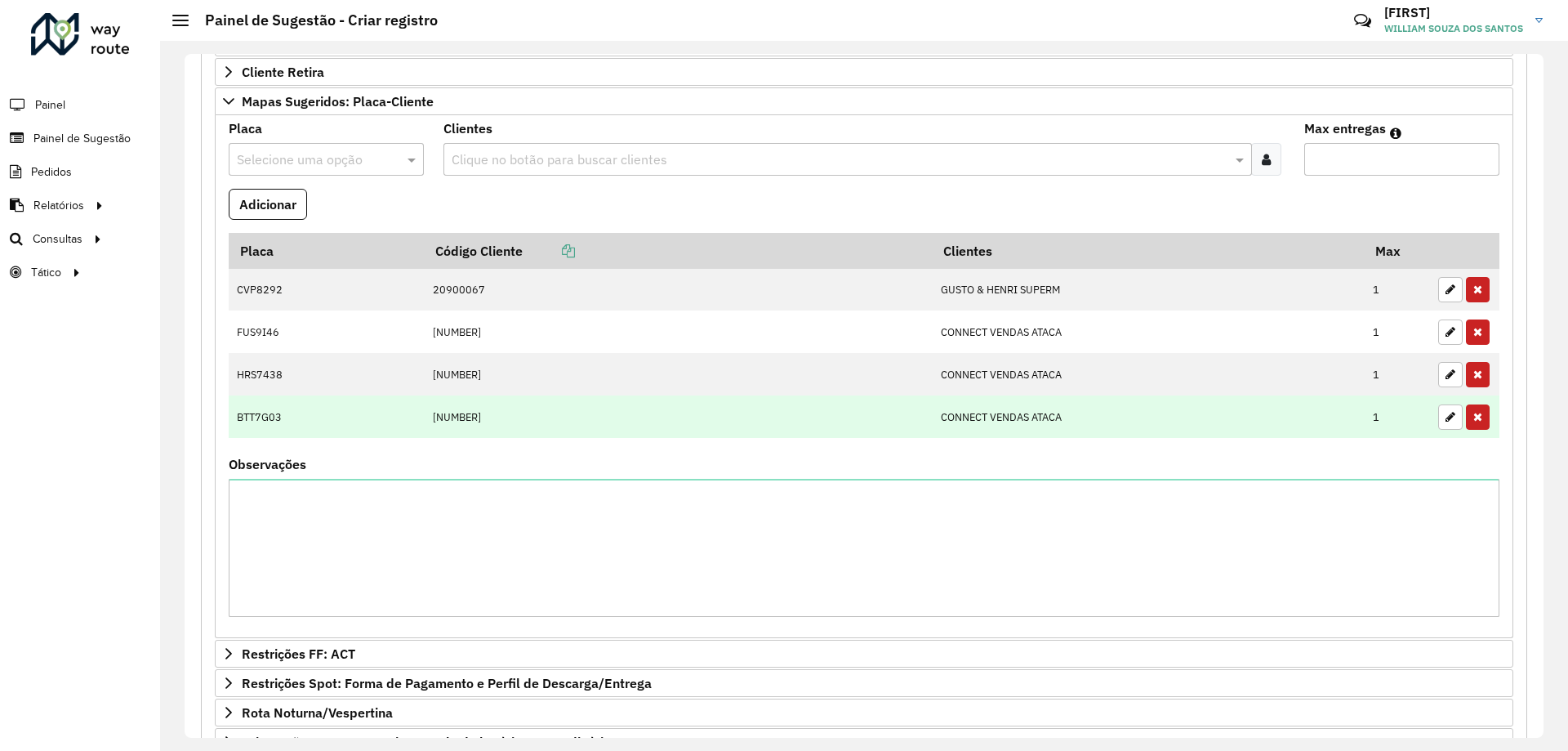 scroll, scrollTop: 245, scrollLeft: 0, axis: vertical 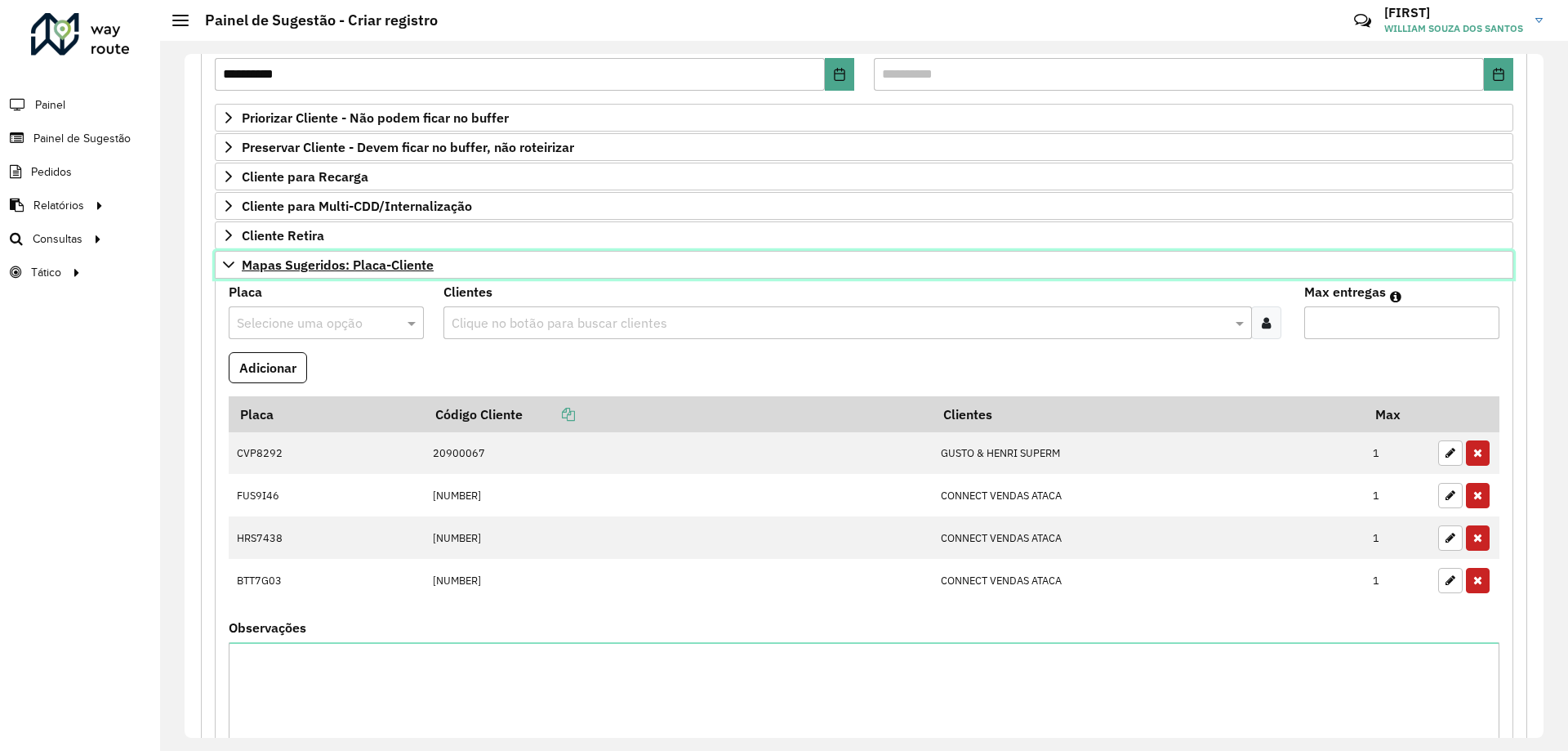 click on "Mapas Sugeridos: Placa-Cliente" at bounding box center (864, 265) 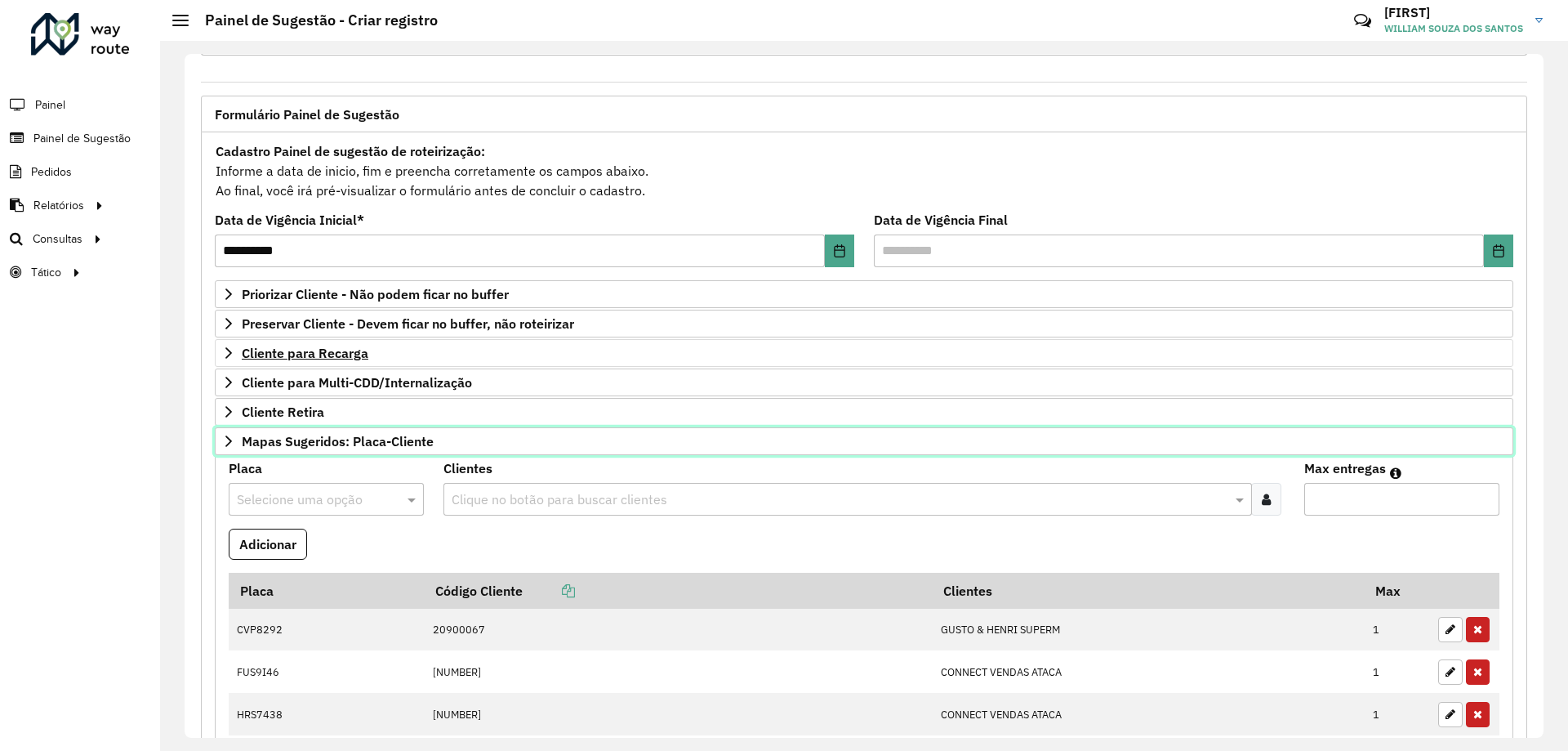 scroll, scrollTop: 64, scrollLeft: 0, axis: vertical 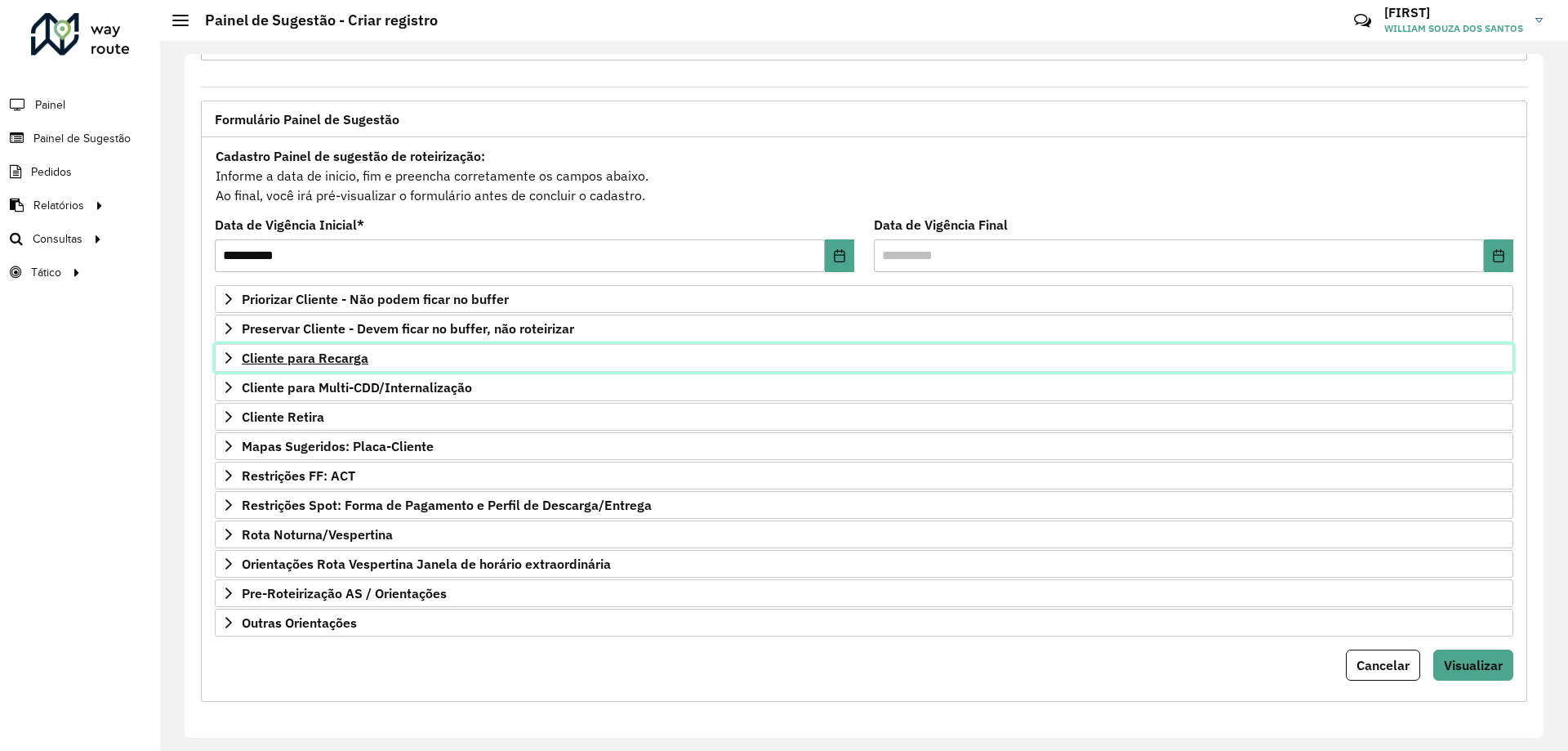 click on "Cliente para Recarga" at bounding box center [864, 358] 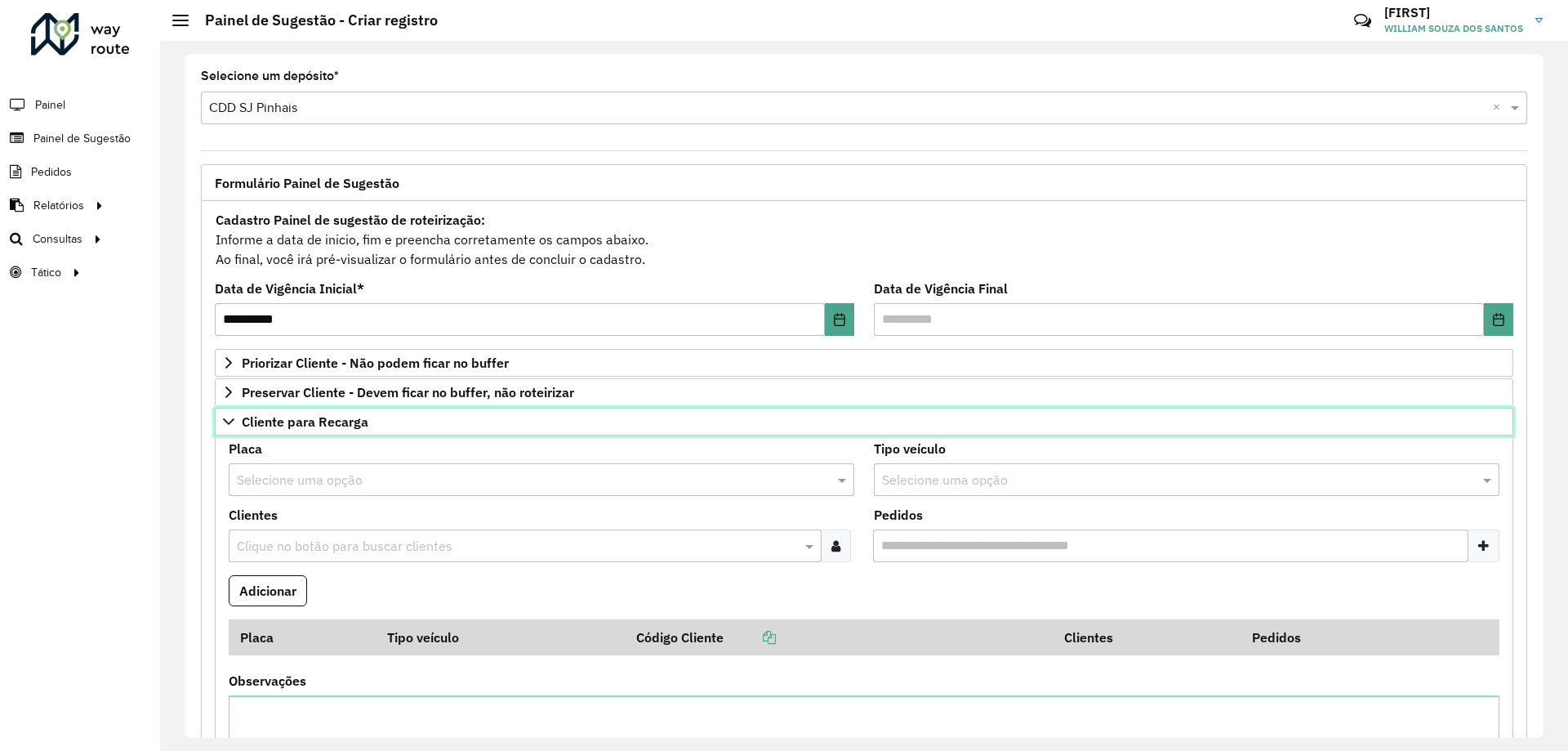scroll, scrollTop: 82, scrollLeft: 0, axis: vertical 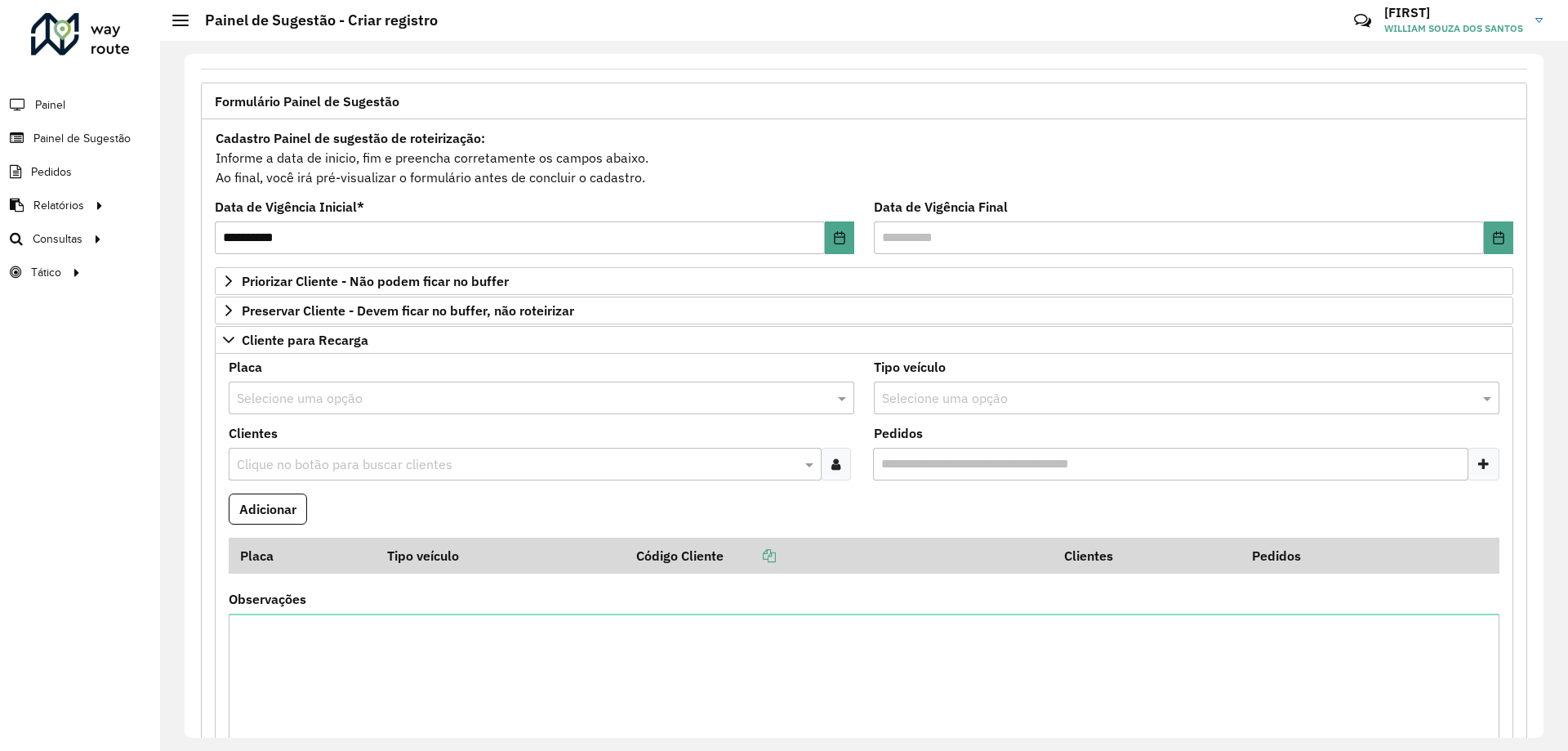 click at bounding box center [1170, 399] 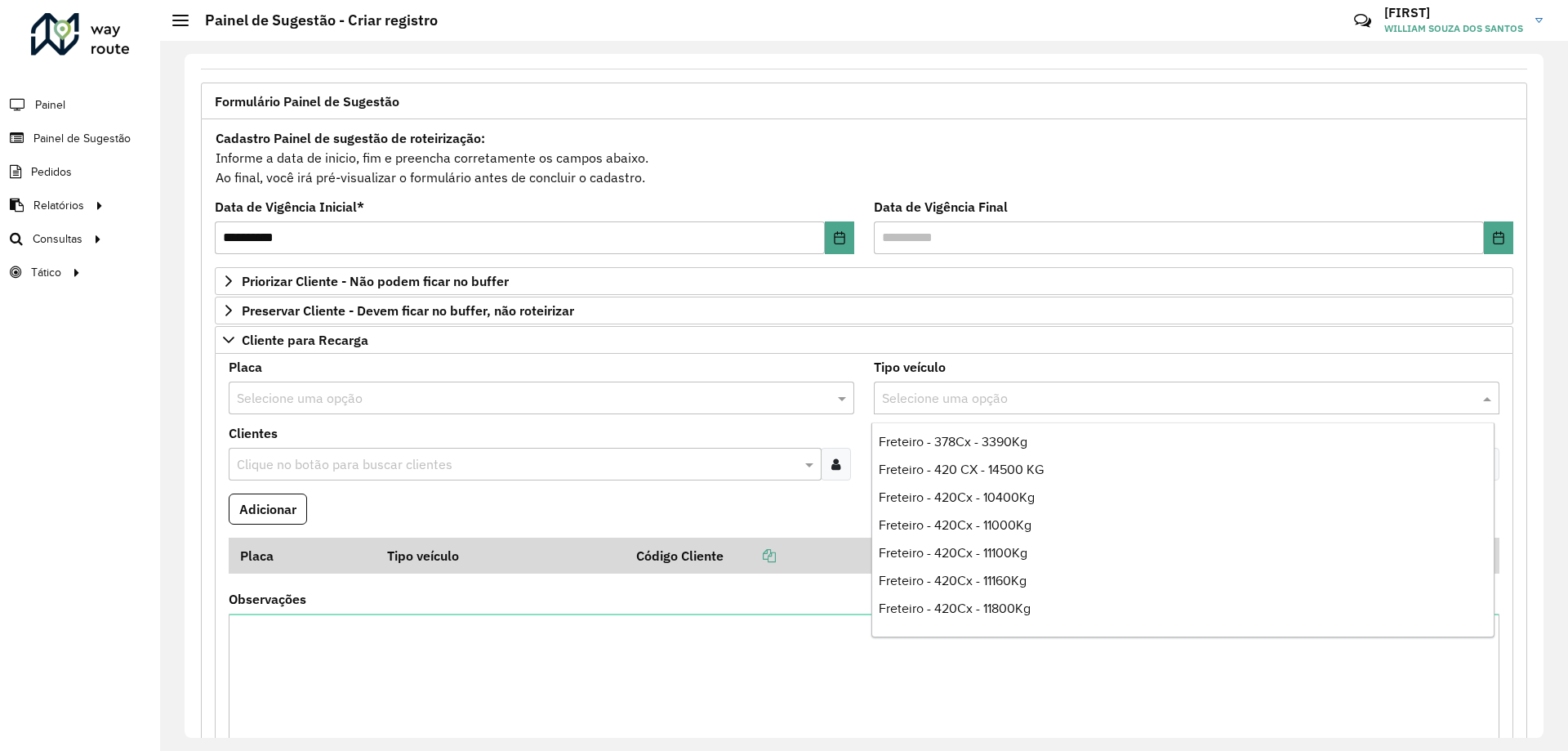 scroll, scrollTop: 3350, scrollLeft: 0, axis: vertical 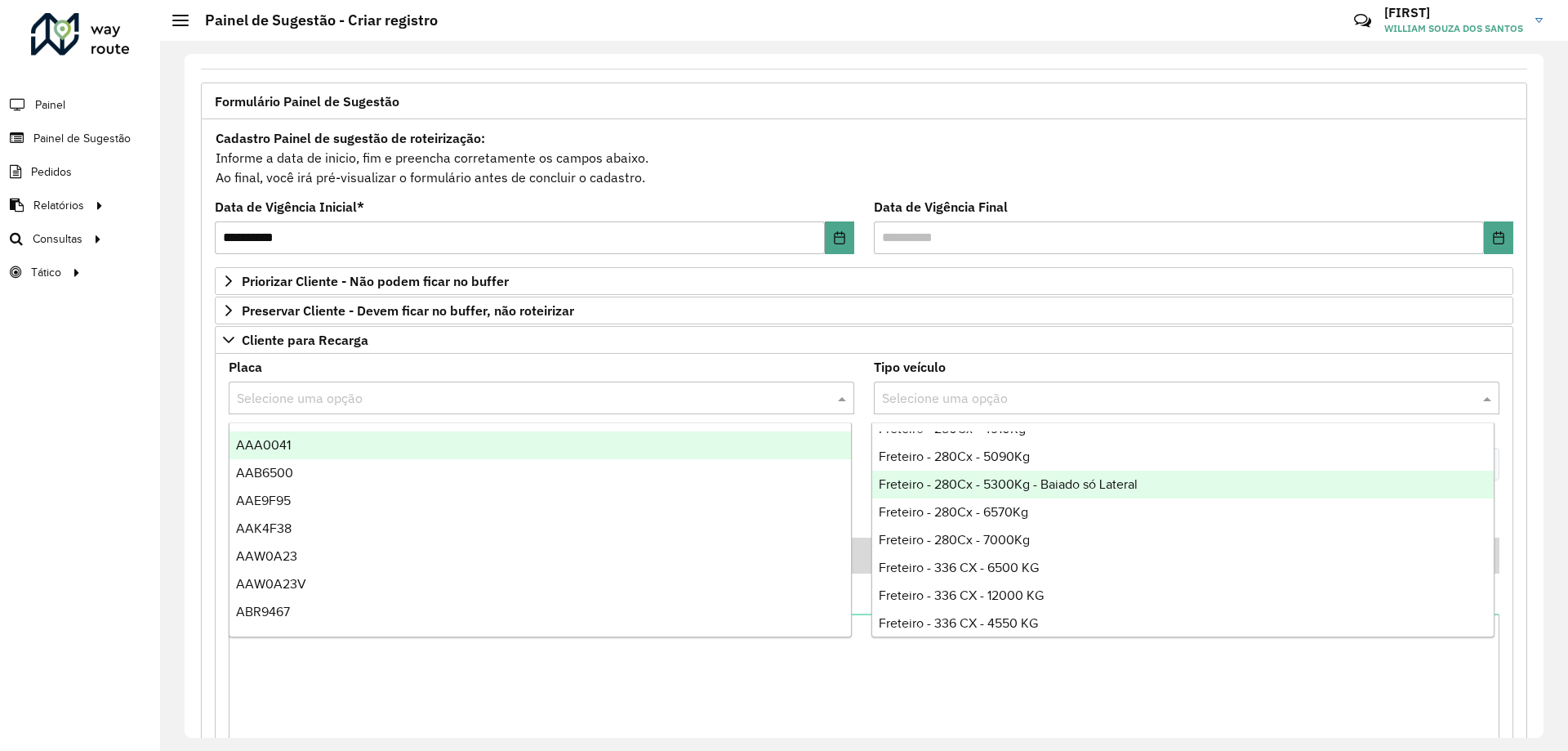 click at bounding box center (525, 399) 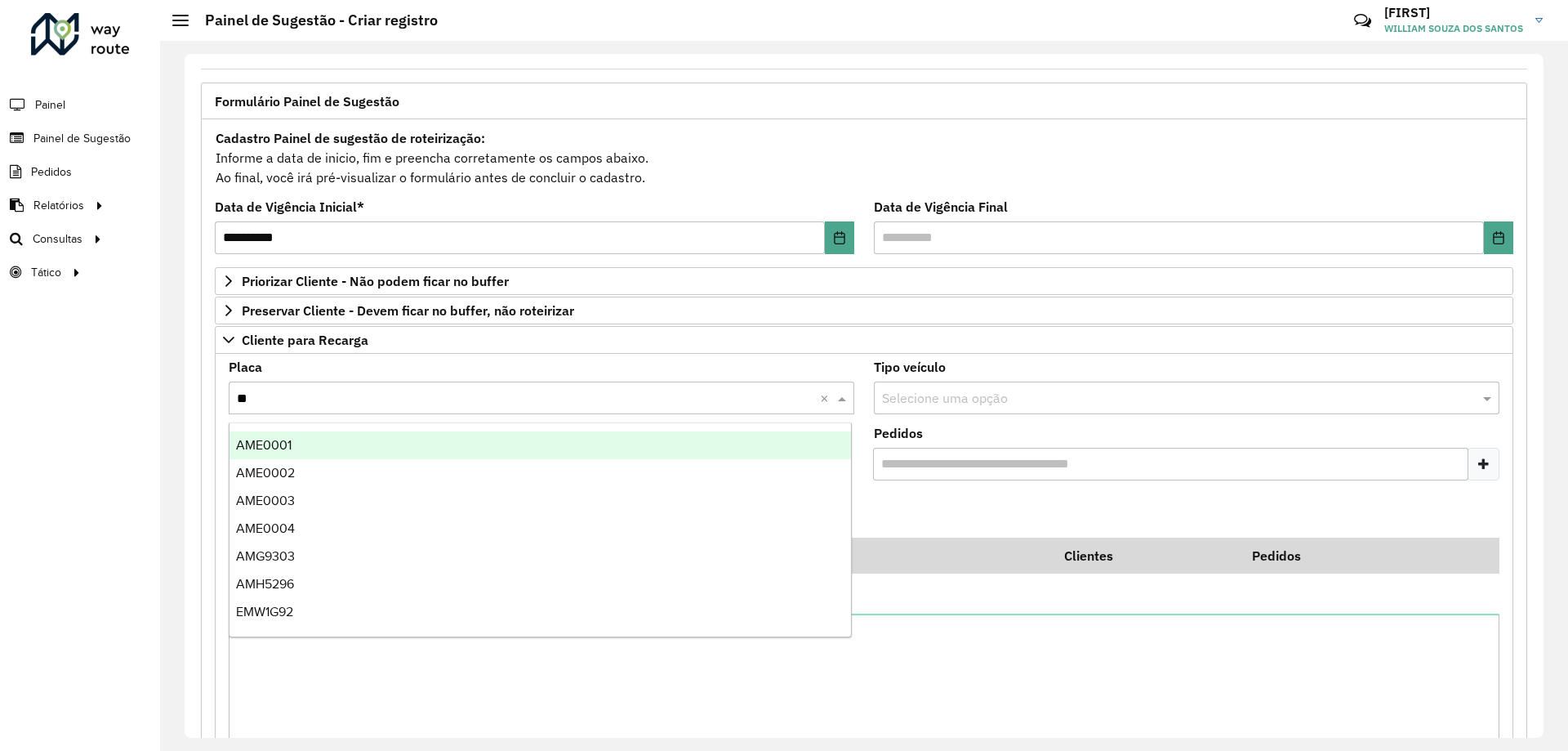 type on "***" 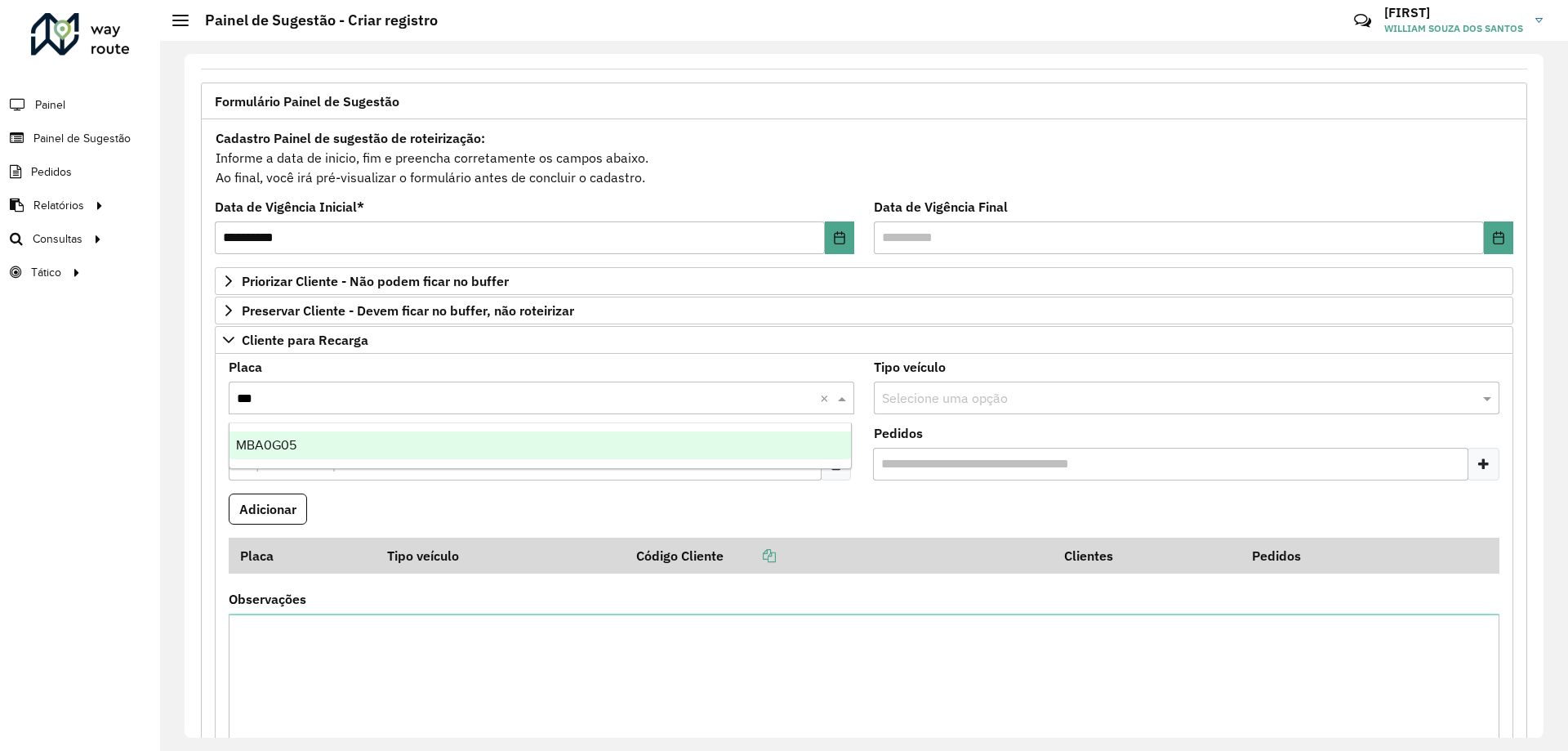 click on "MBA0G05" at bounding box center (540, 445) 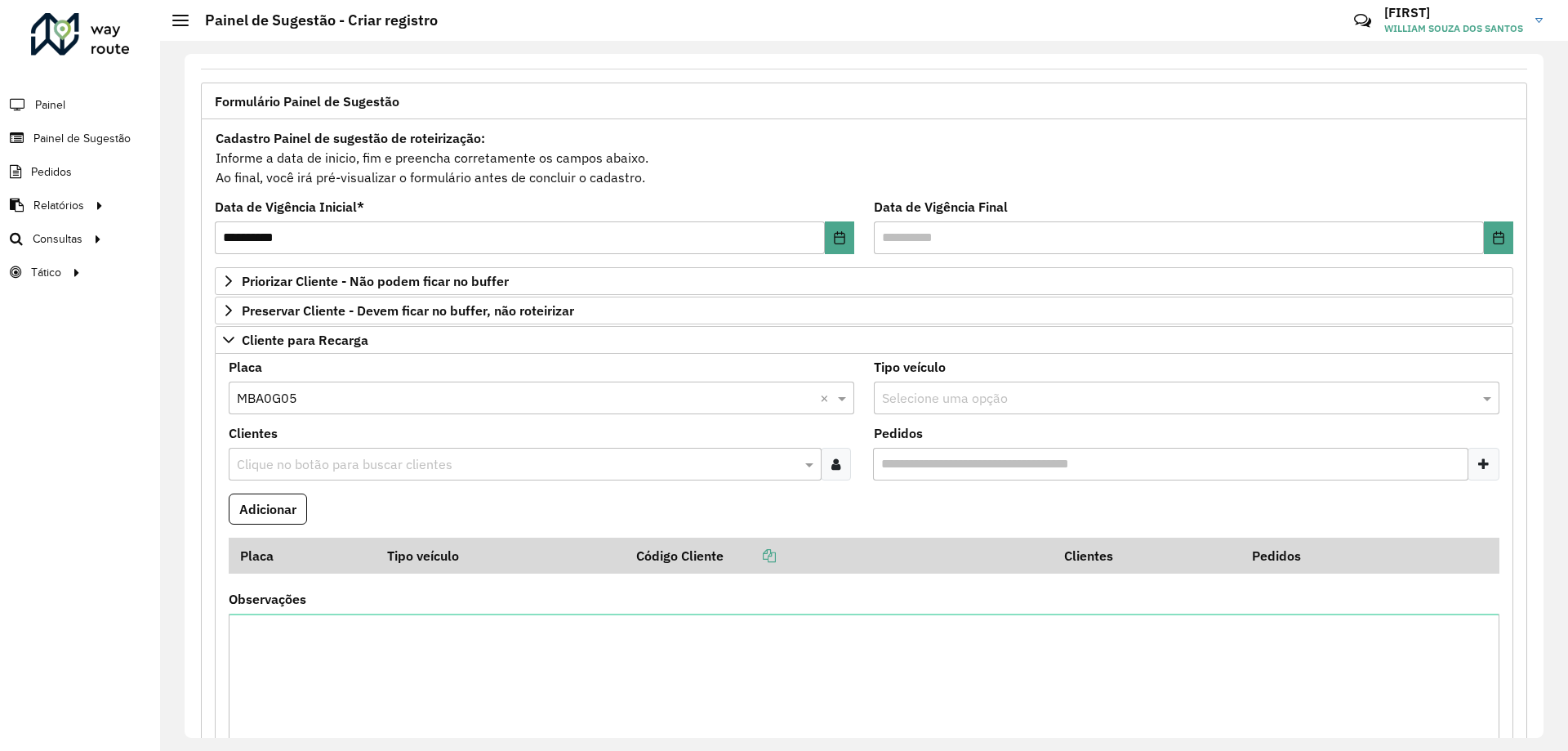 click at bounding box center (517, 465) 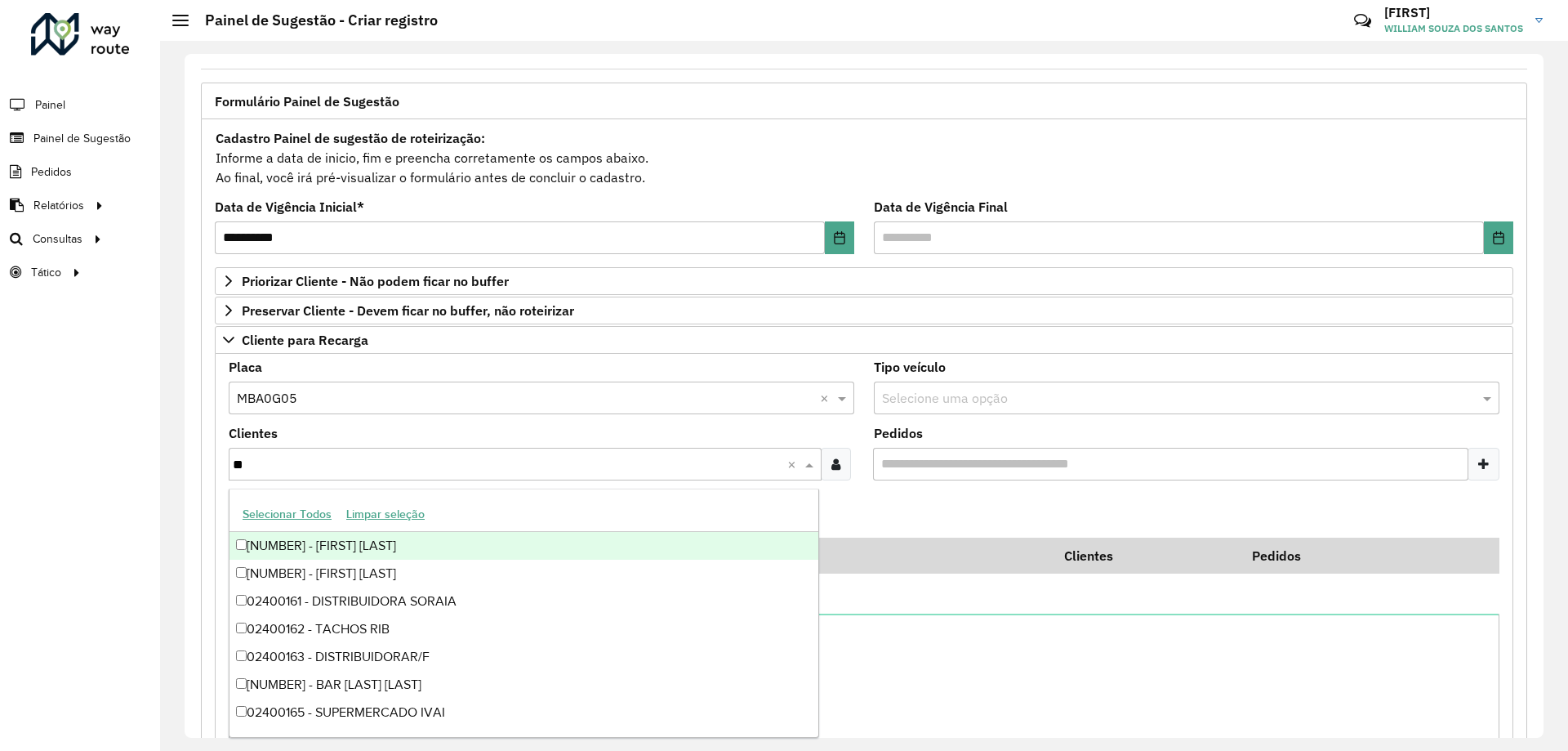 type on "*" 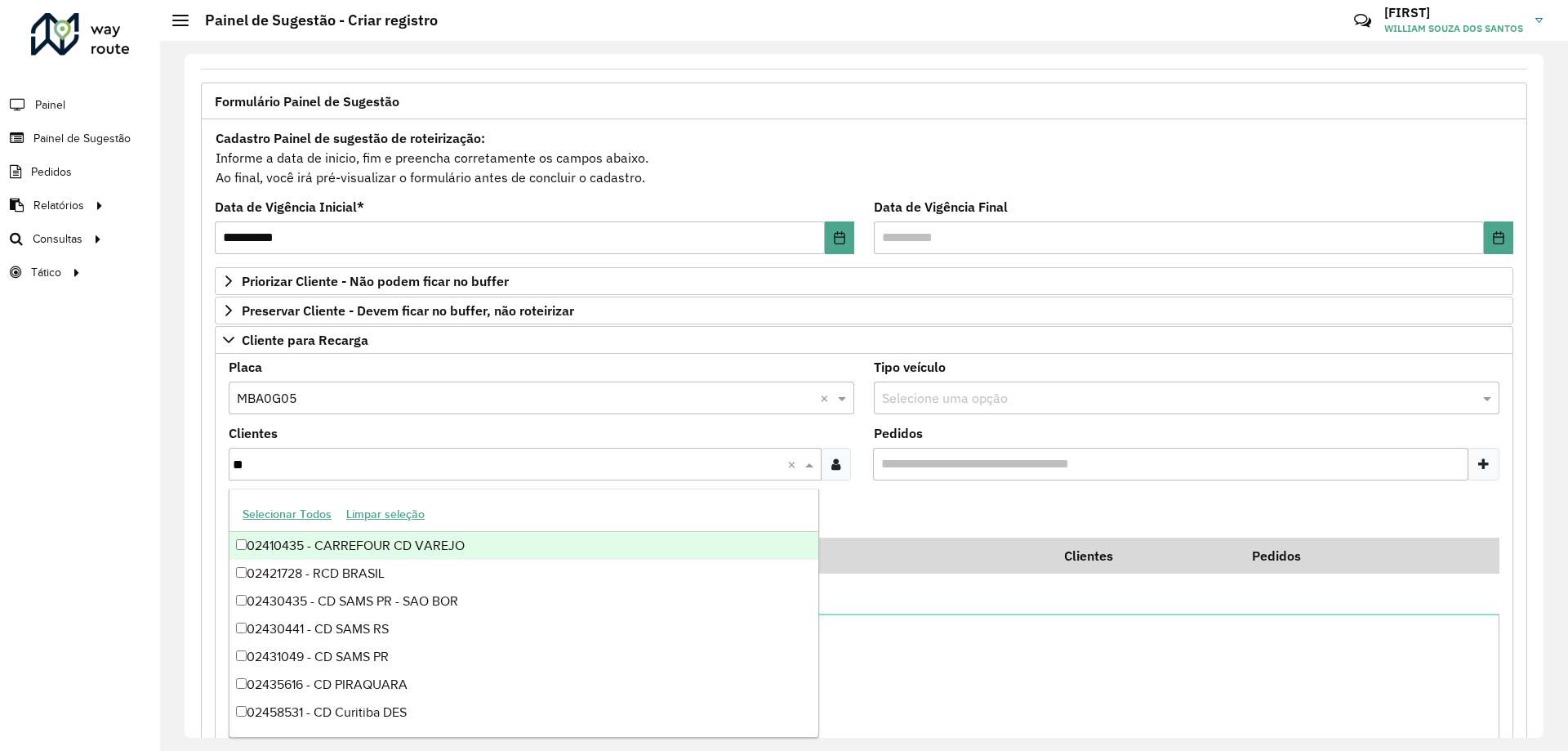 type on "*" 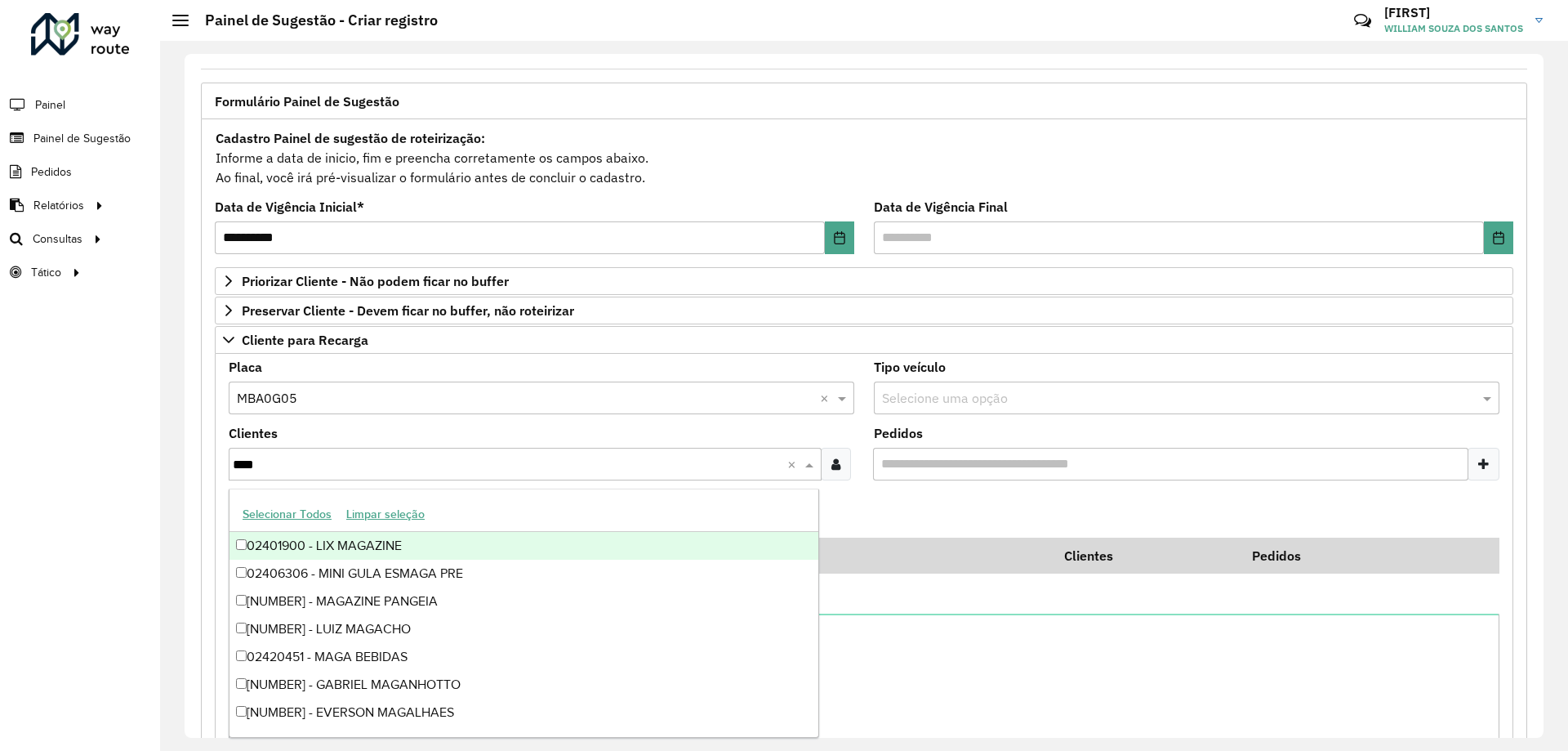 type on "*****" 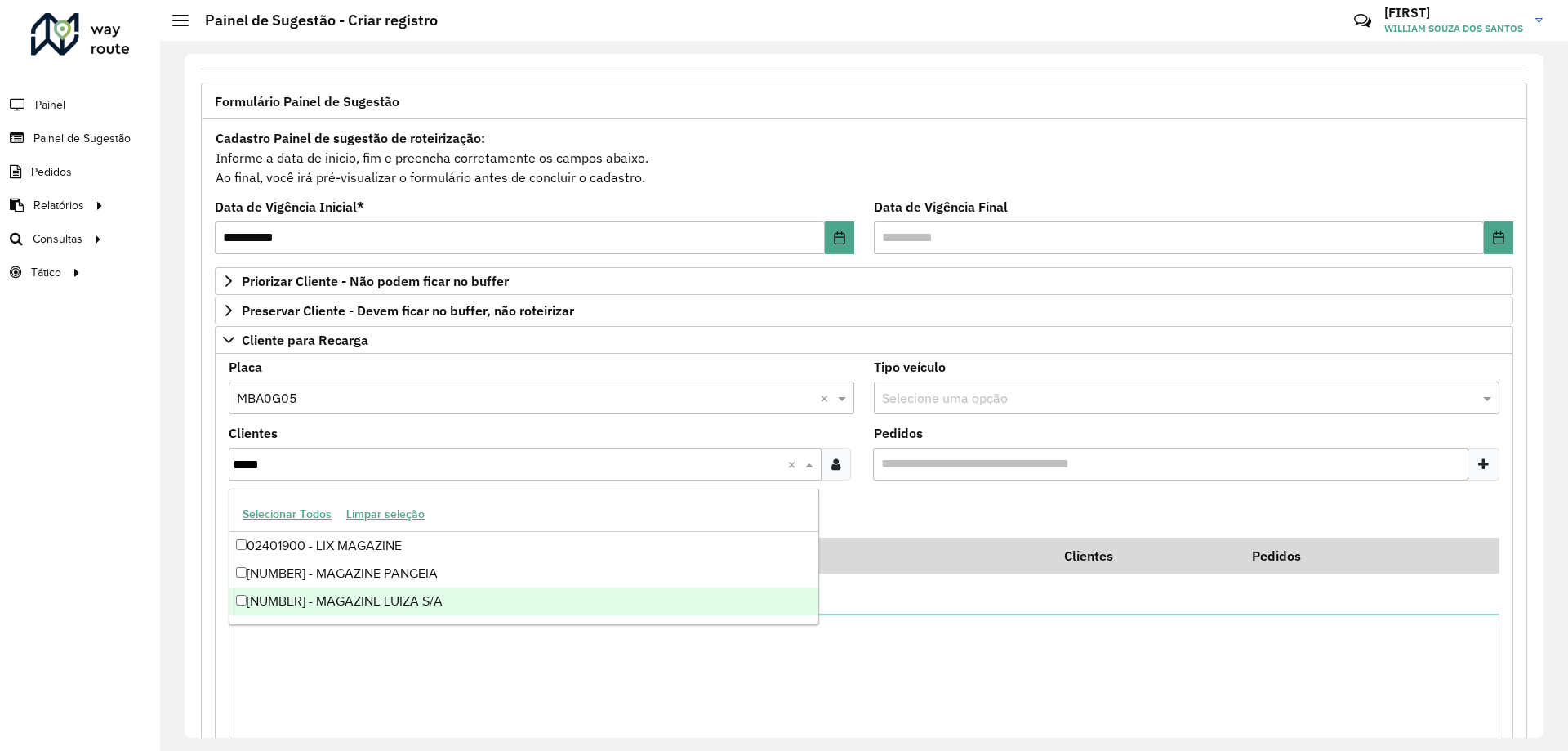 click on "[NUMBER] - MAGAZINE LUIZA S/A" at bounding box center (523, 601) 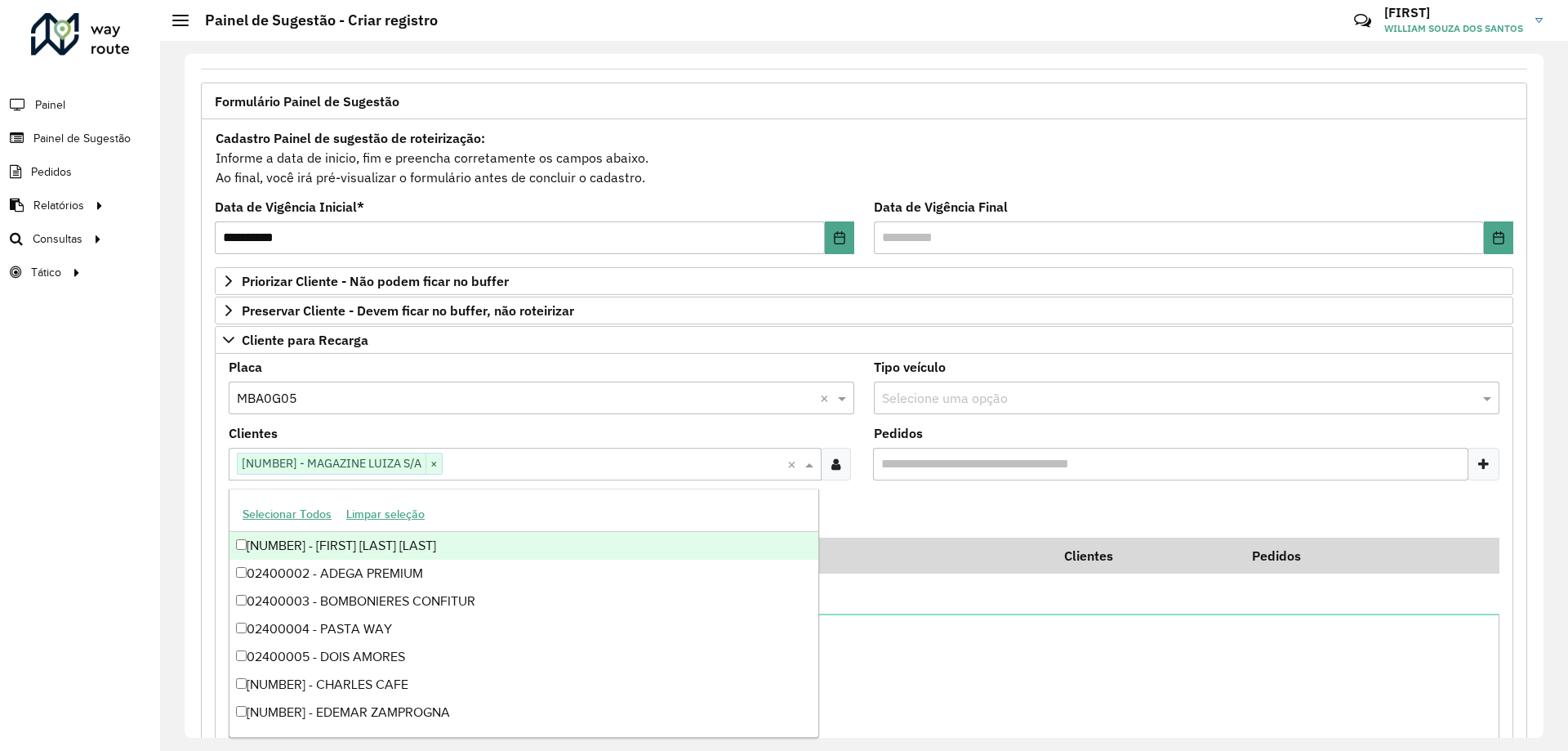 click on "Adicionar" at bounding box center (864, 516) 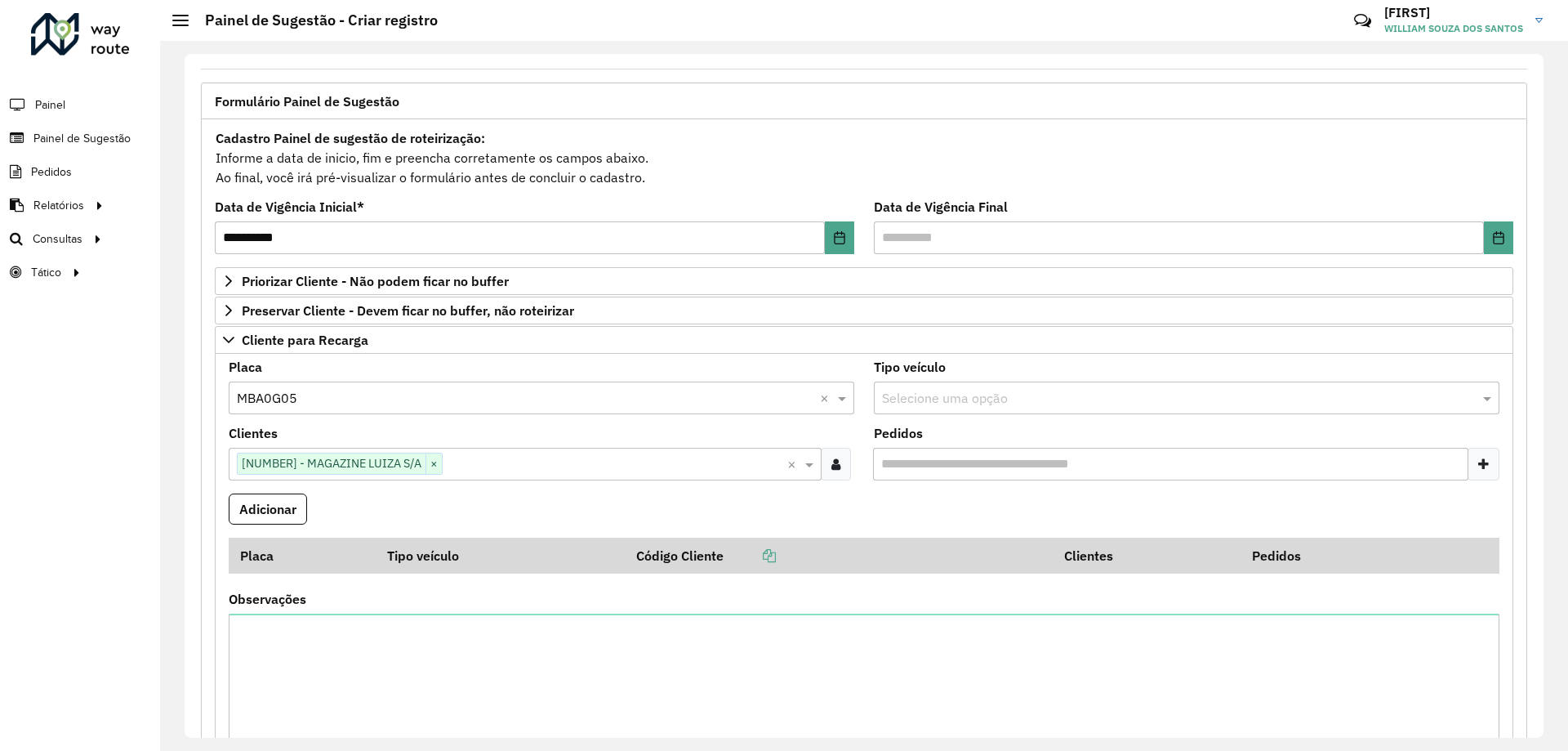 click on "Pedidos" at bounding box center (1170, 464) 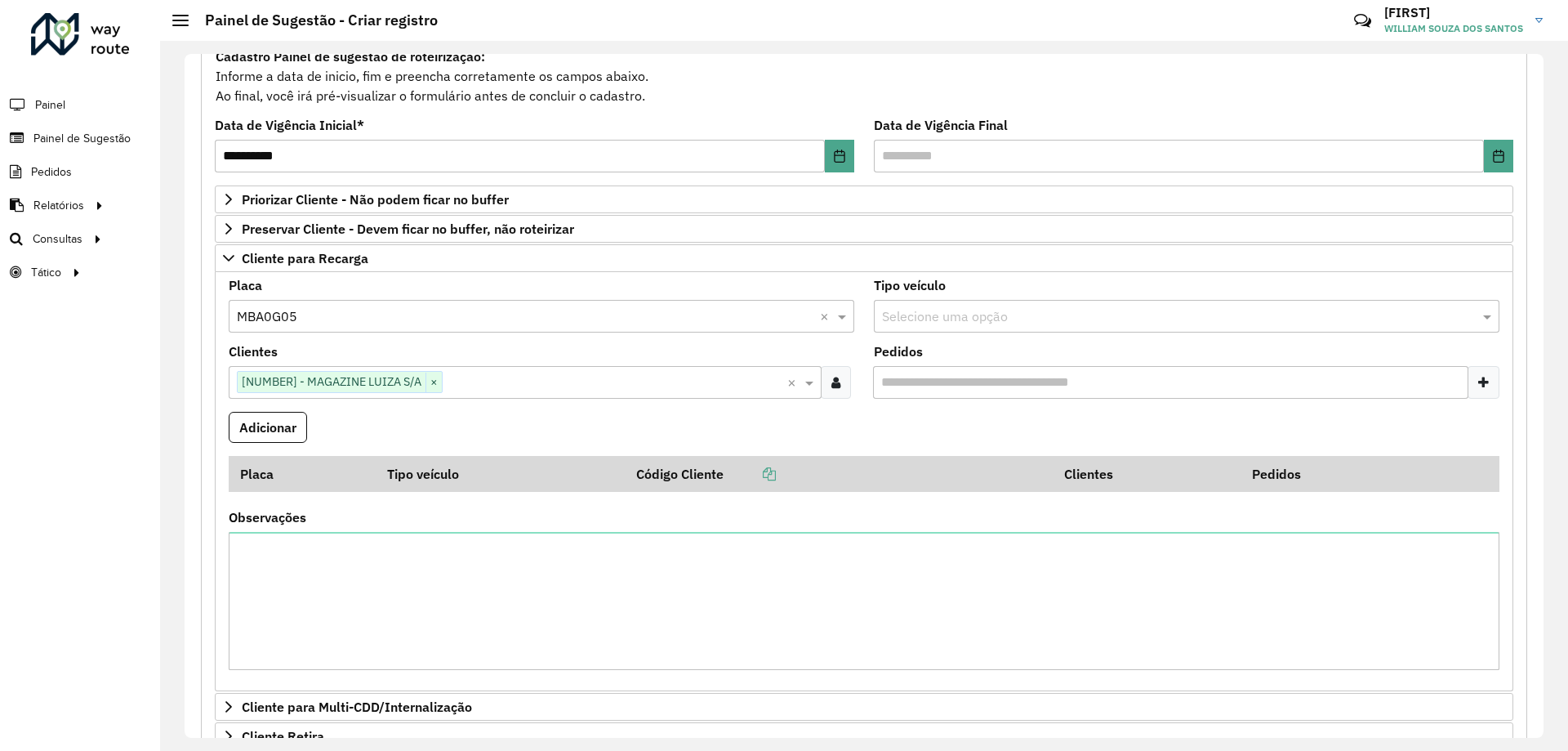 scroll, scrollTop: 245, scrollLeft: 0, axis: vertical 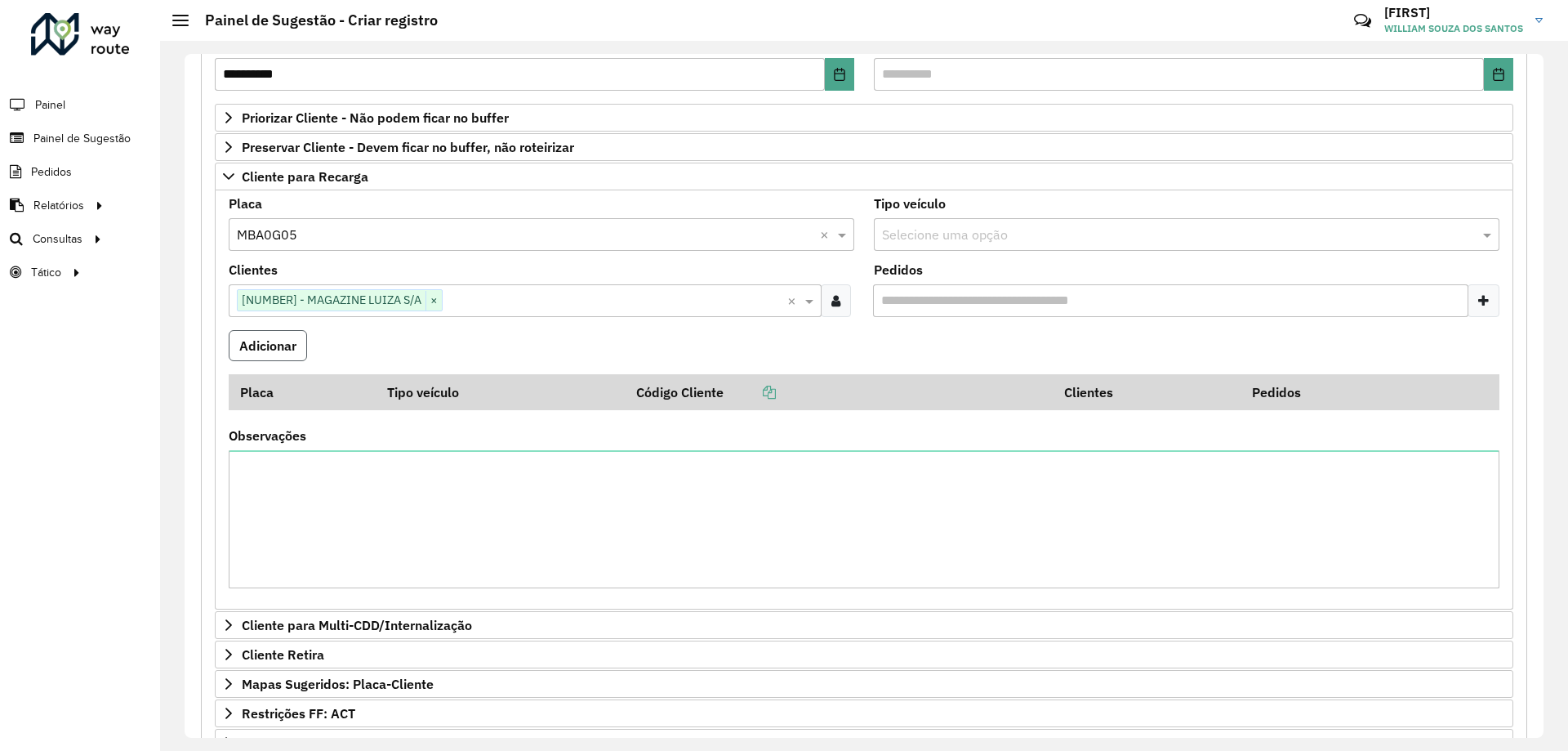 click on "Adicionar" at bounding box center [268, 346] 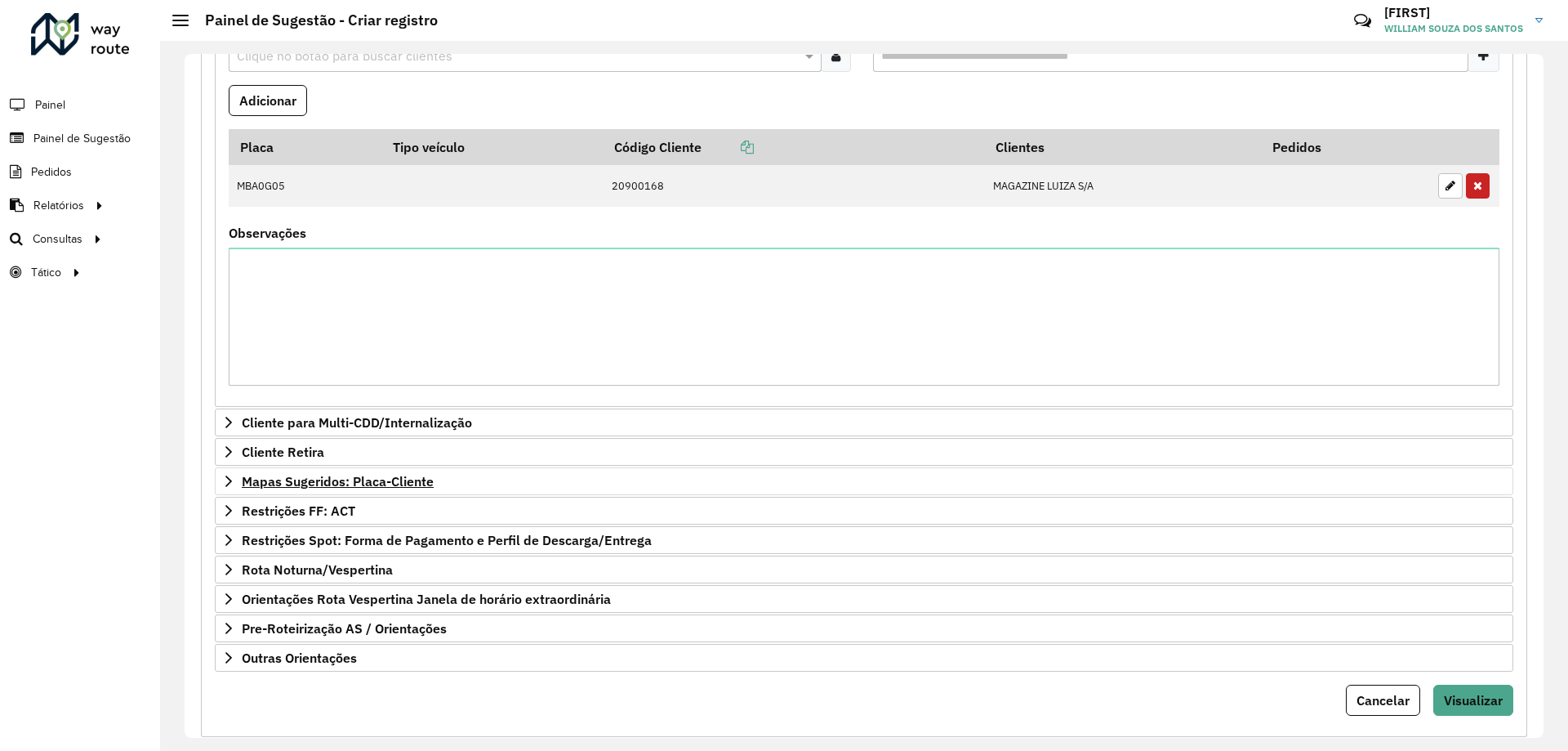 scroll, scrollTop: 327, scrollLeft: 0, axis: vertical 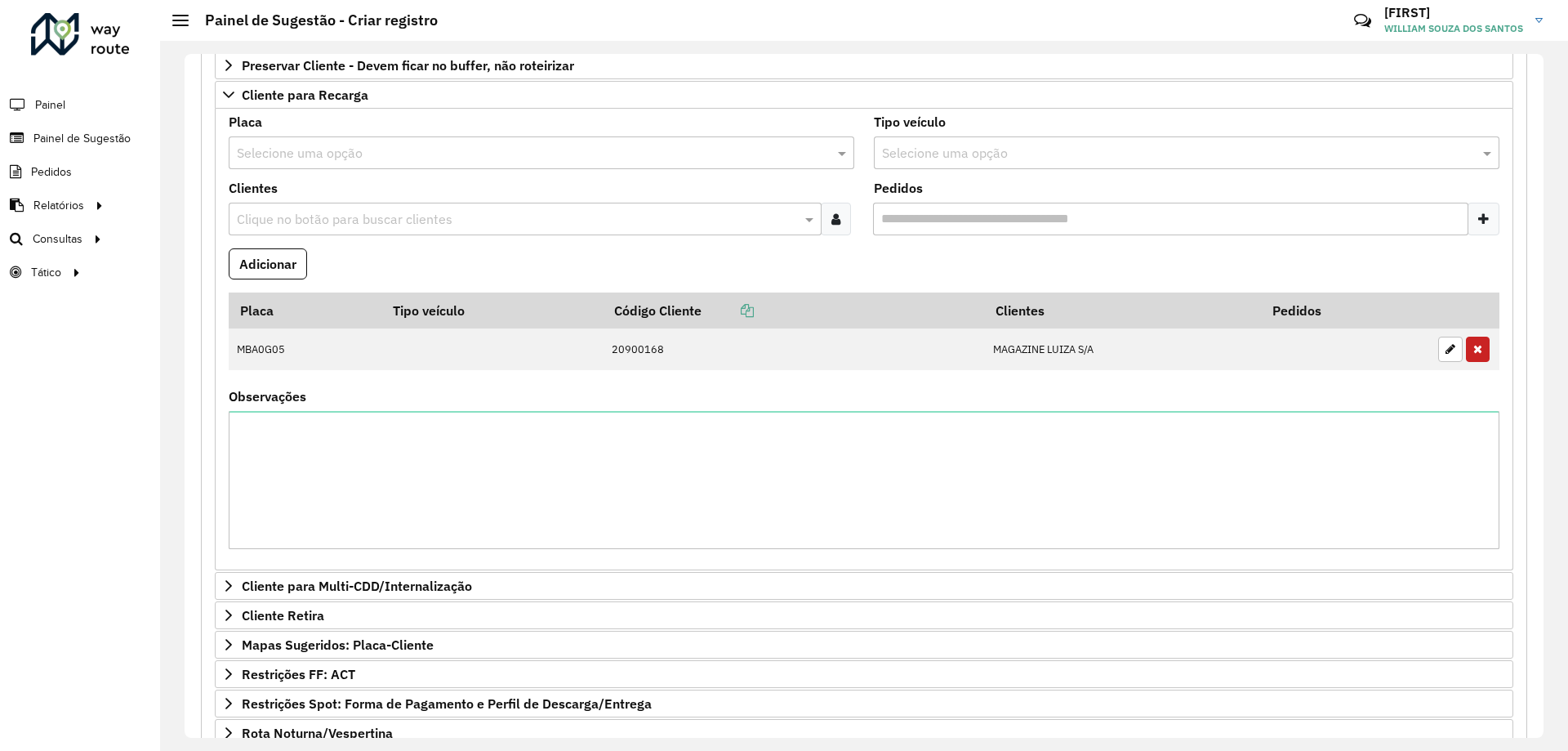 type 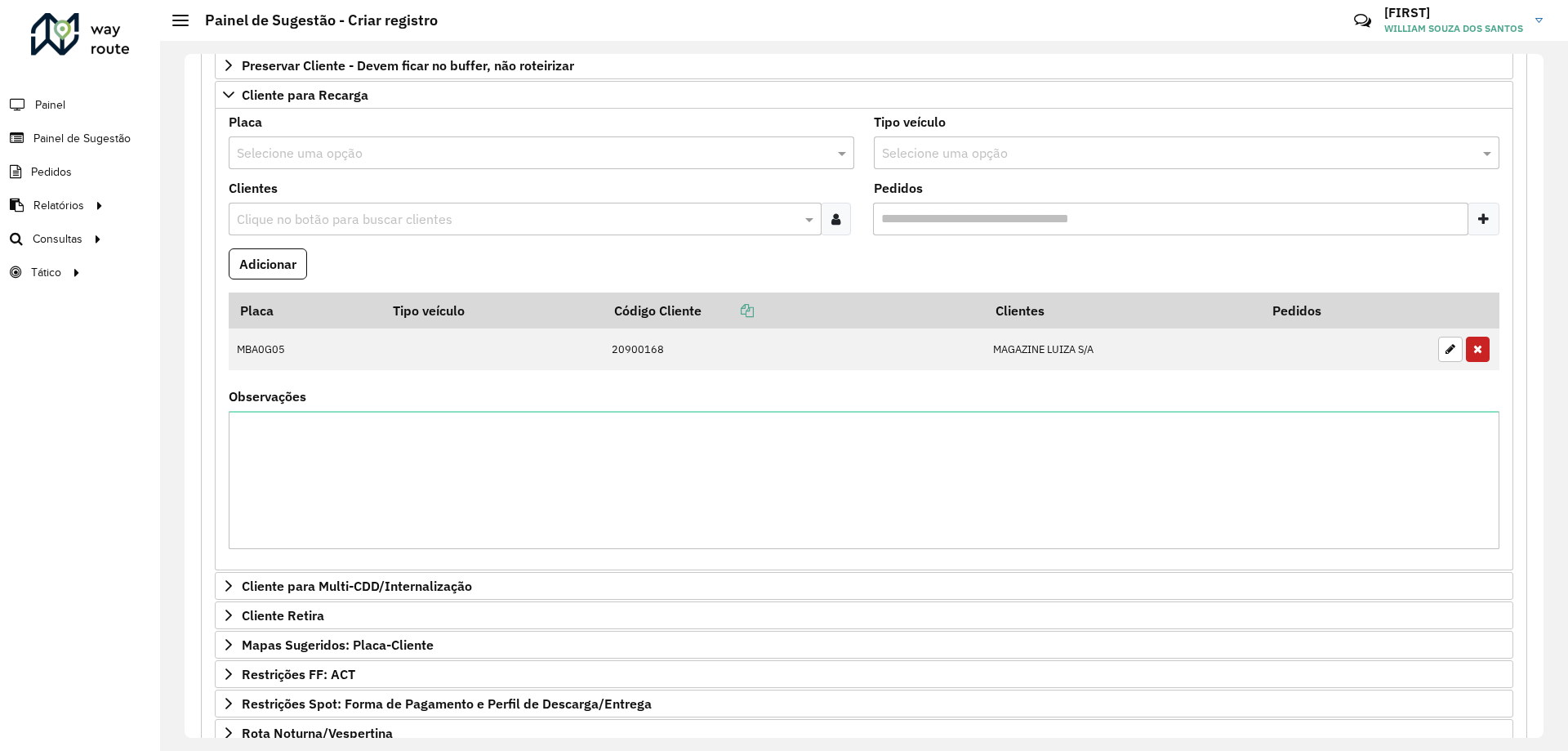 click at bounding box center (517, 220) 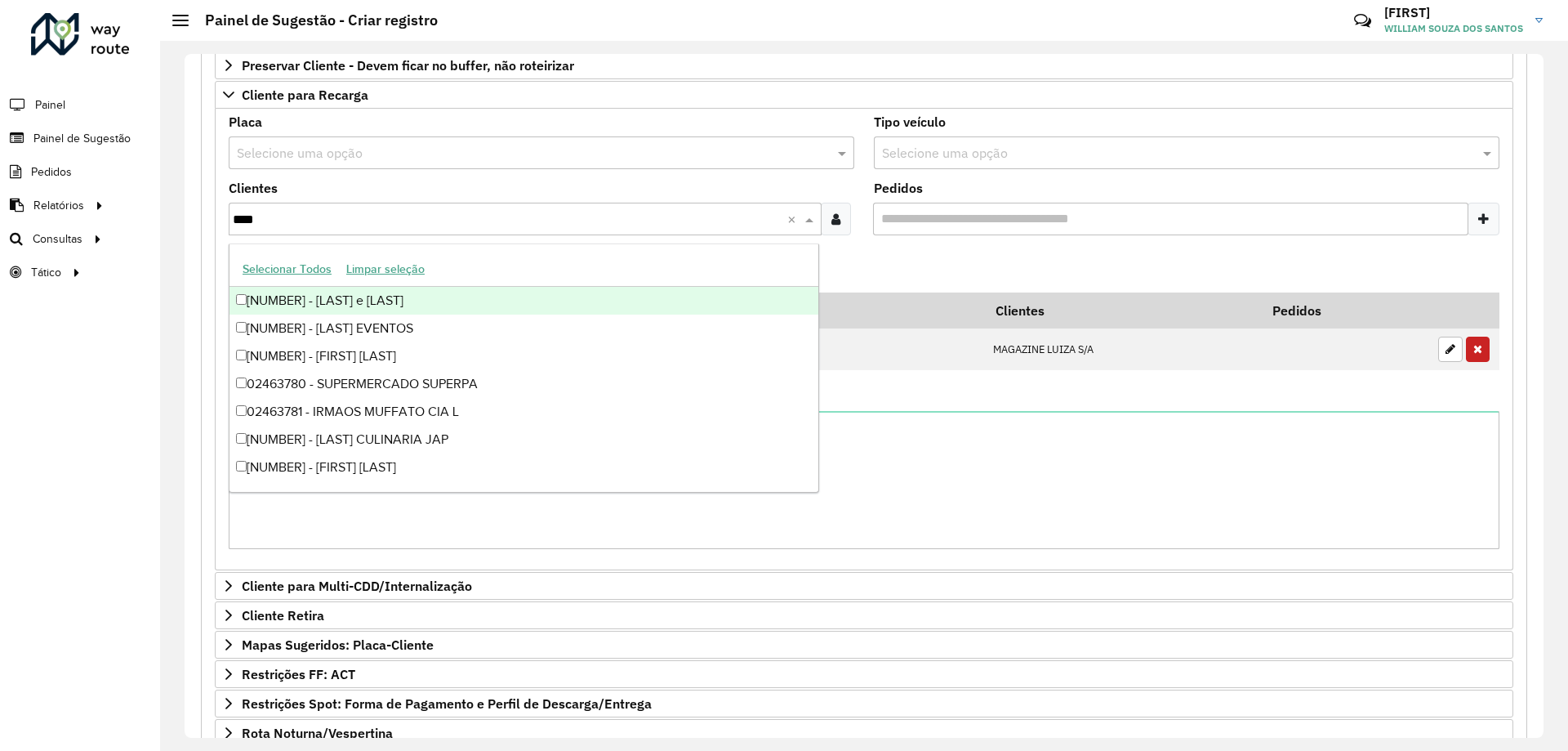 type on "*****" 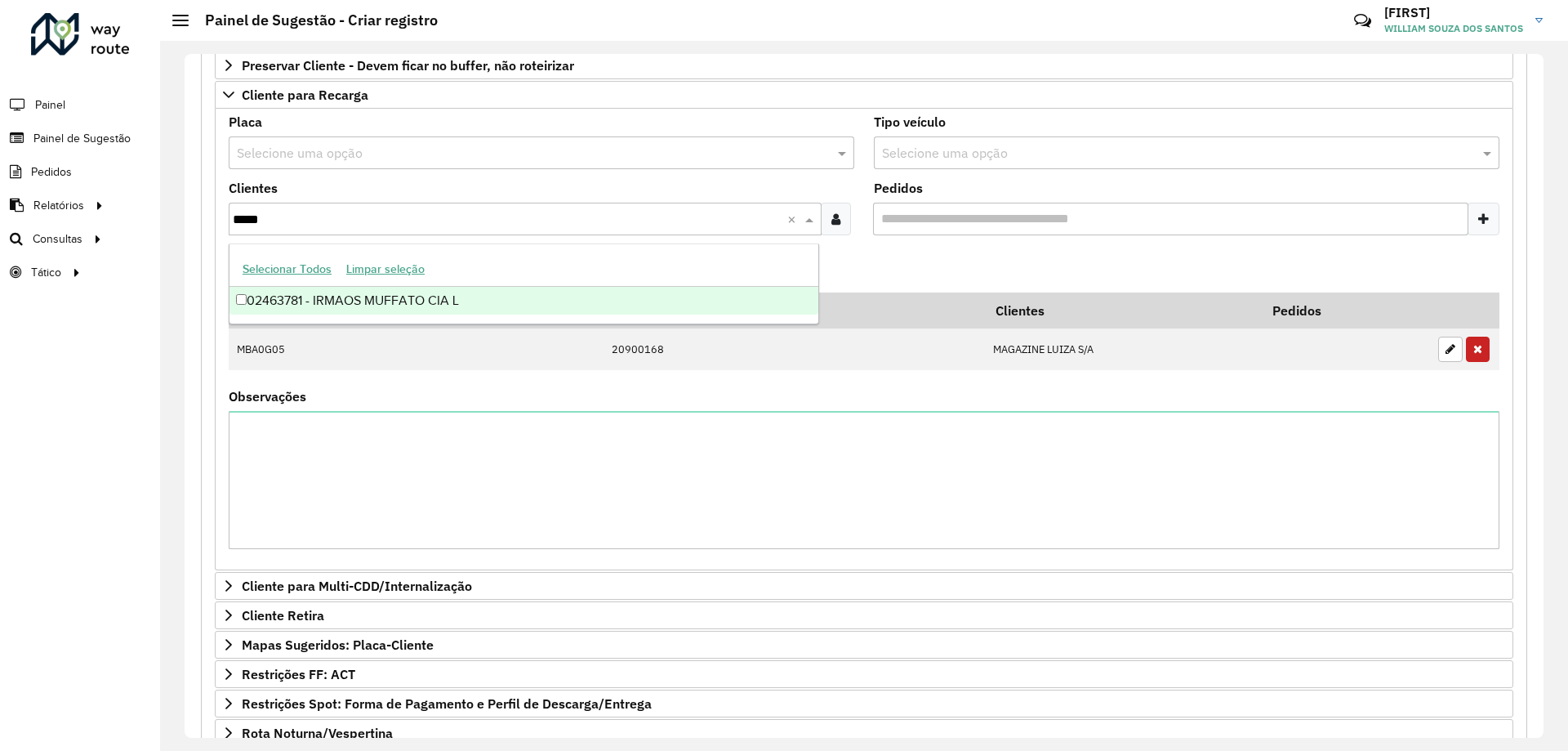 click on "02463781 - IRMAOS MUFFATO CIA L" at bounding box center (523, 301) 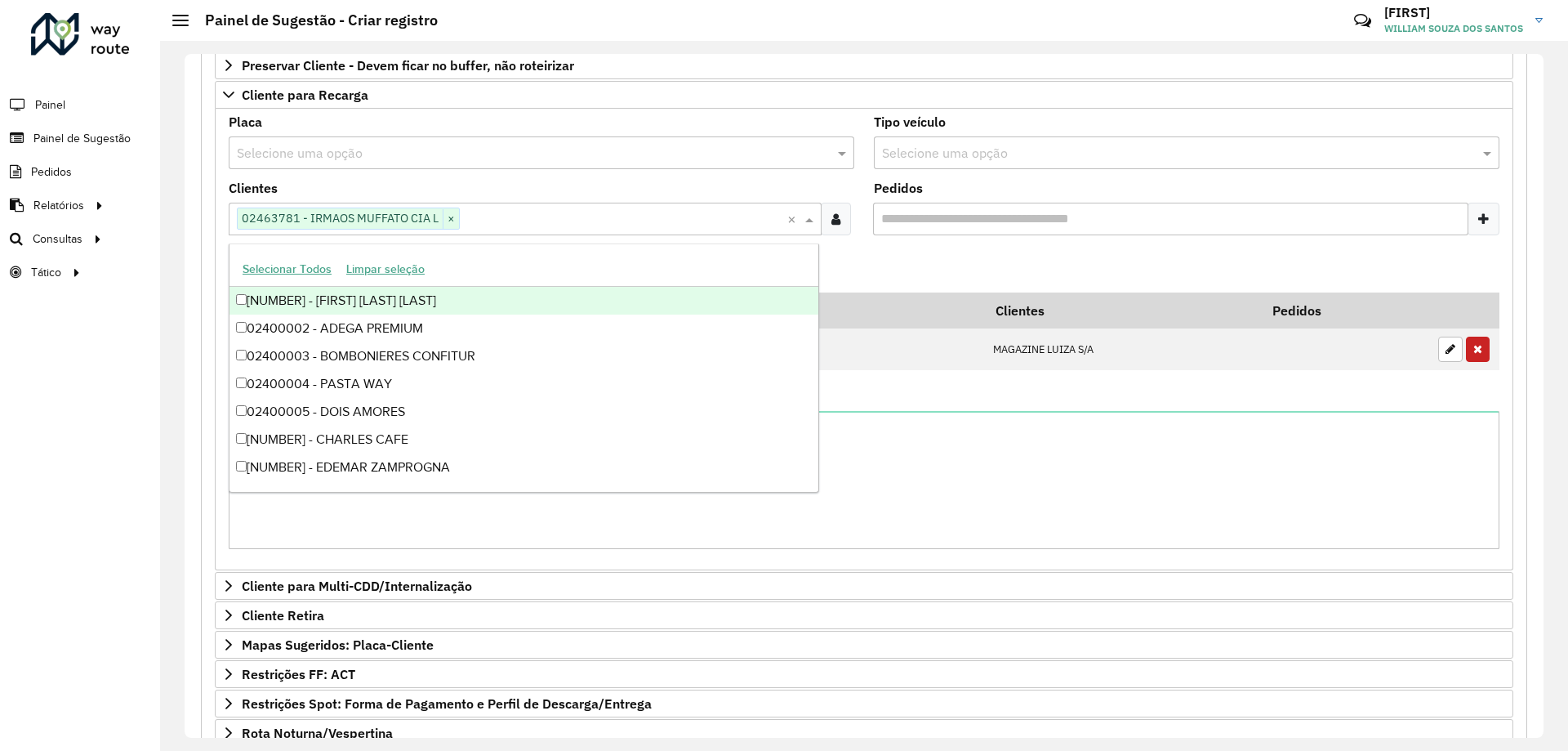 click at bounding box center [1170, 154] 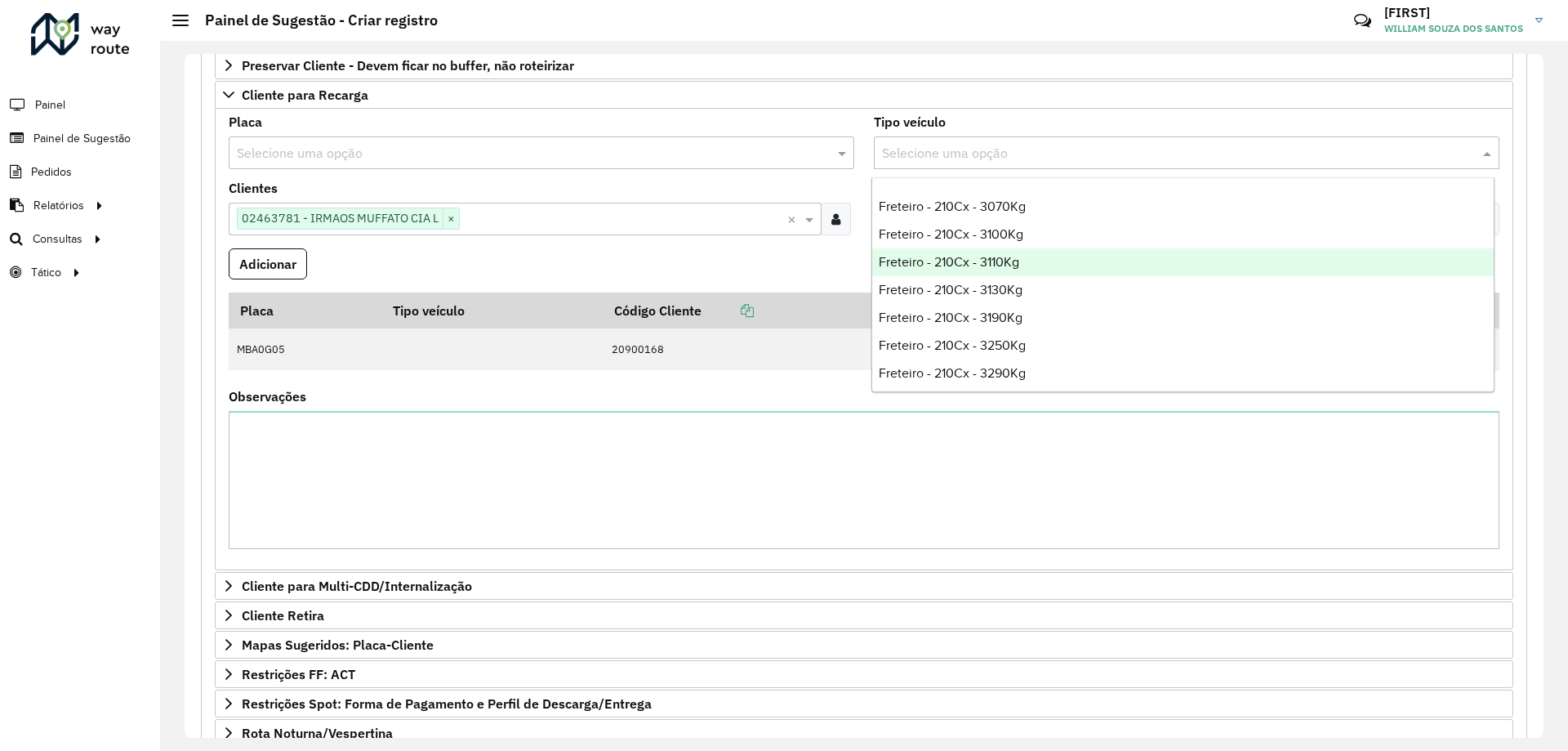scroll, scrollTop: 1226, scrollLeft: 0, axis: vertical 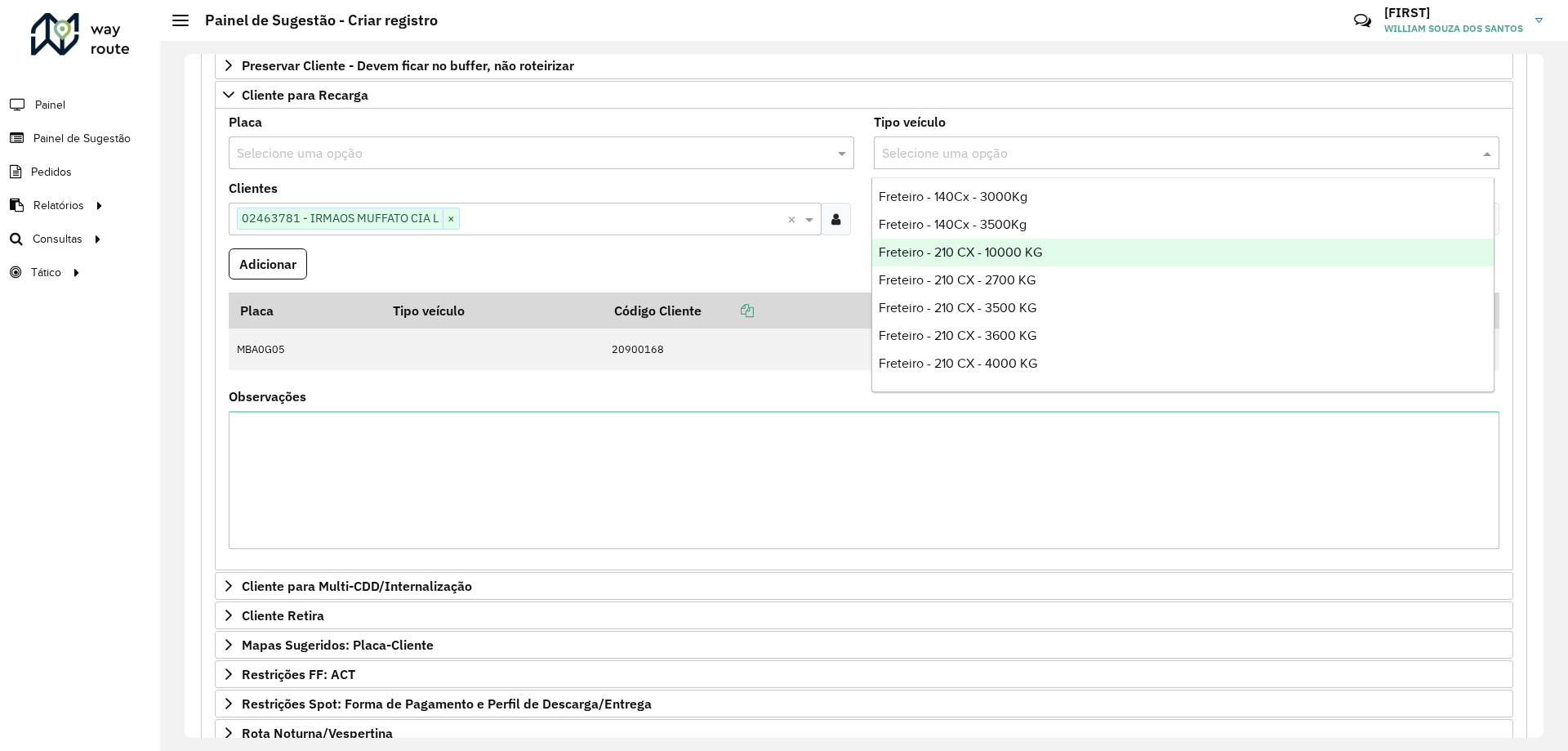 click on "Freteiro - 210 CX - 10000 KG" at bounding box center [1183, 253] 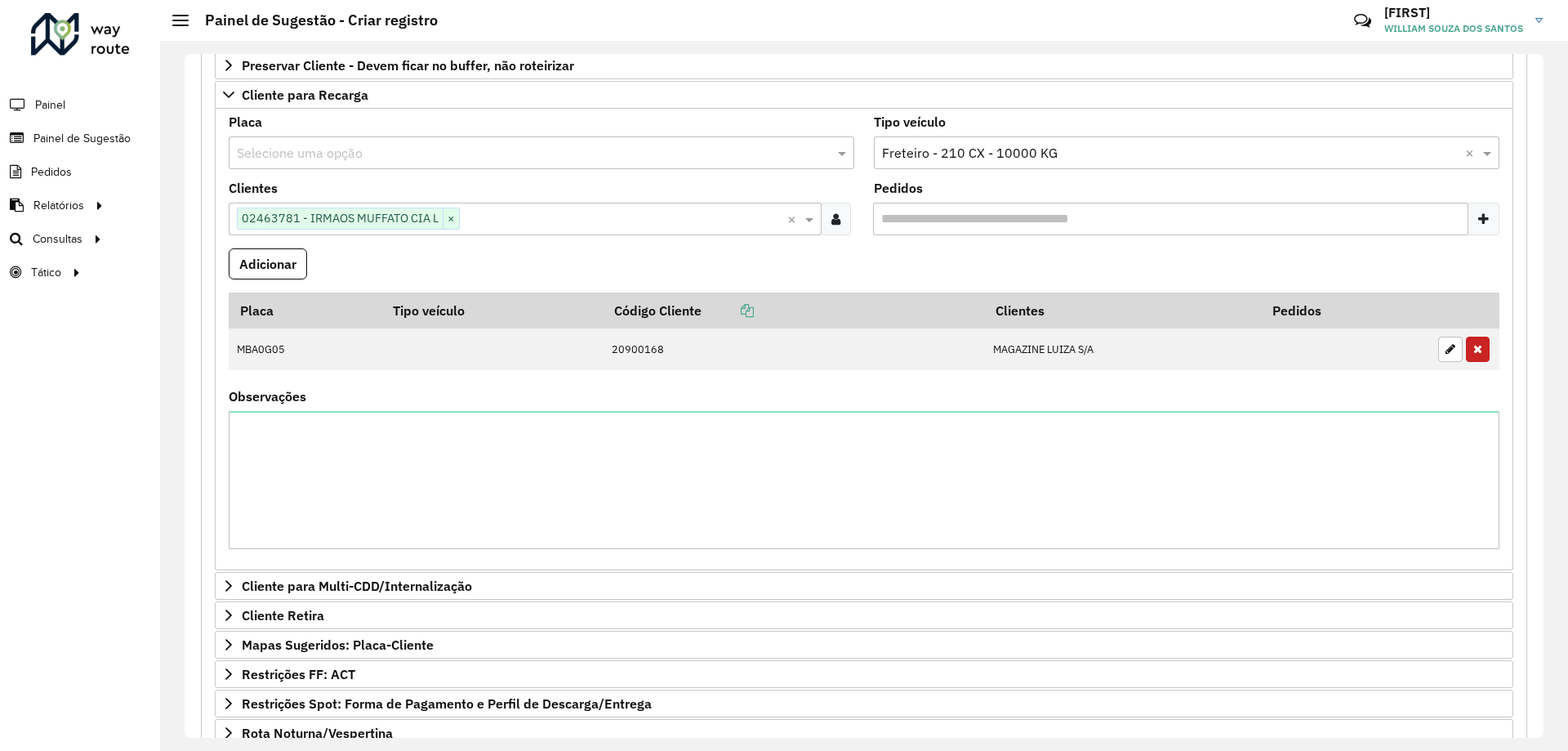 click on "Pedidos" at bounding box center (1187, 215) 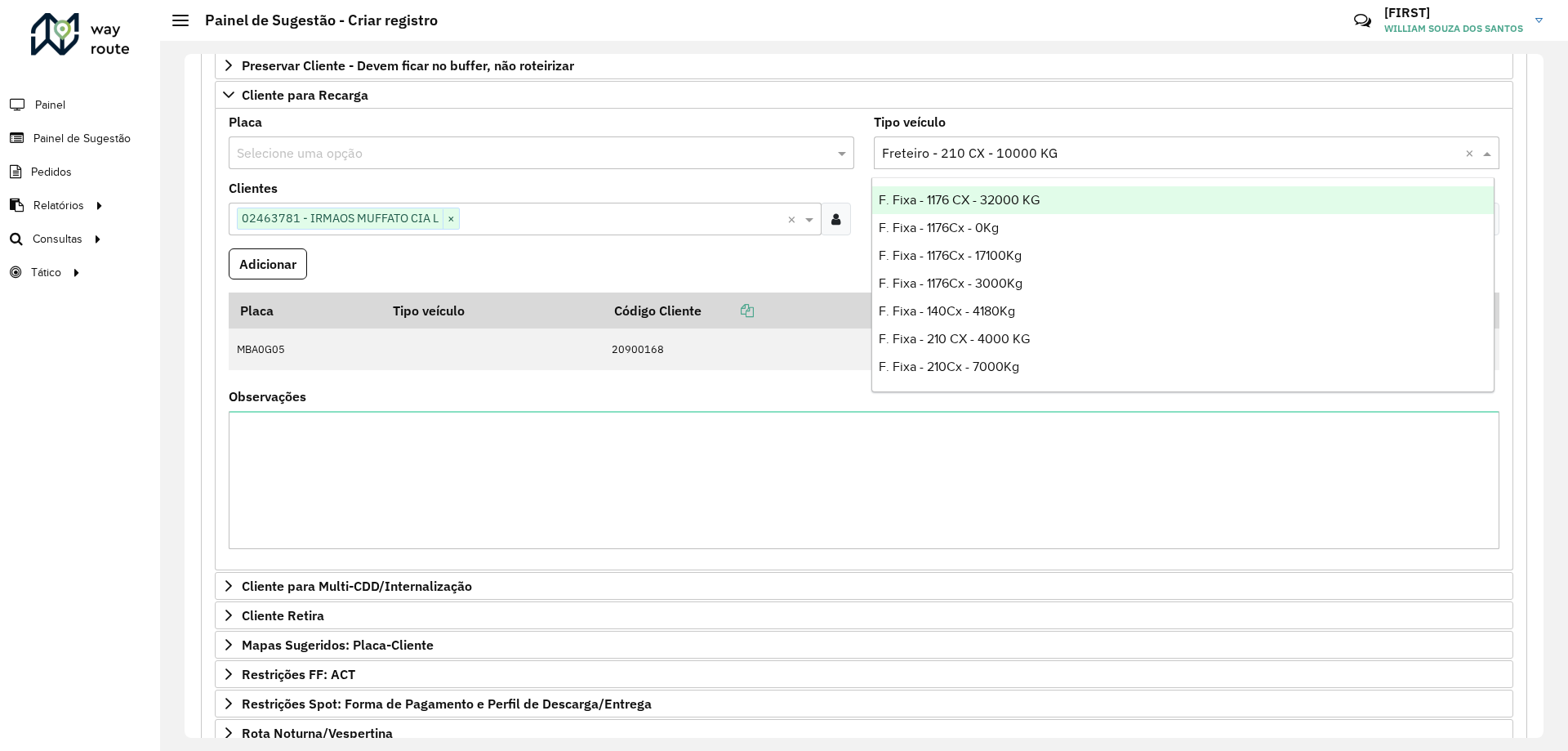 click at bounding box center [1170, 154] 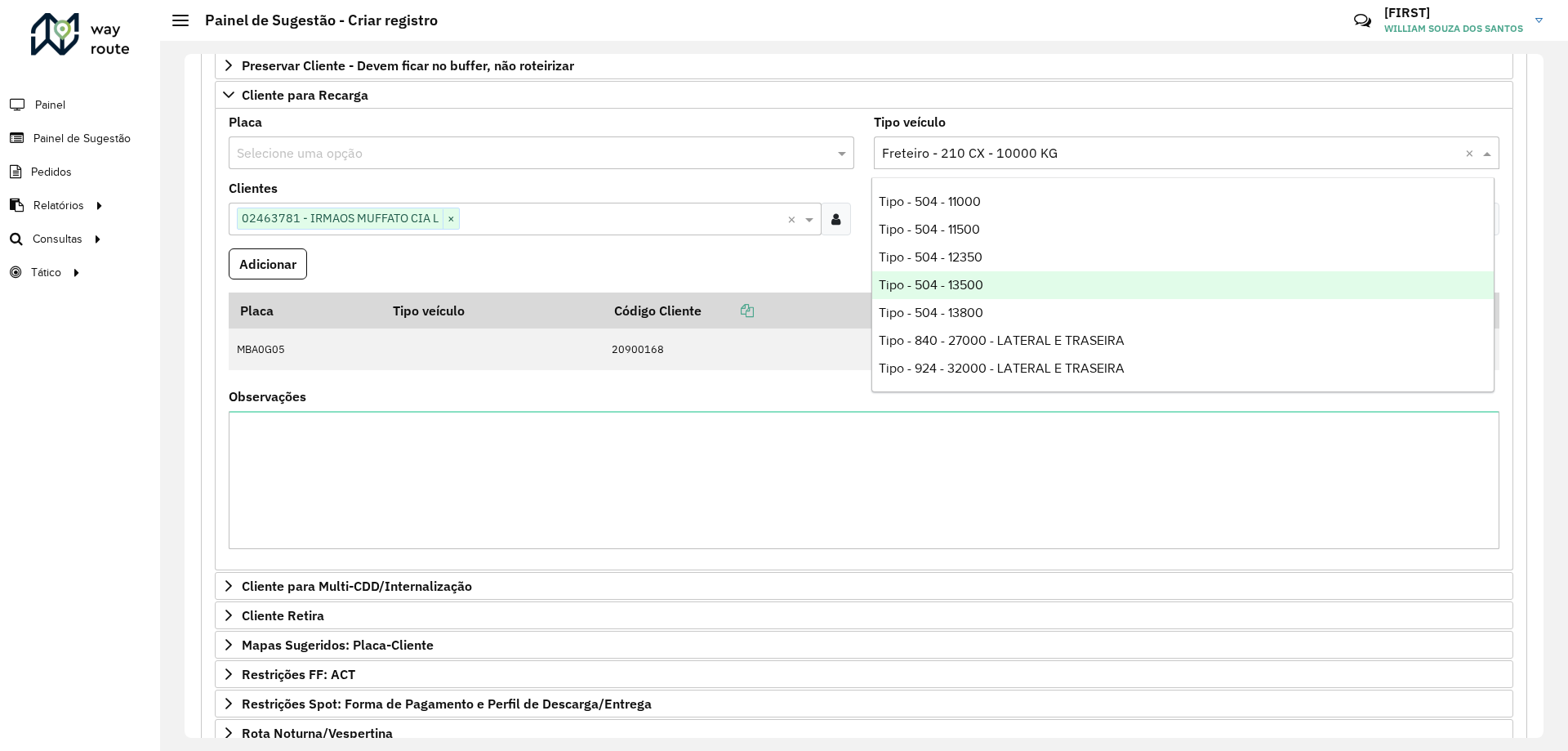 scroll, scrollTop: 6400, scrollLeft: 0, axis: vertical 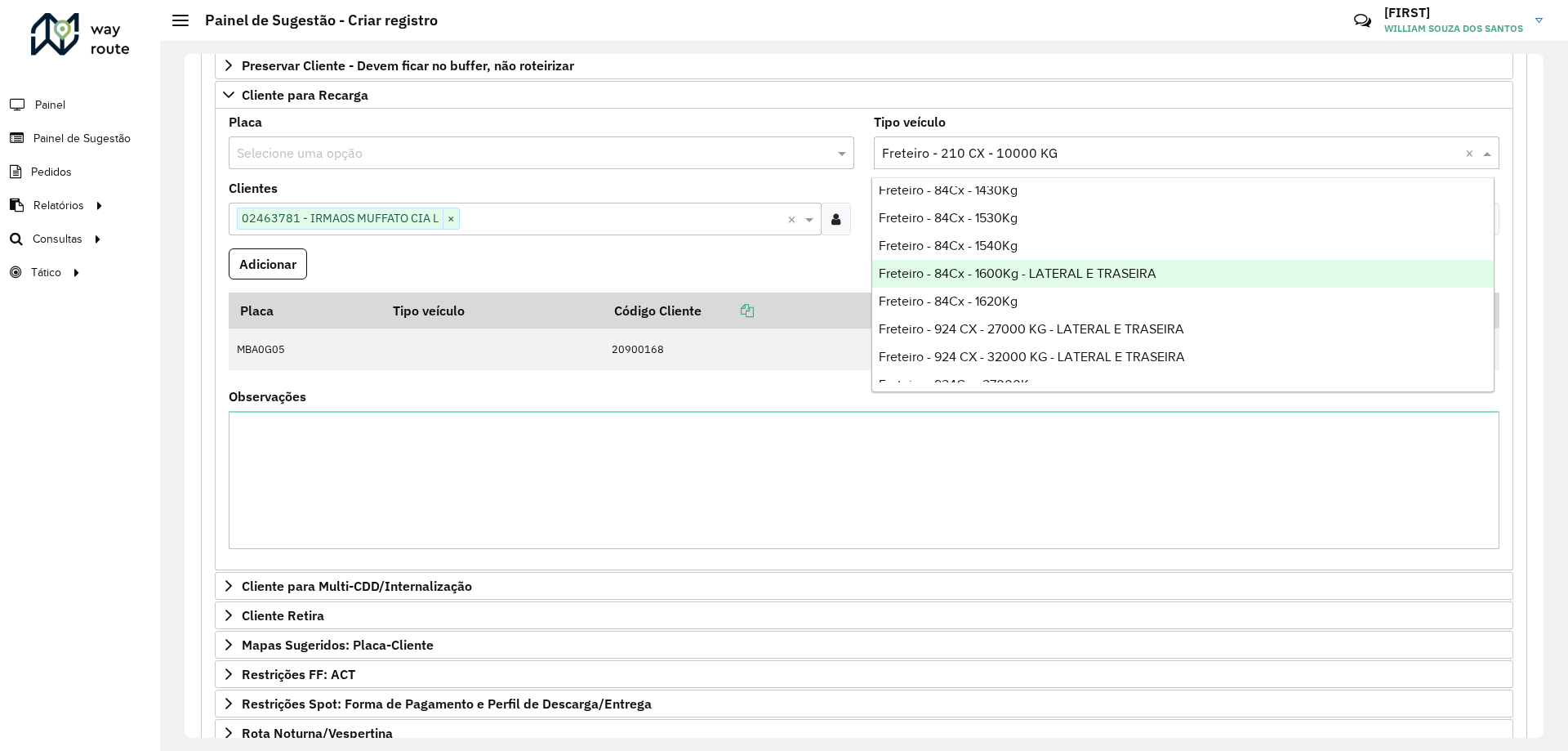 click on "Adicionar" at bounding box center (864, 270) 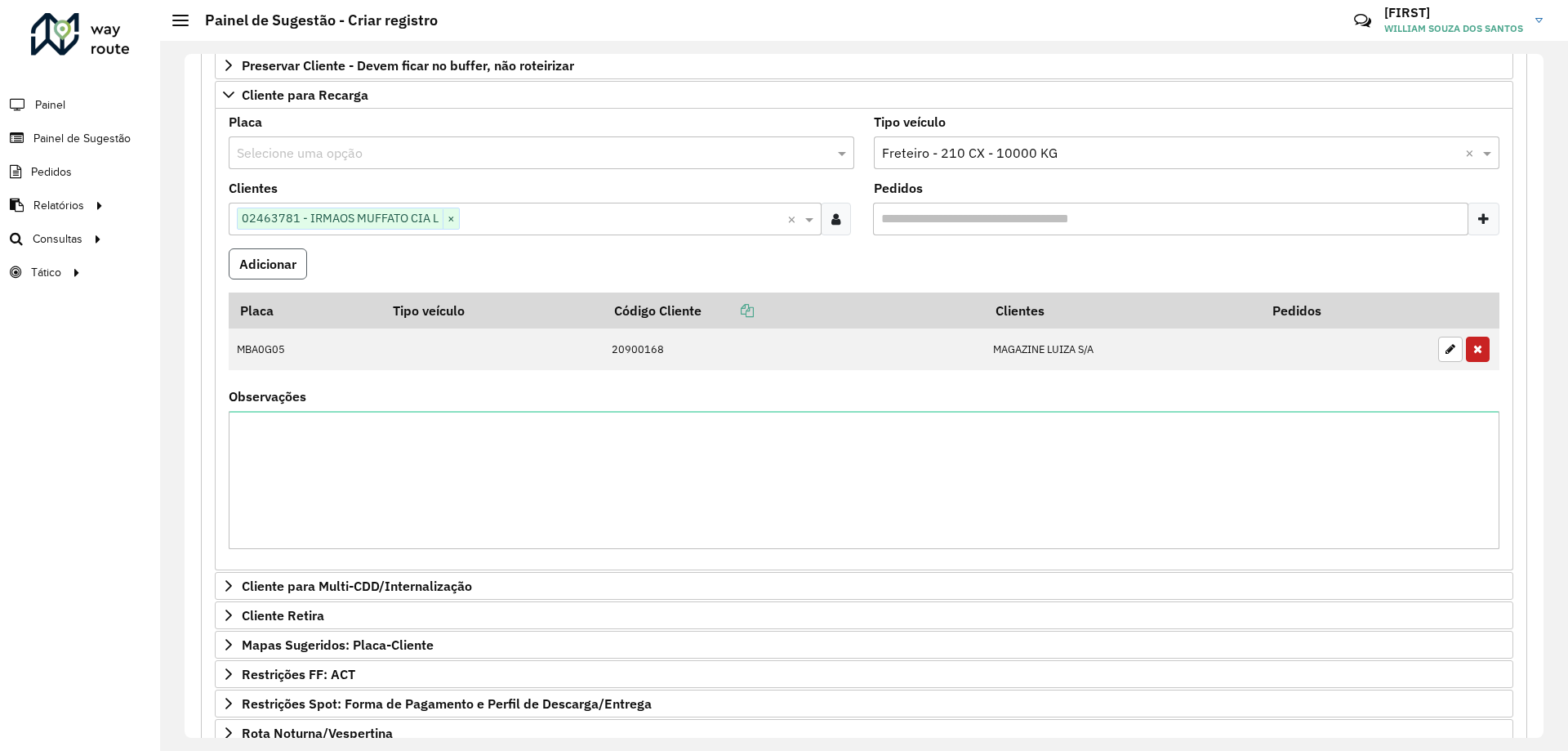 click on "Adicionar" at bounding box center (268, 264) 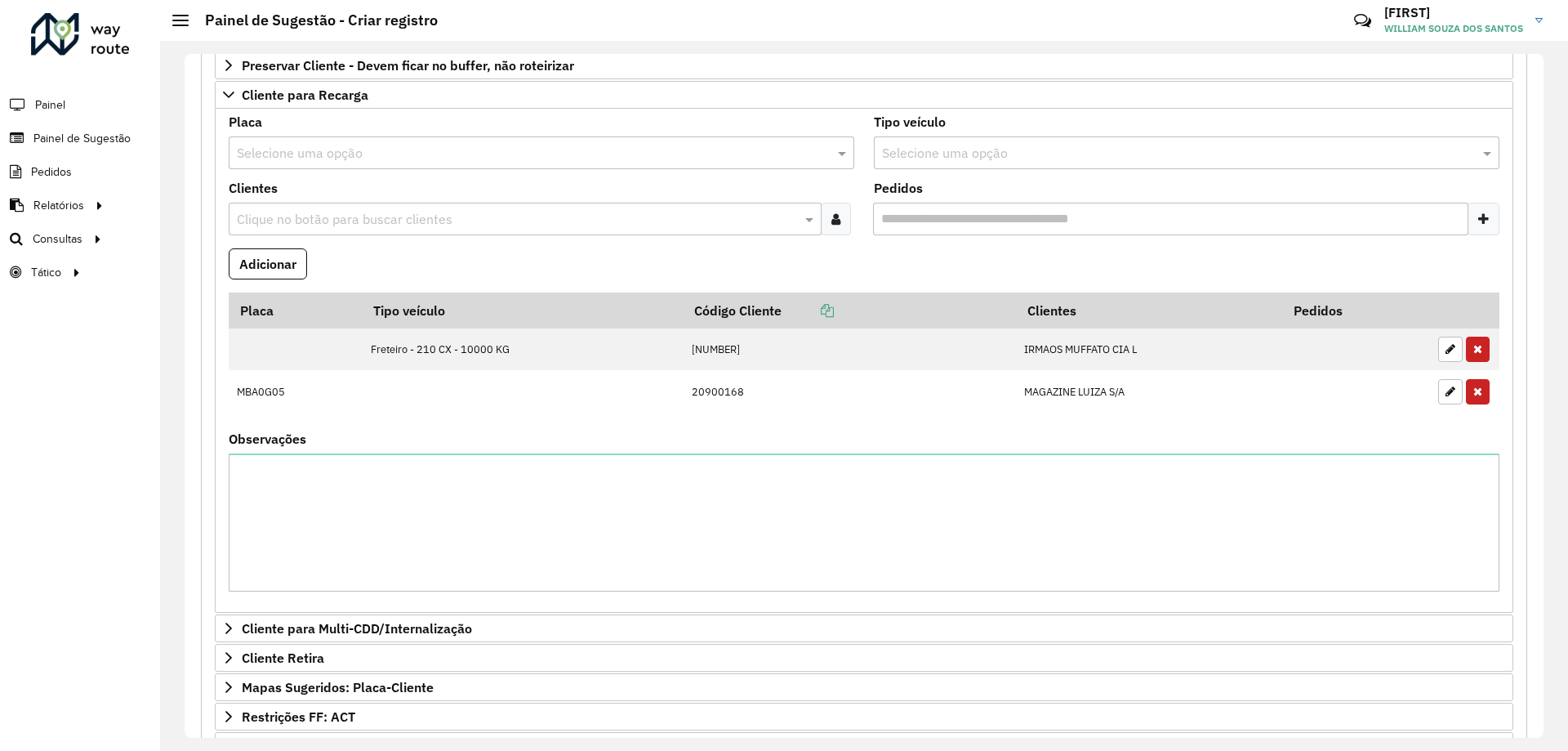 click at bounding box center (517, 220) 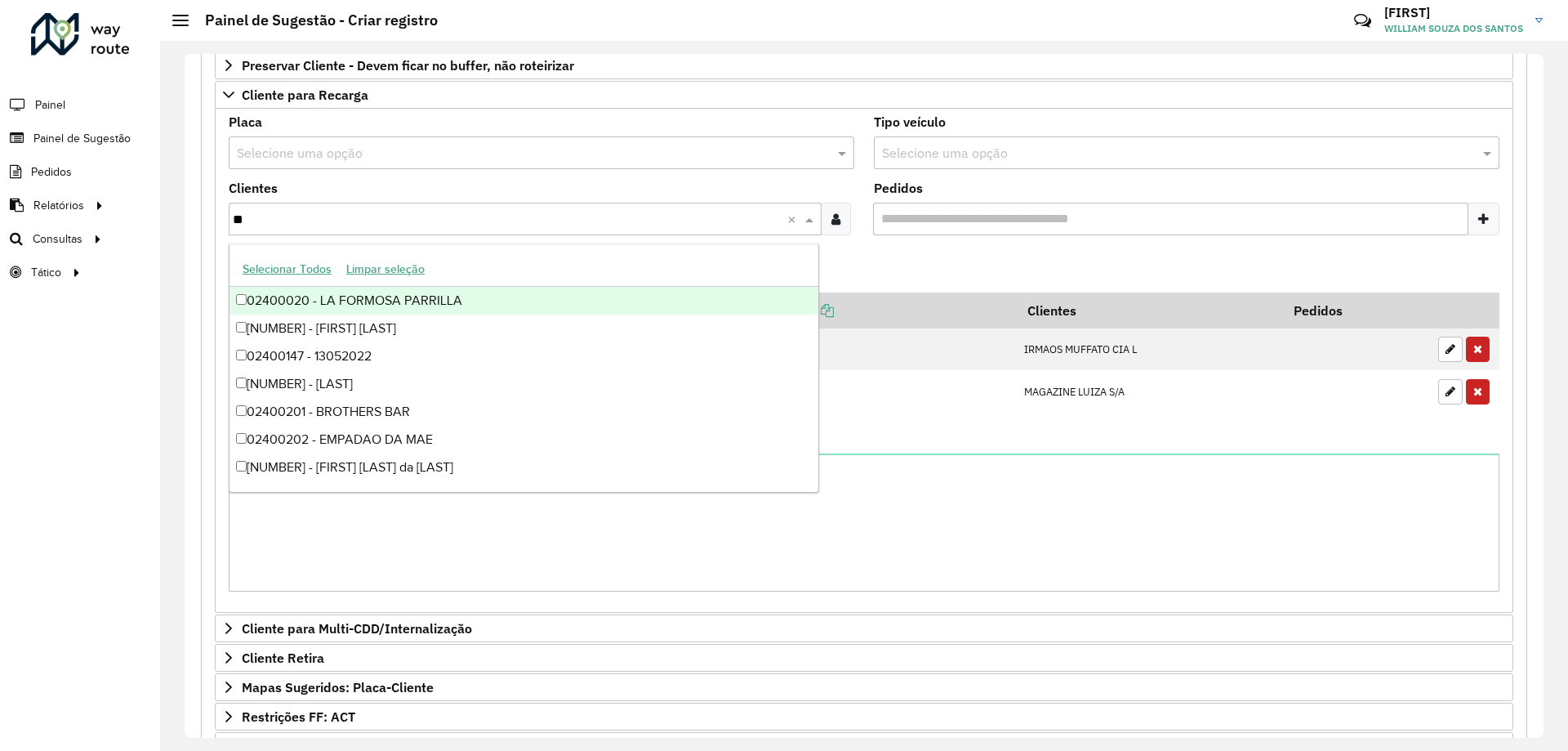 type on "*" 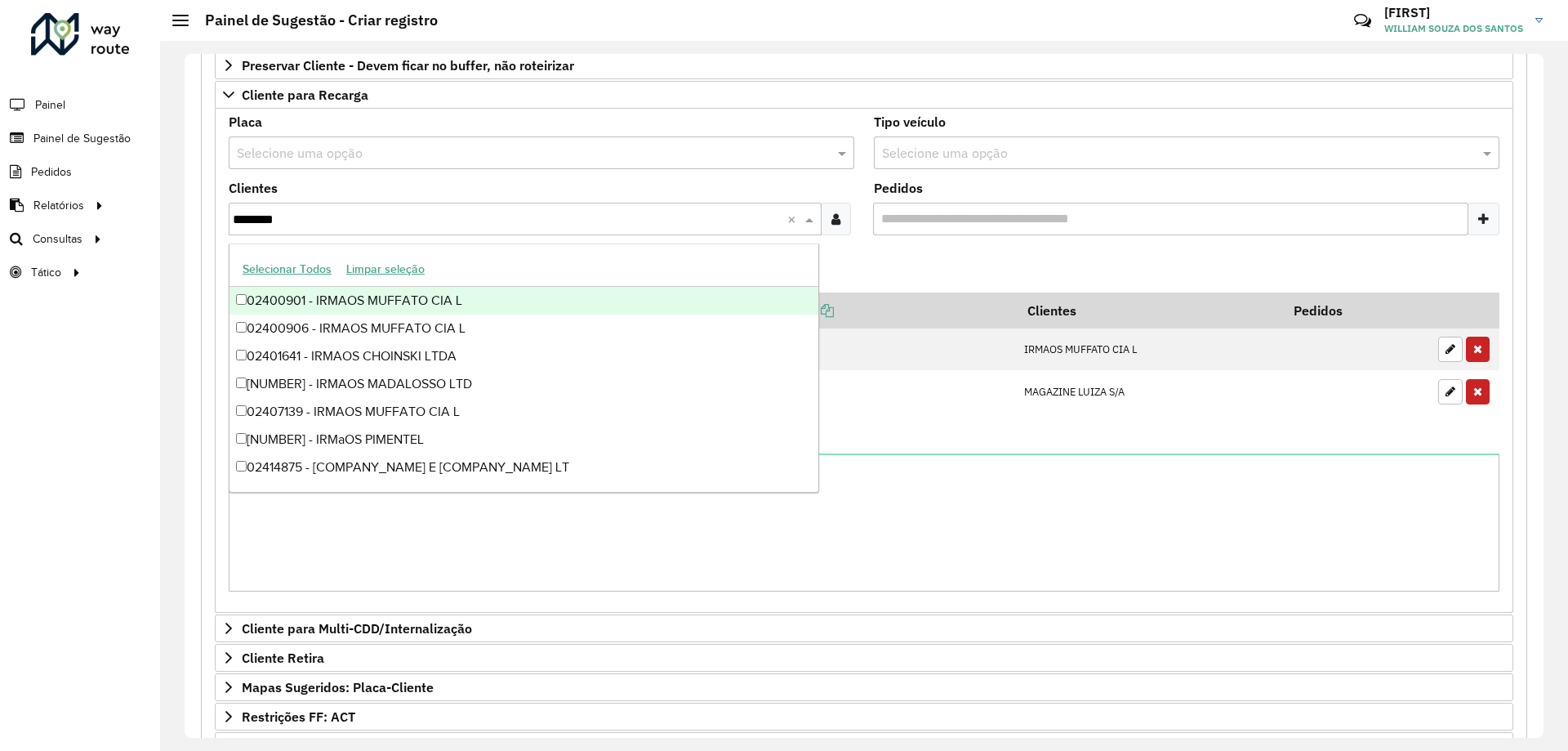type on "*********" 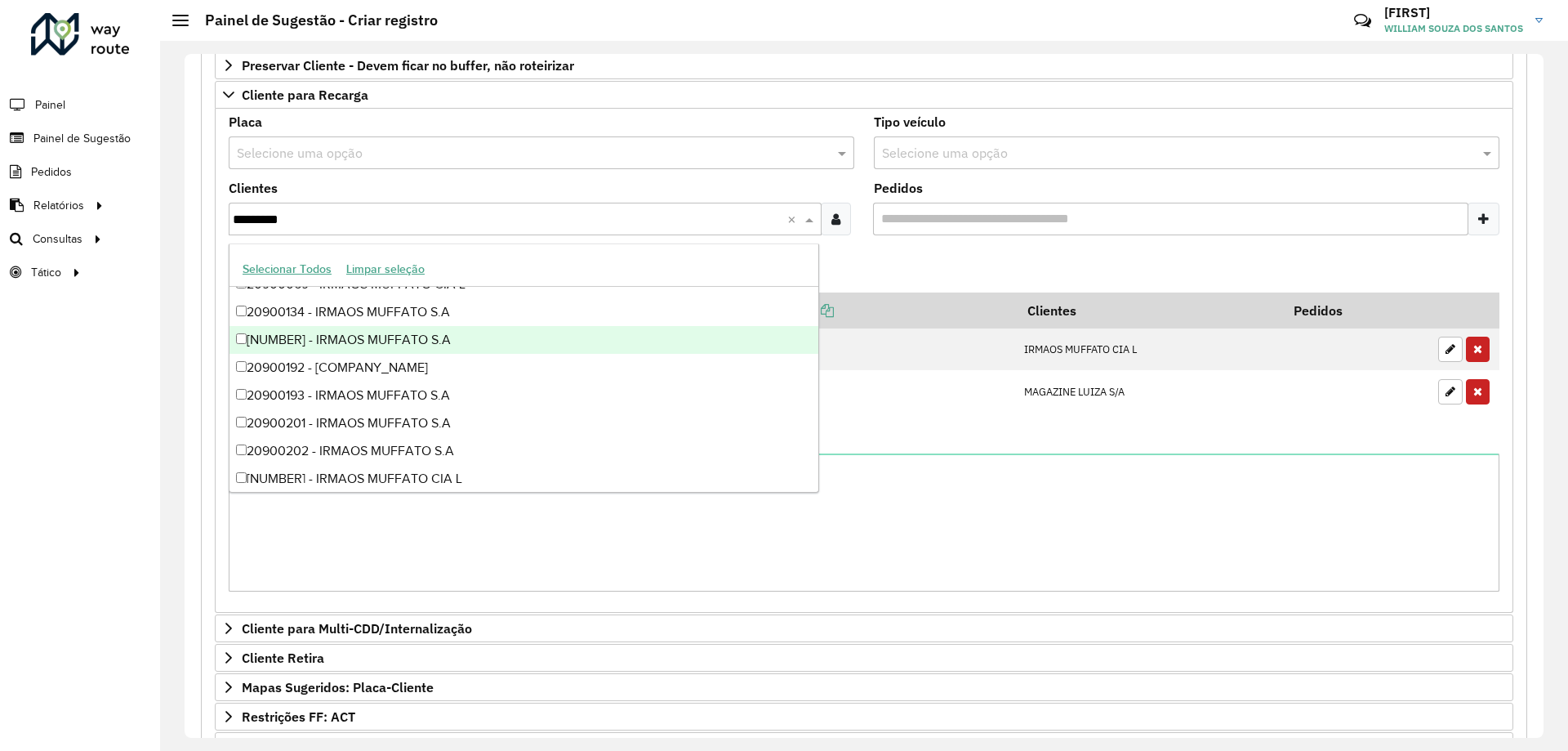 scroll, scrollTop: 637, scrollLeft: 0, axis: vertical 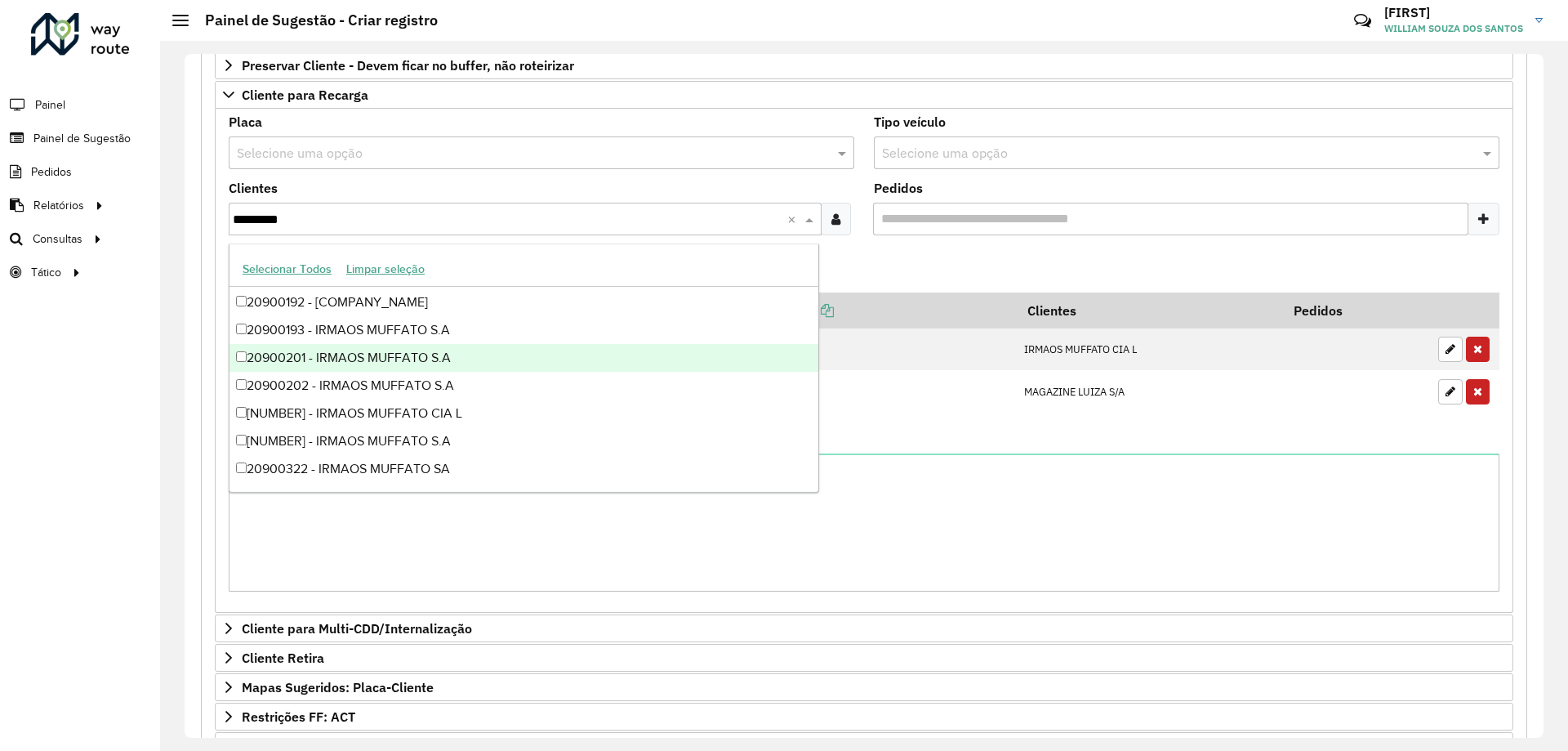 click on "20900201 - IRMAOS MUFFATO S.A" at bounding box center [523, 358] 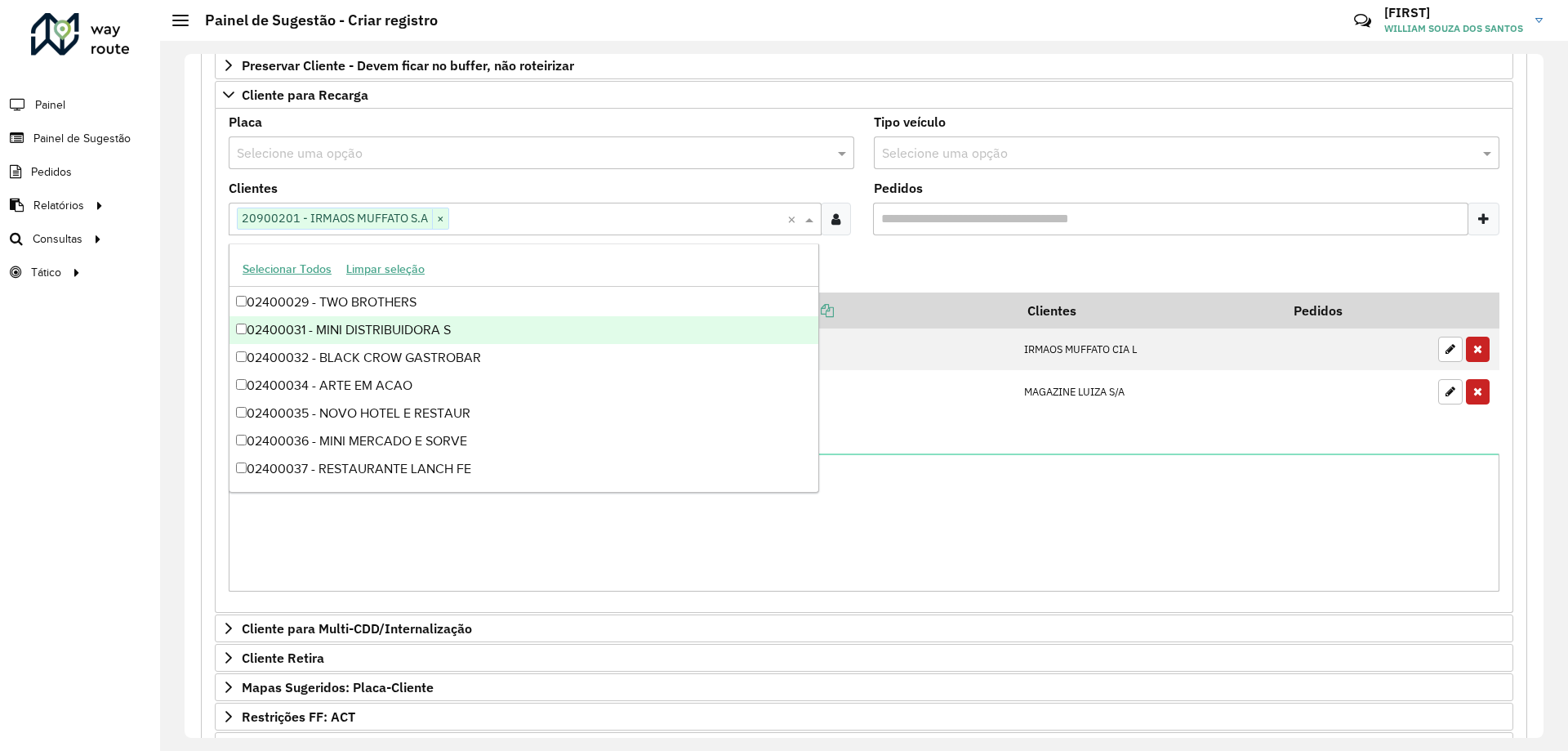 click on "Adicionar" at bounding box center (864, 270) 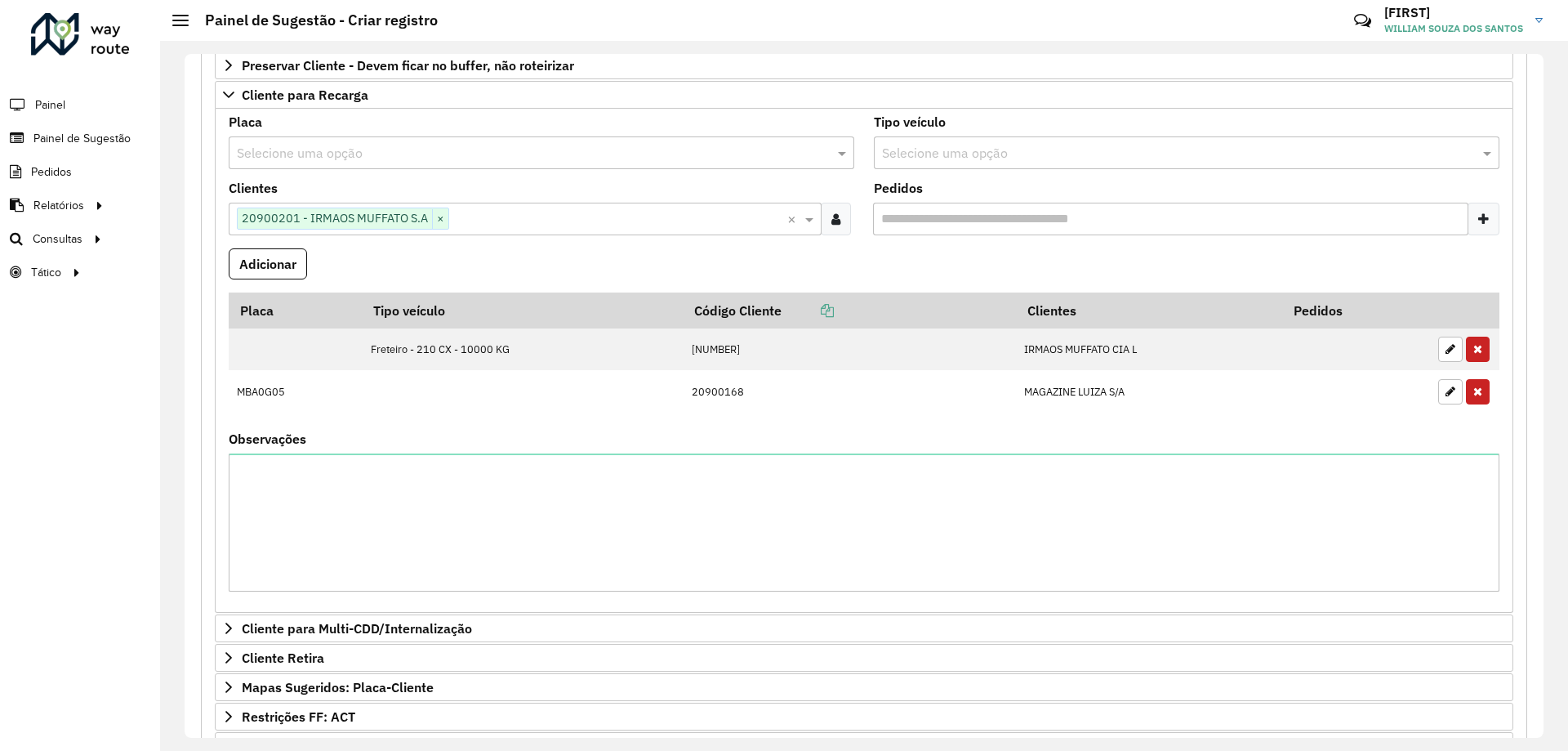 click at bounding box center [1170, 154] 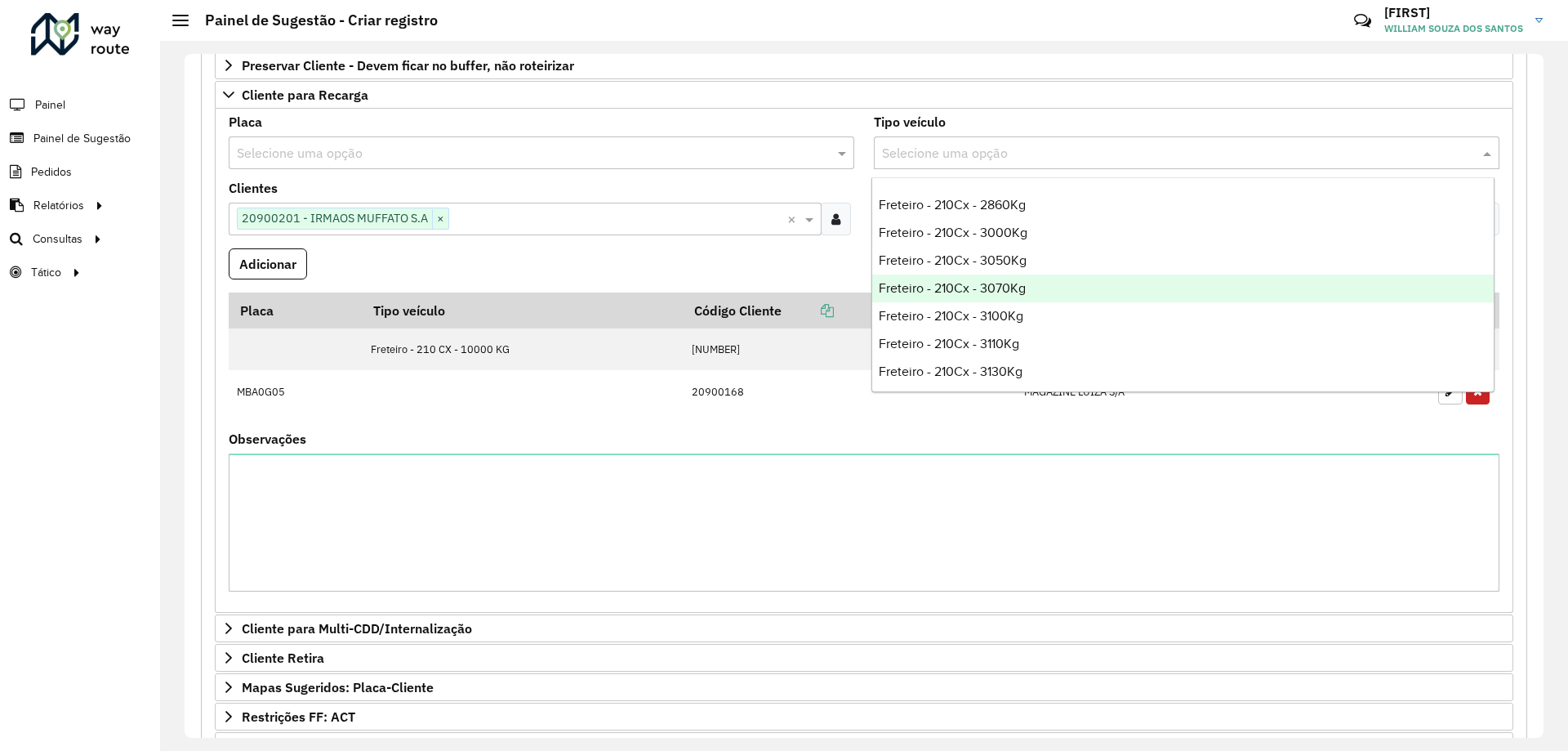 scroll, scrollTop: 1716, scrollLeft: 0, axis: vertical 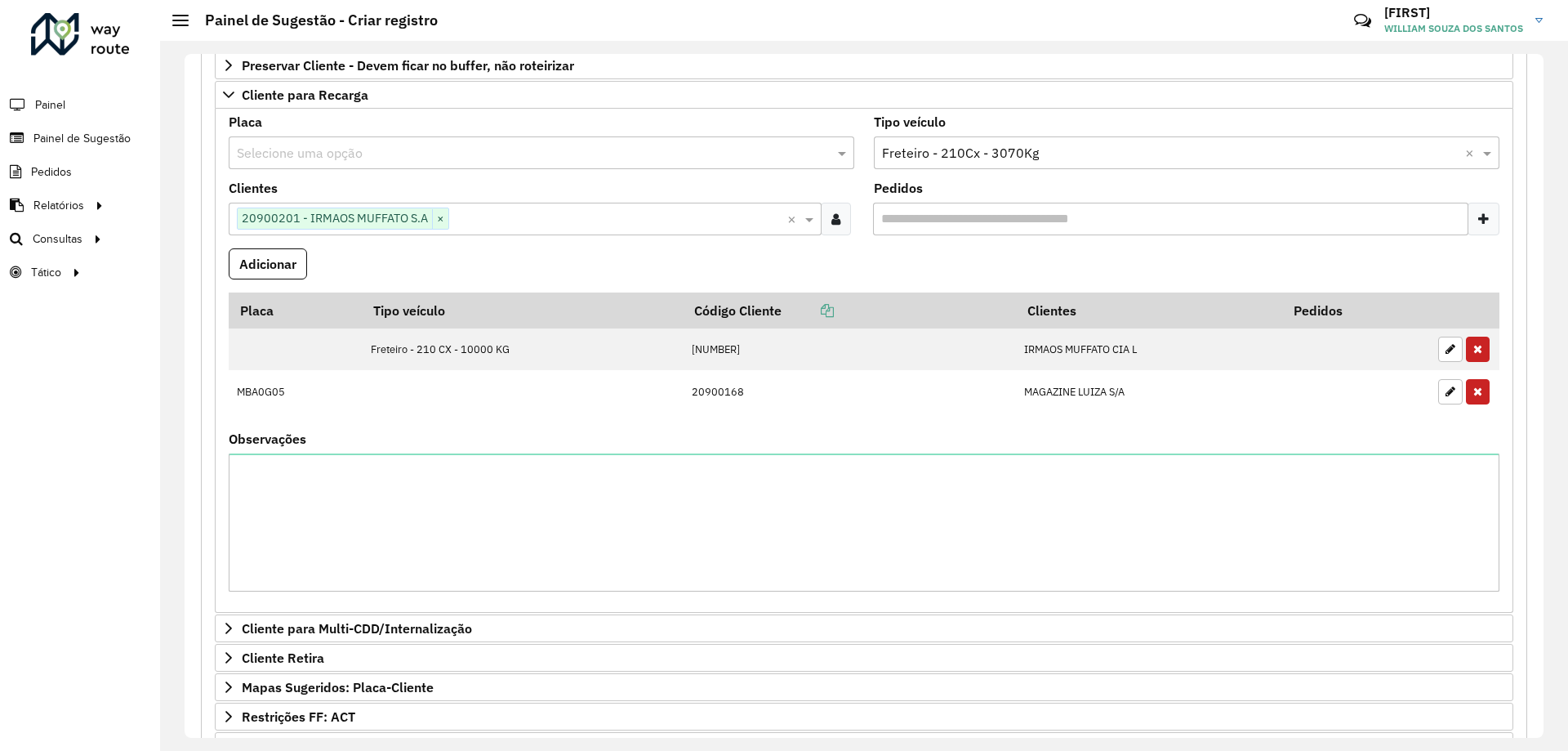 click on "Adicionar" at bounding box center (864, 270) 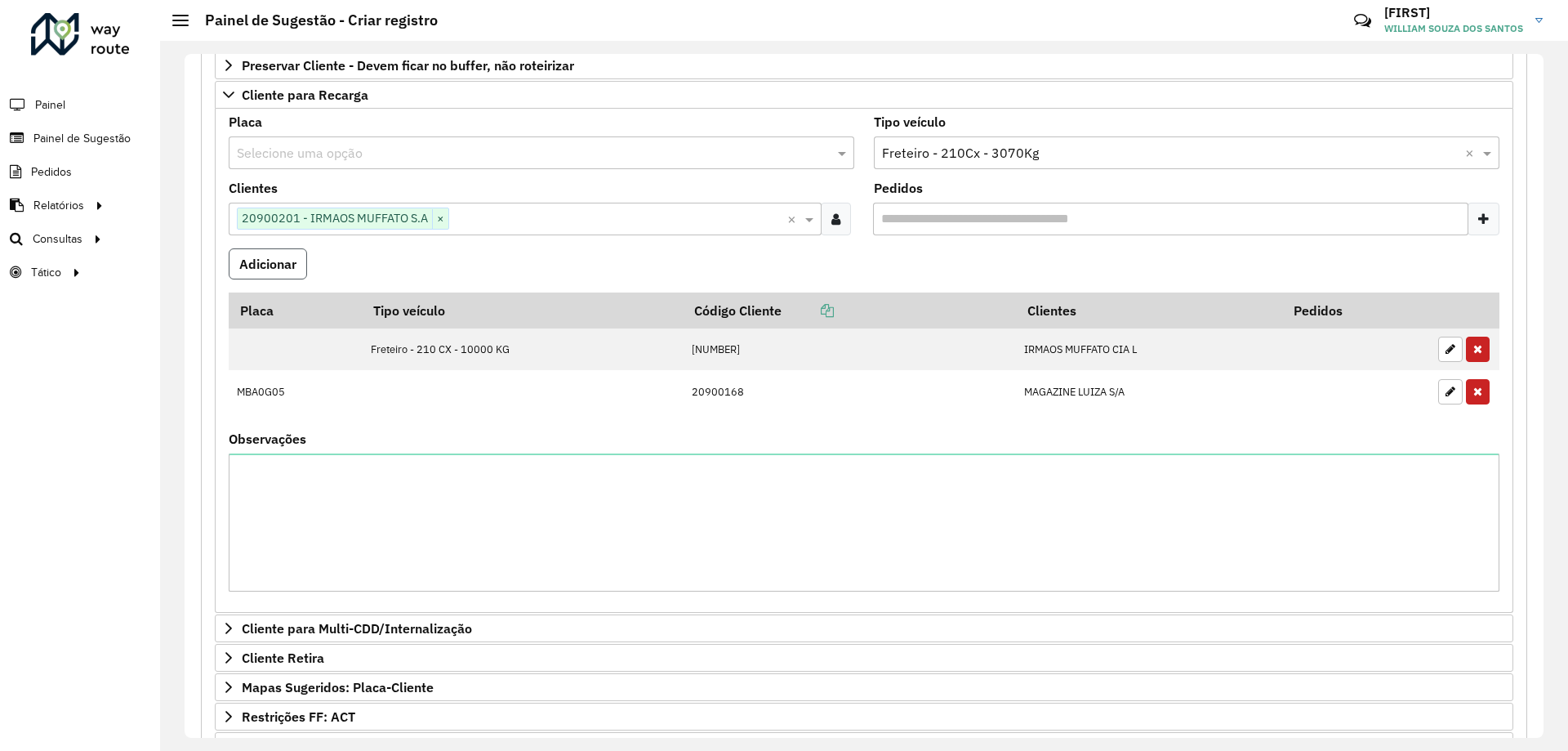 click on "Adicionar" at bounding box center [268, 264] 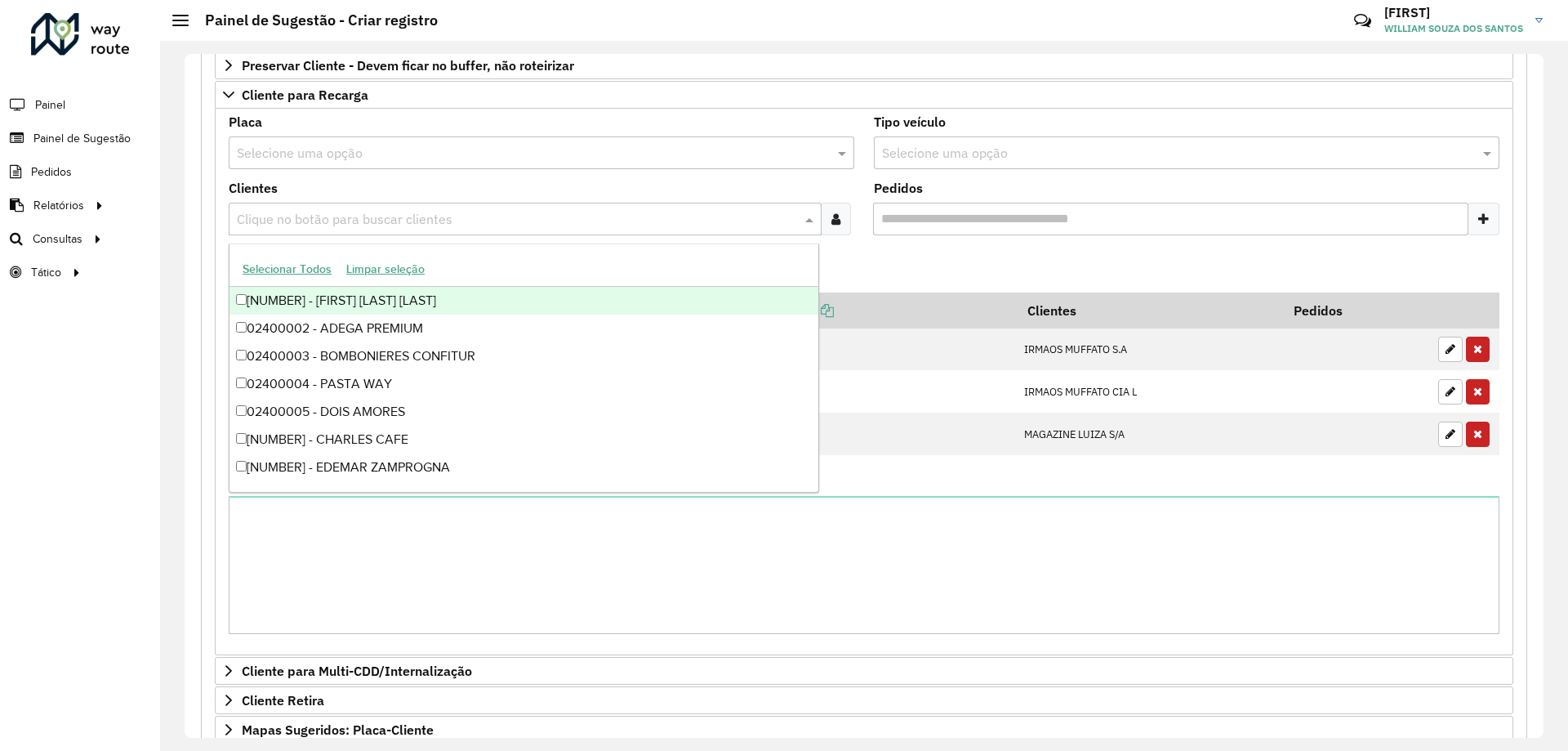 click at bounding box center (517, 220) 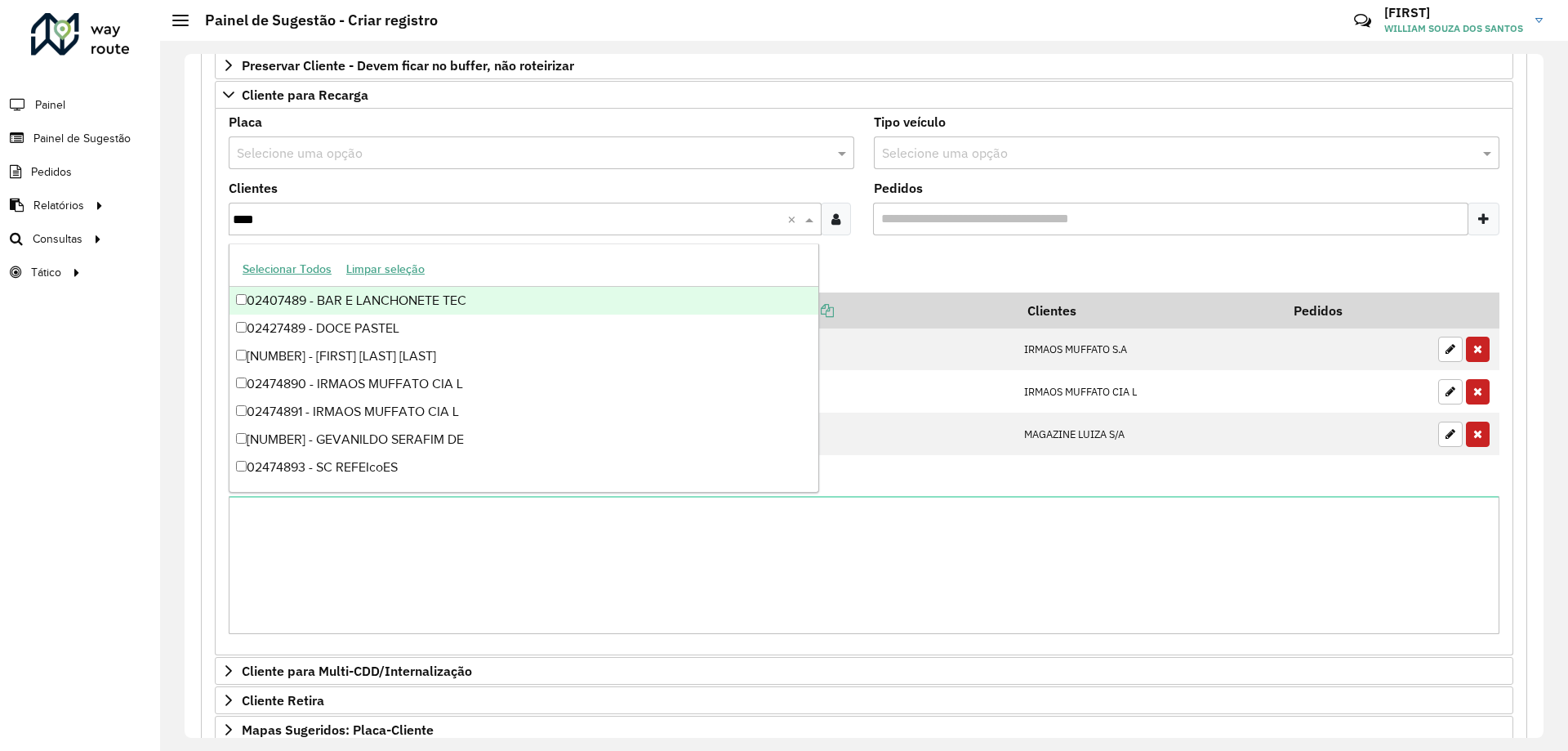 type on "*****" 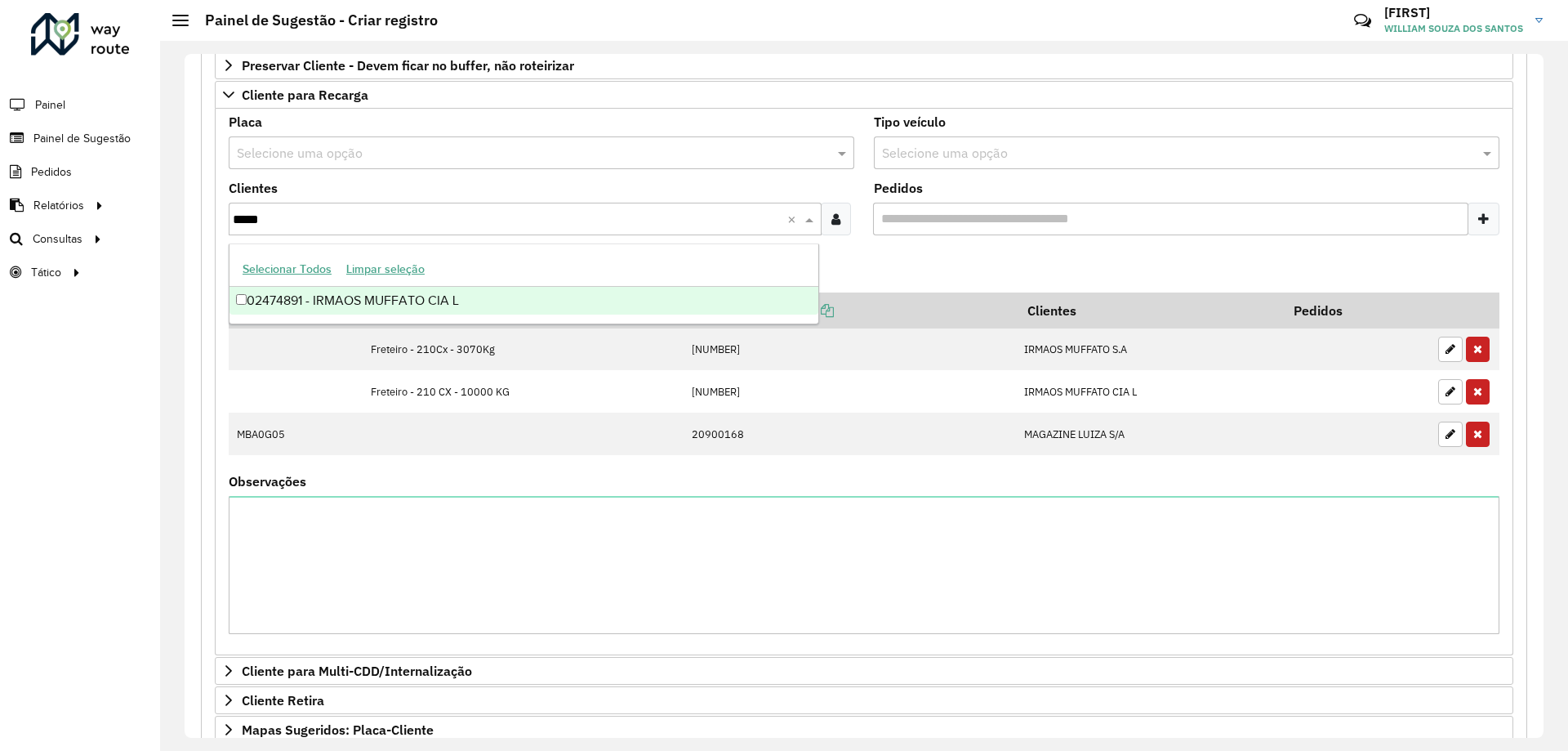 click on "02474891 - IRMAOS MUFFATO CIA L" at bounding box center [523, 301] 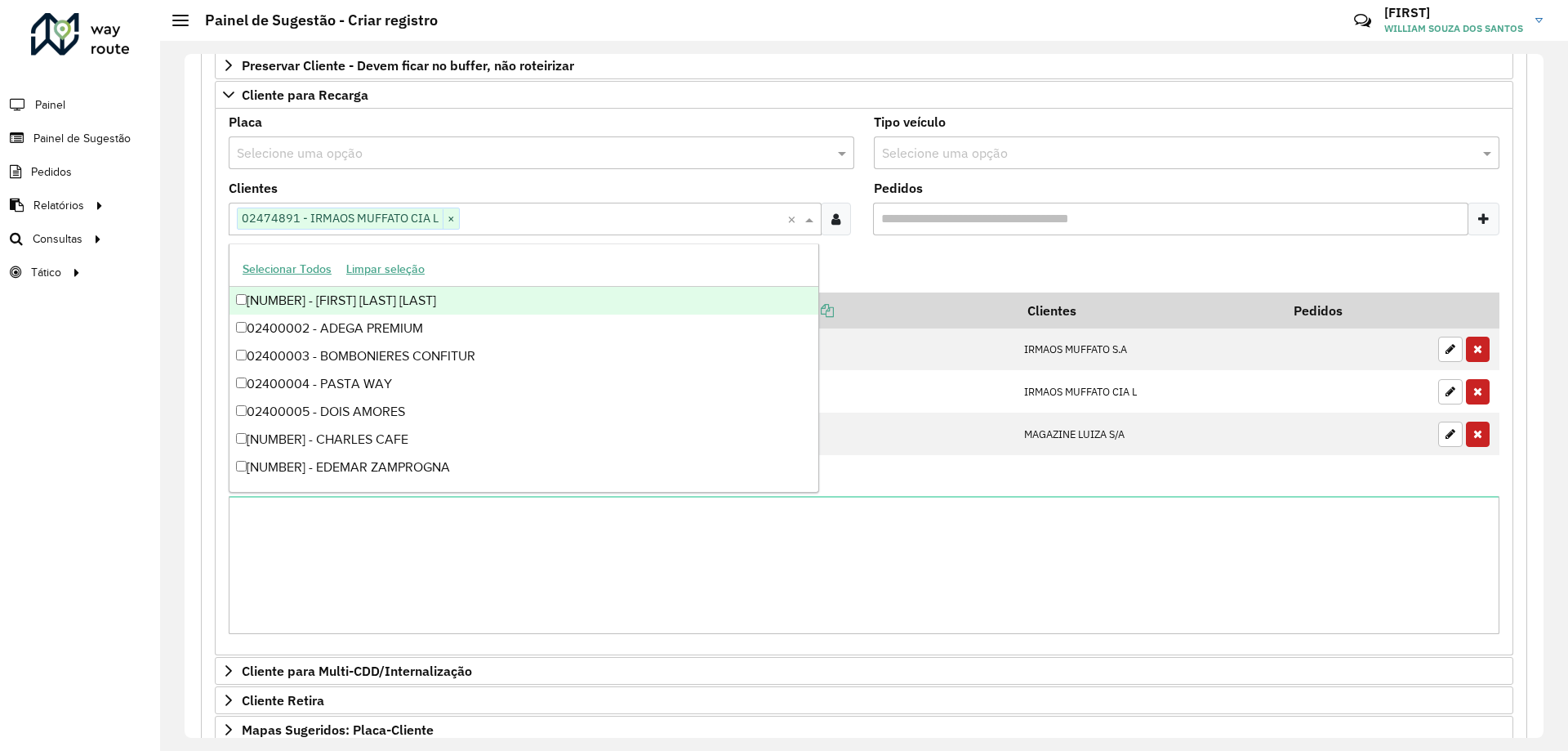 click on "Adicionar" at bounding box center [864, 270] 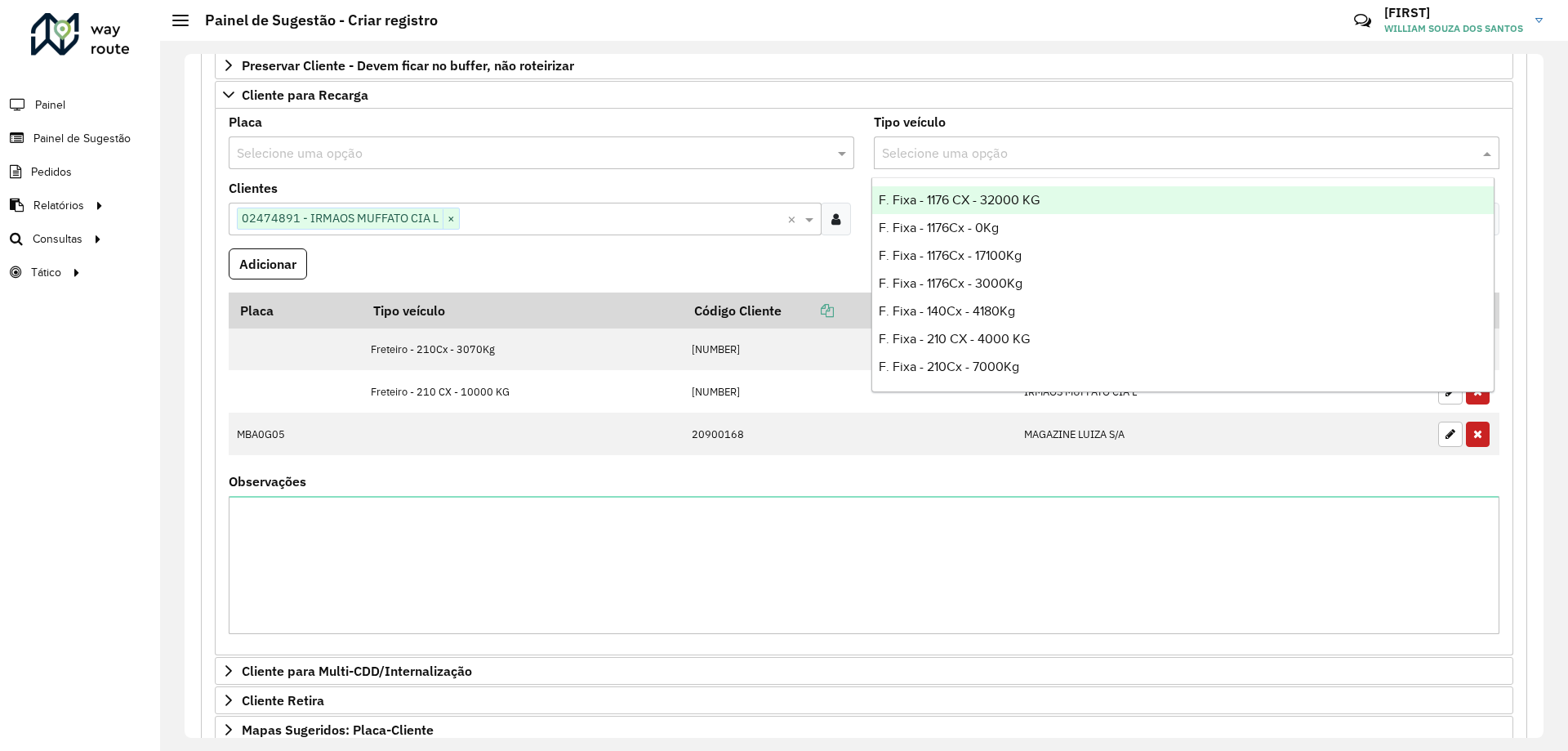 click at bounding box center [1170, 154] 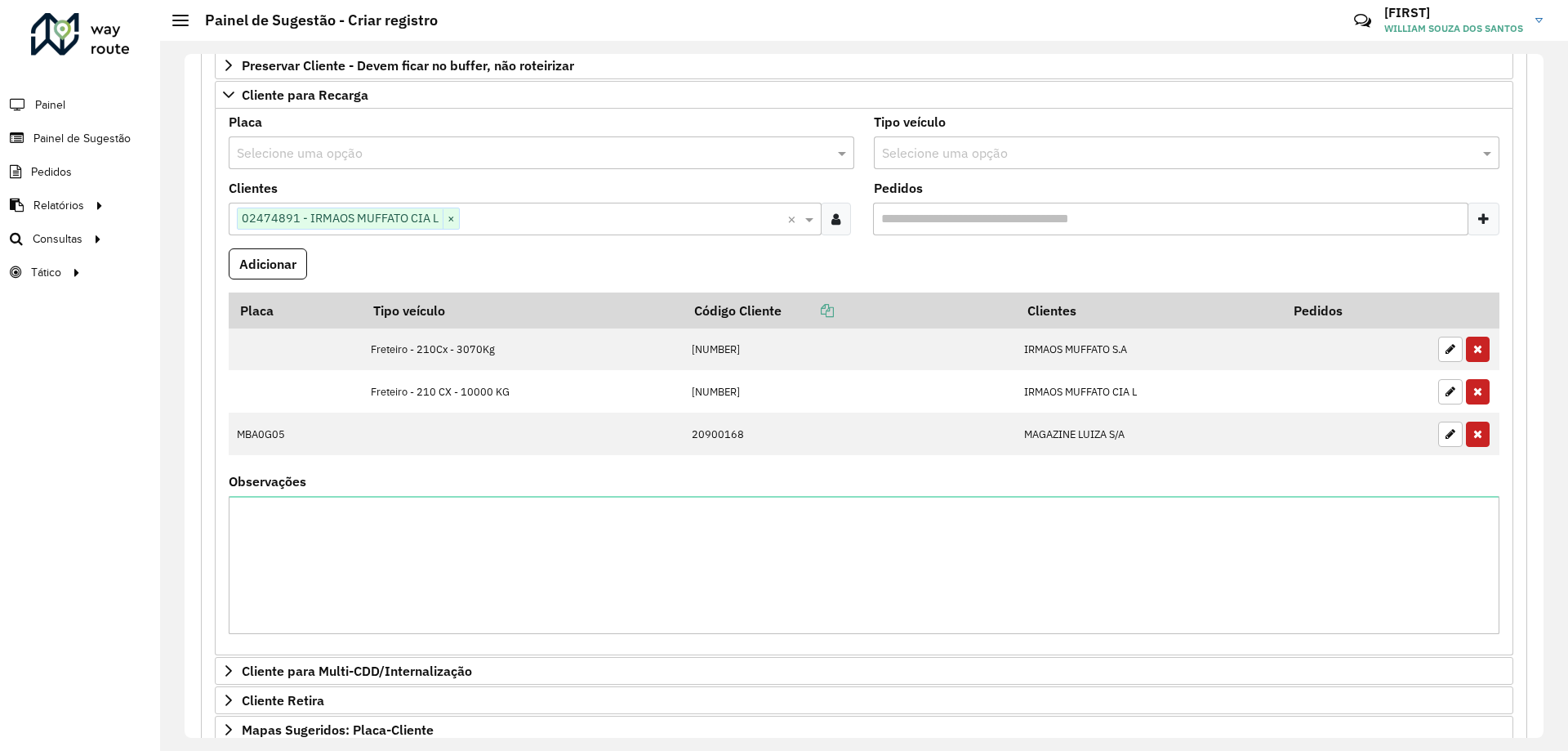 click at bounding box center (1170, 154) 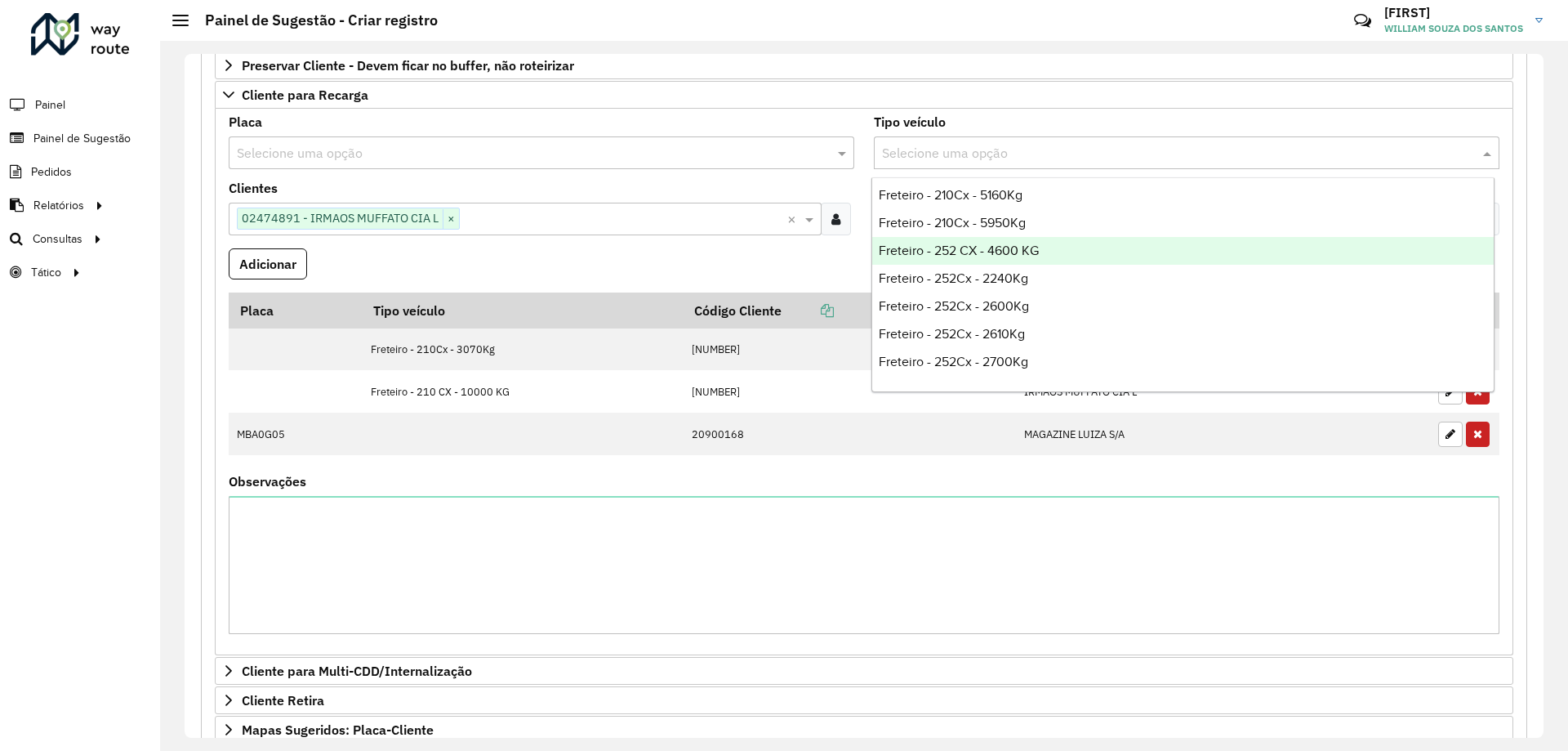 scroll, scrollTop: 2370, scrollLeft: 0, axis: vertical 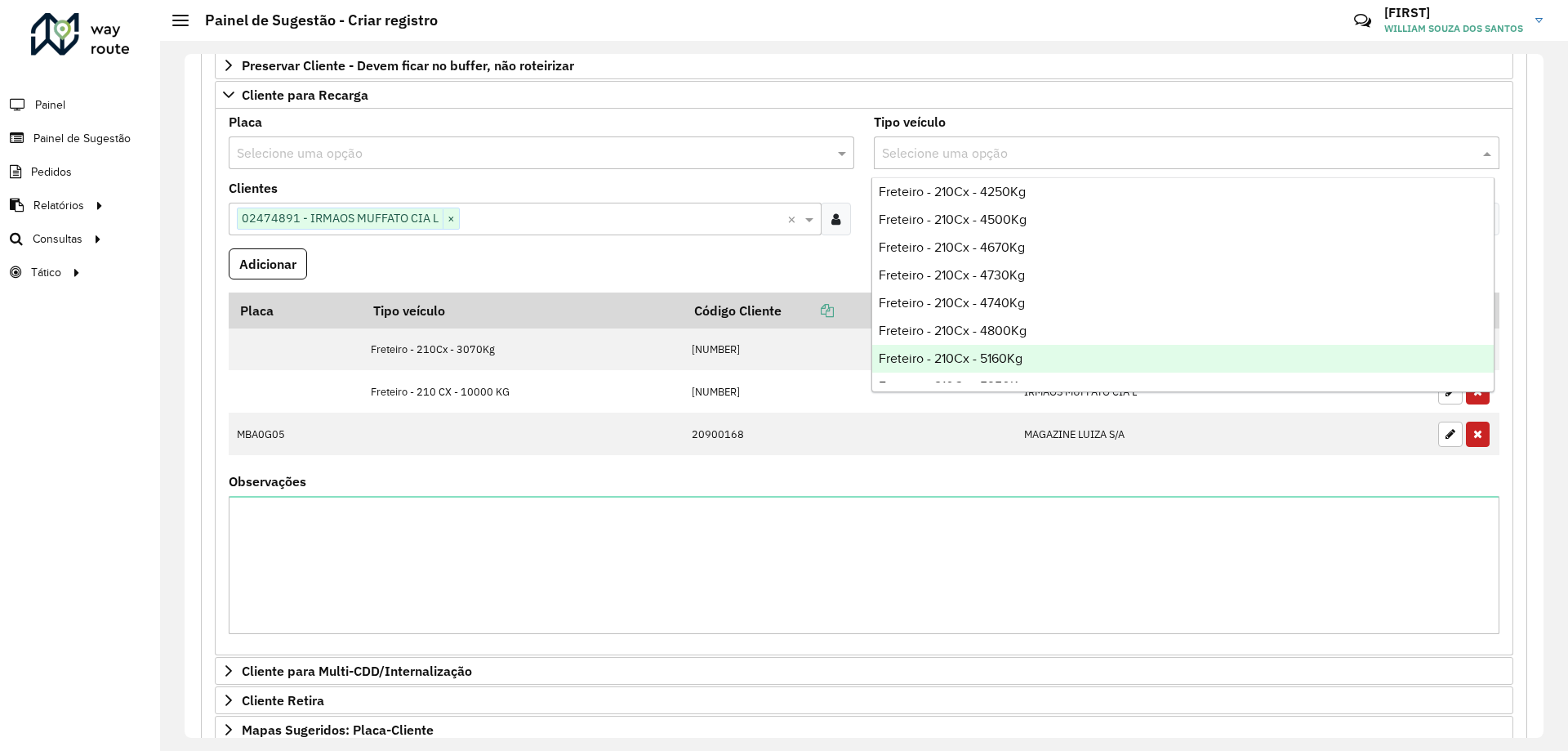 click on "Freteiro - 210Cx - 5160Kg" at bounding box center [1183, 359] 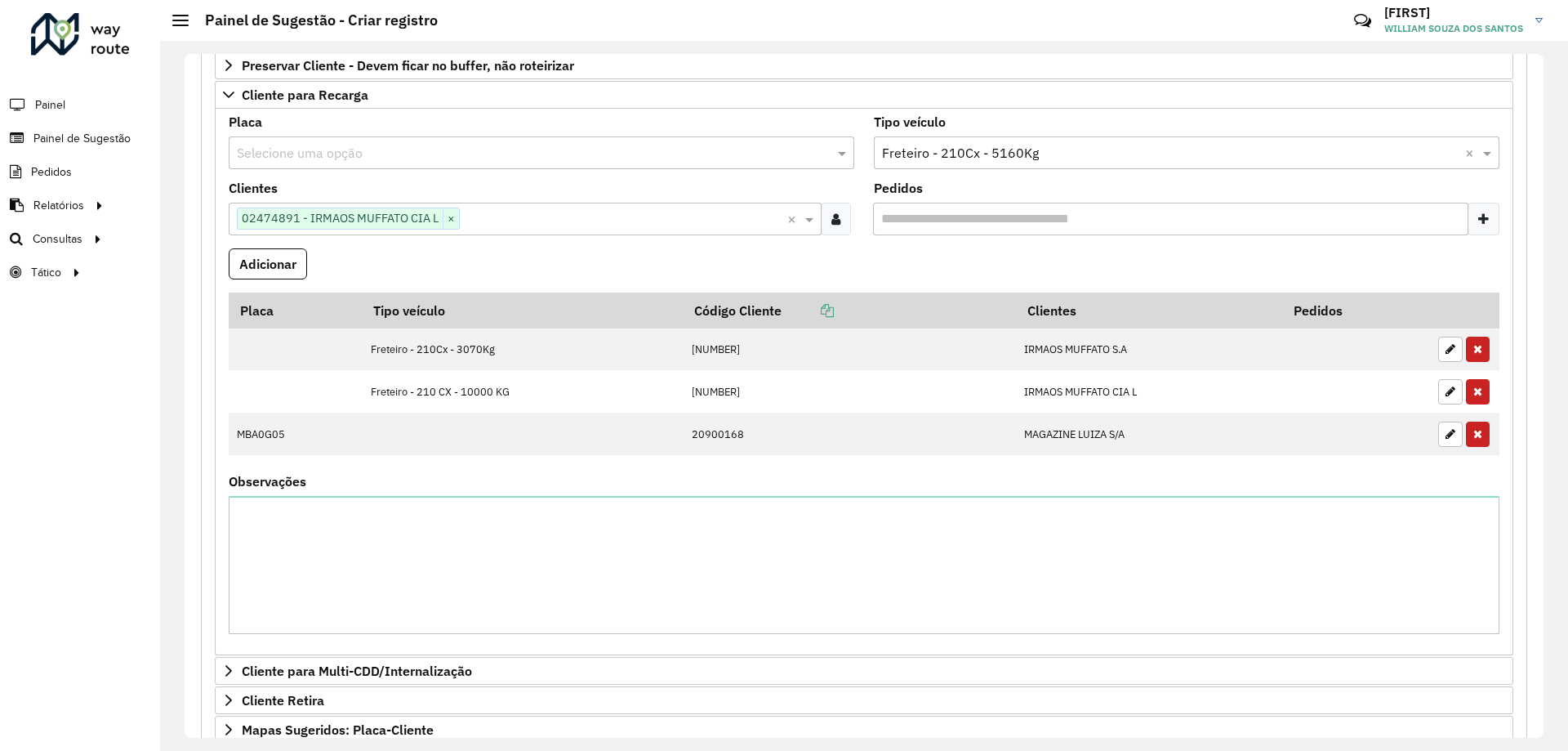 click on "Adicionar" at bounding box center (864, 270) 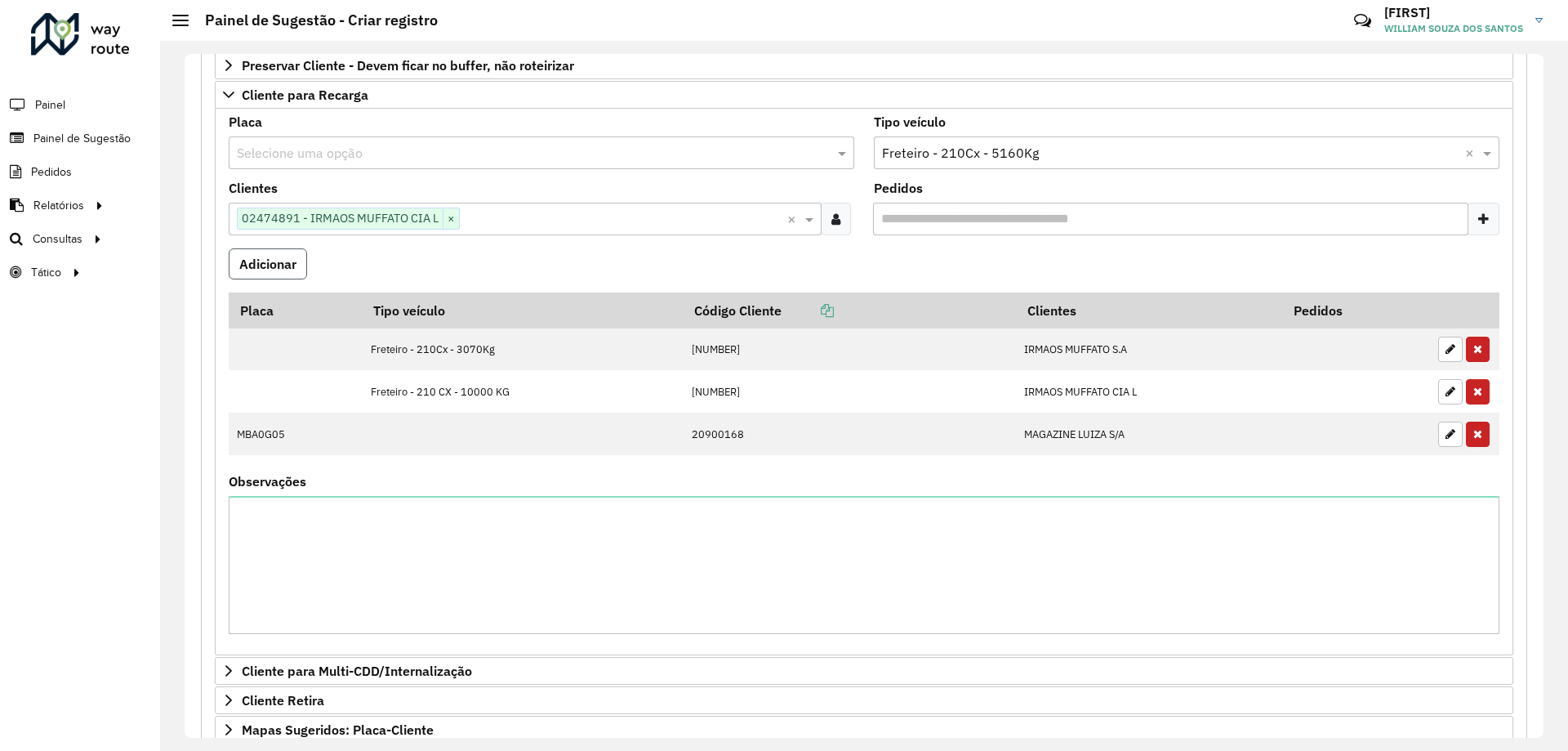 click on "Adicionar" at bounding box center (268, 264) 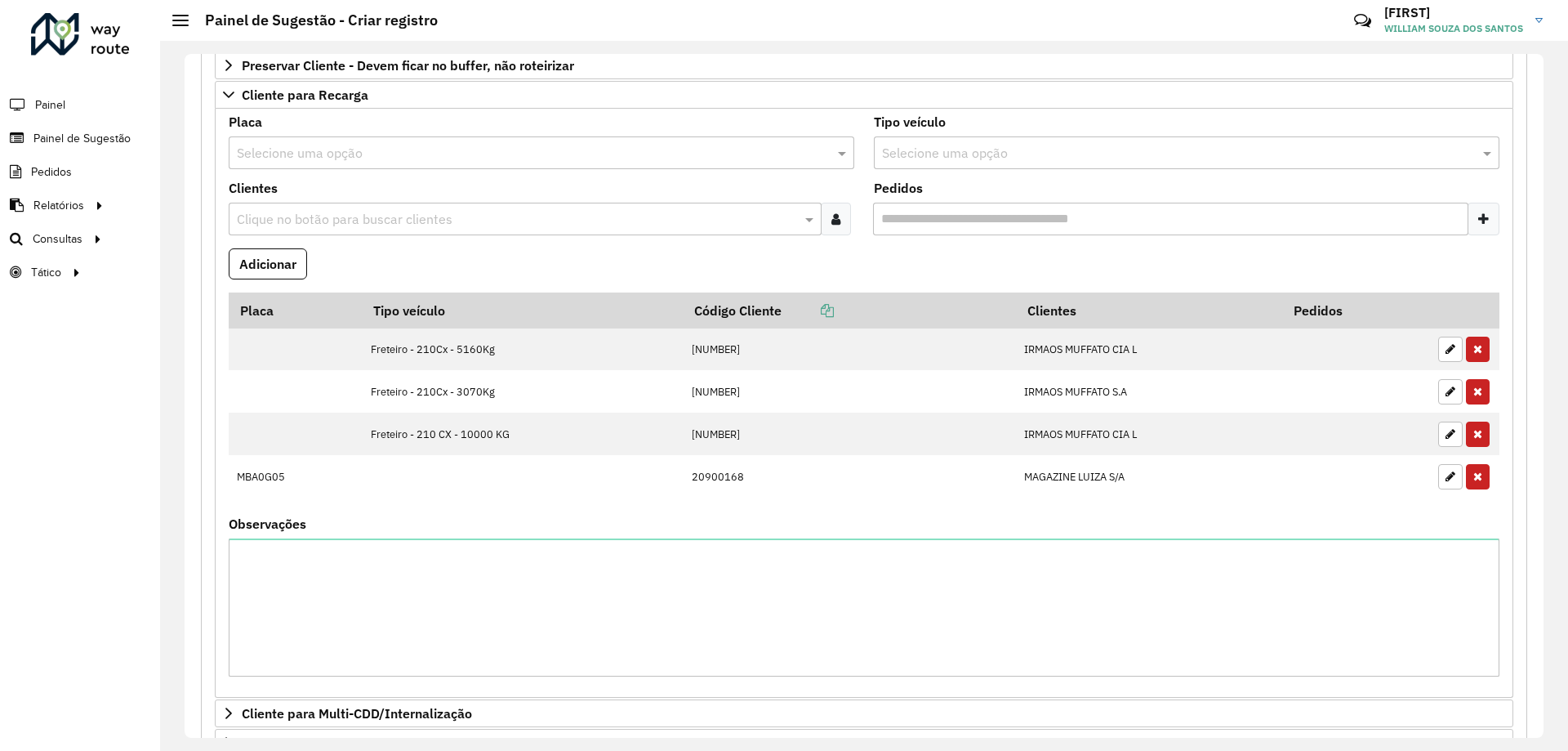 click at bounding box center [517, 220] 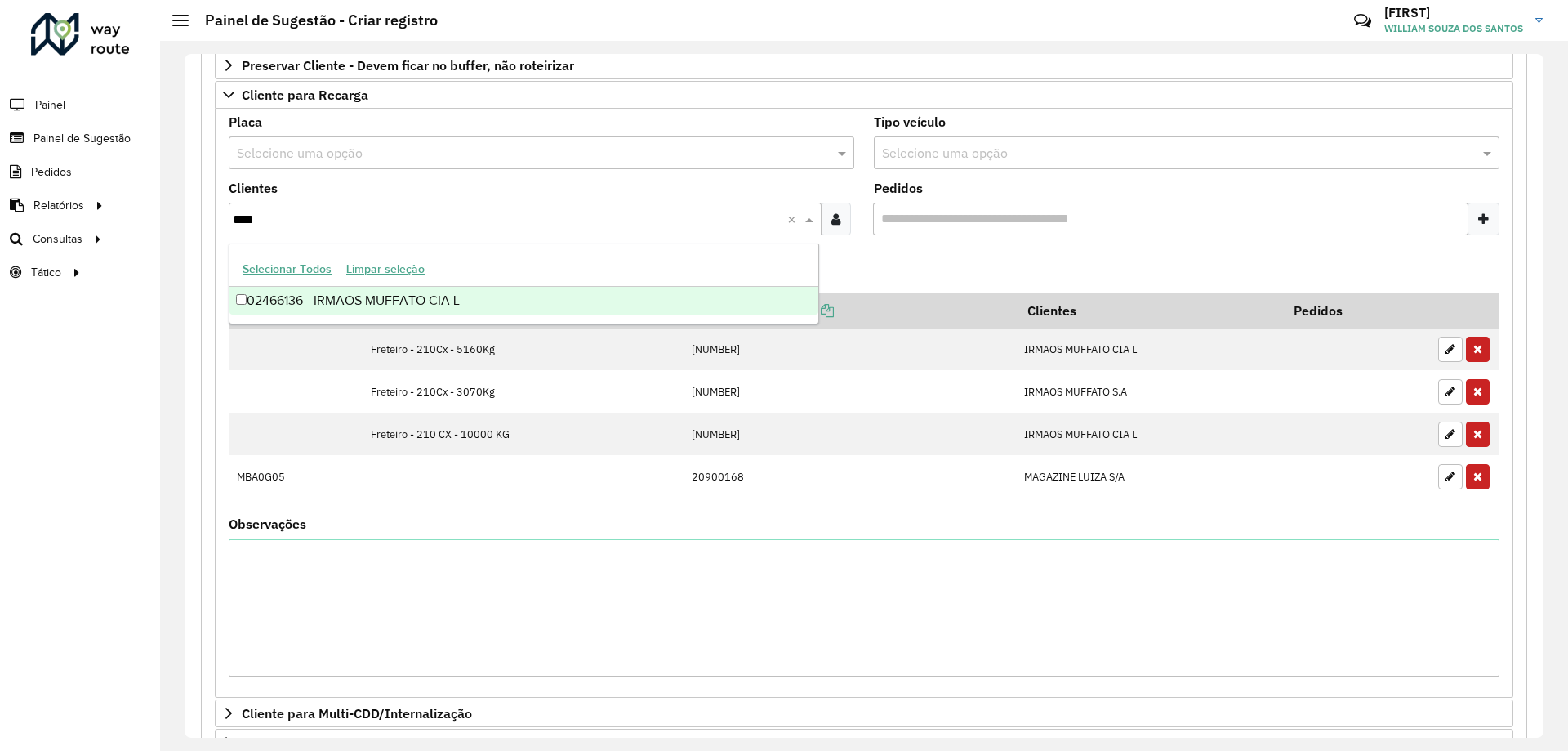 type on "*****" 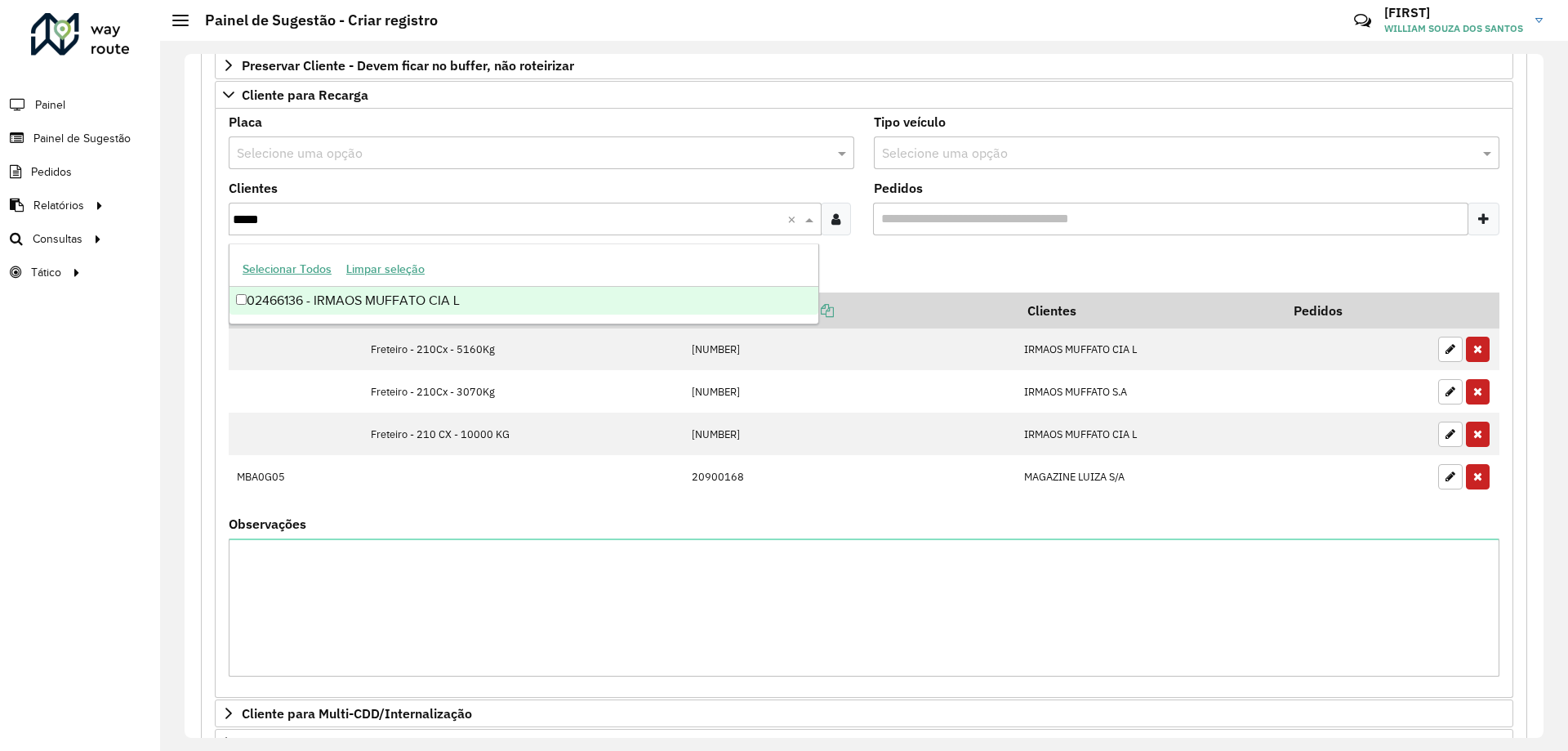 click on "02466136 - IRMAOS MUFFATO CIA L" at bounding box center [523, 301] 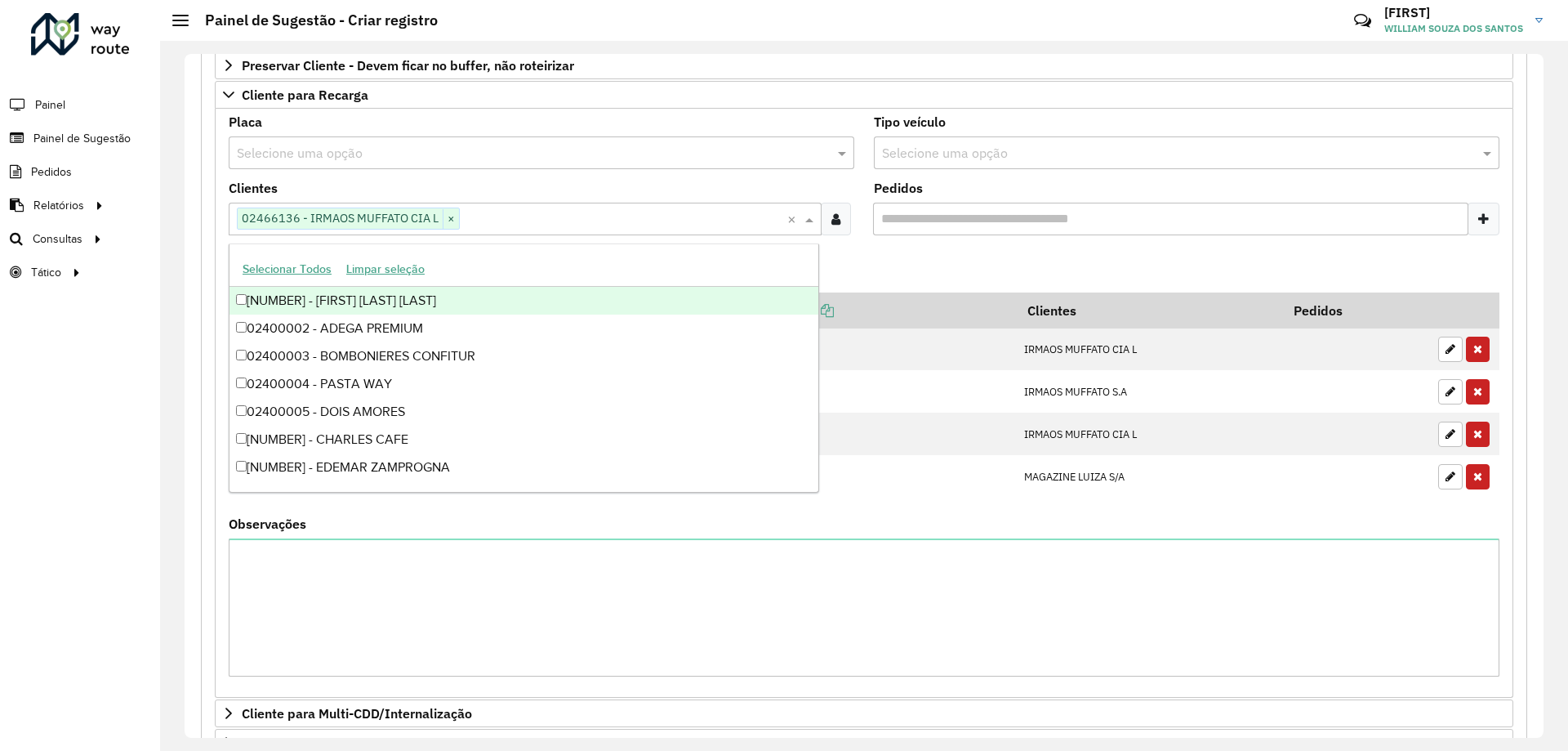 click on "Adicionar" at bounding box center (864, 270) 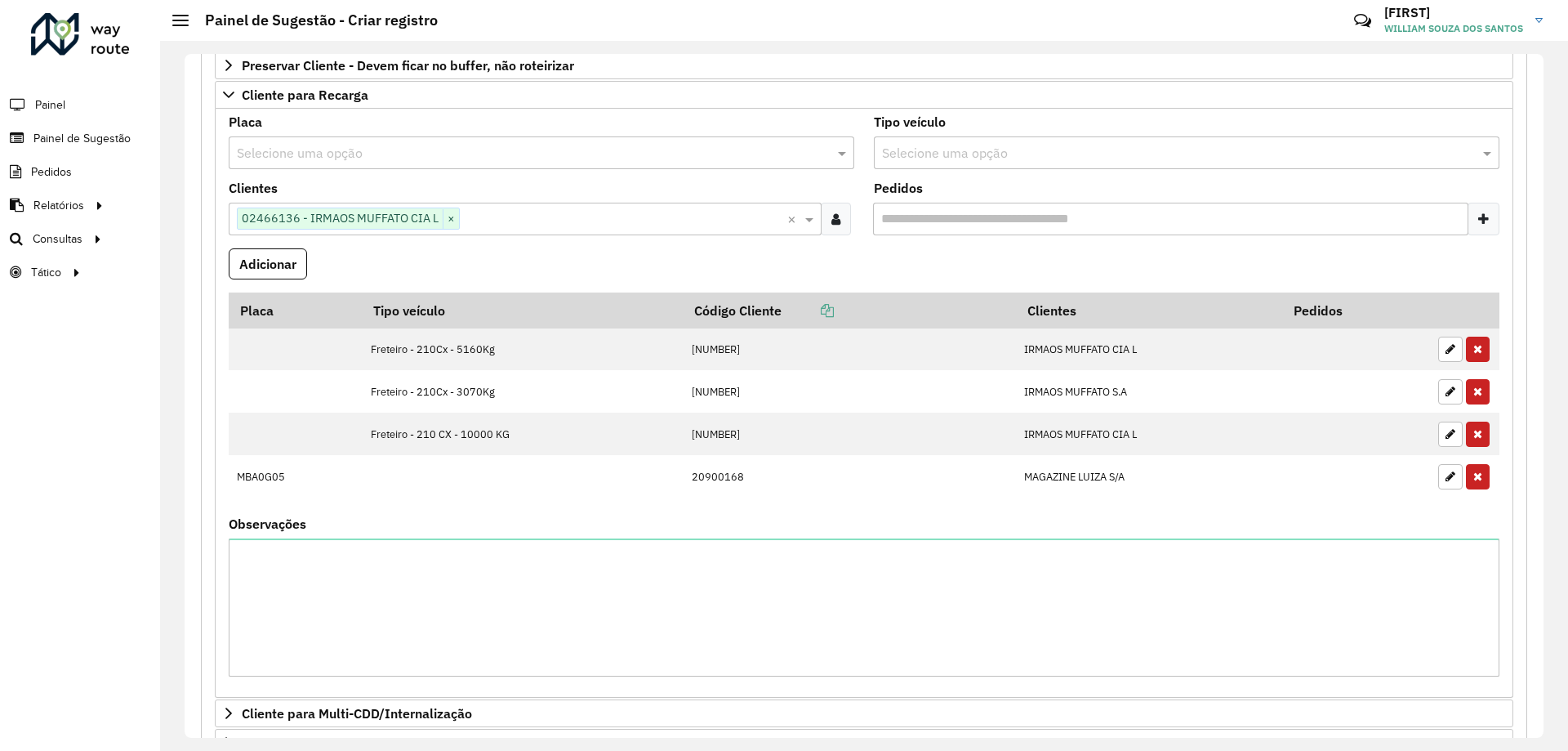click at bounding box center [1170, 154] 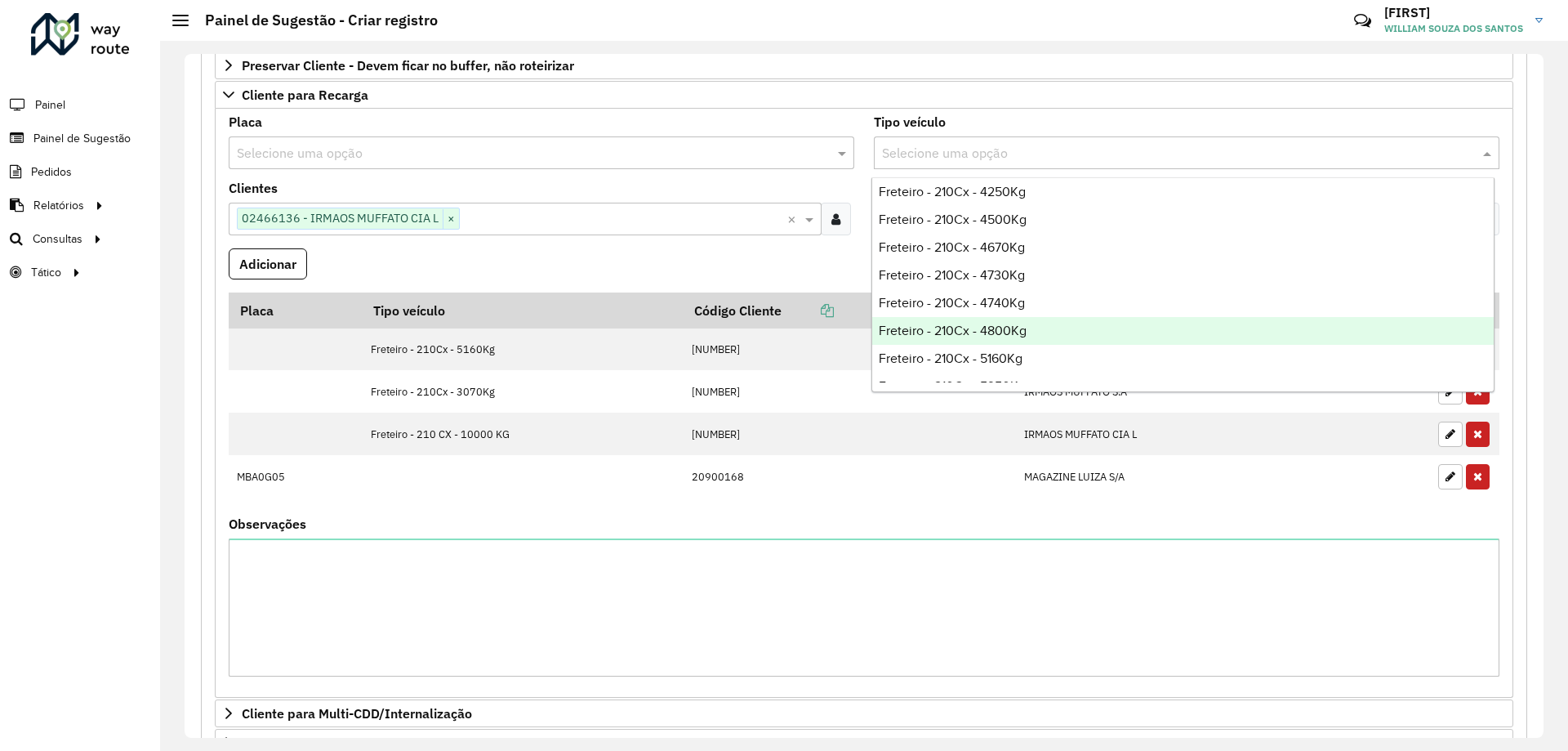 scroll, scrollTop: 2452, scrollLeft: 0, axis: vertical 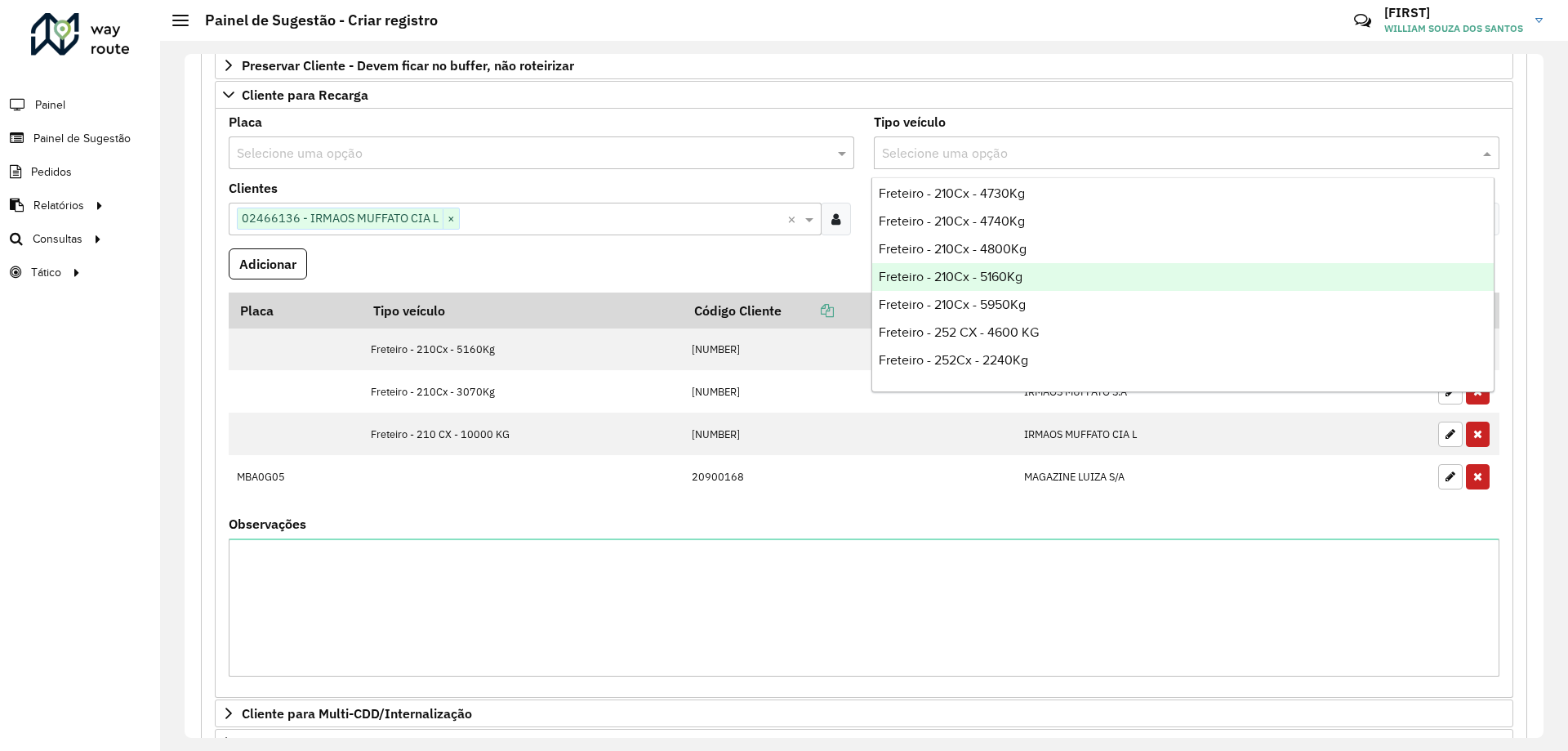 click on "Freteiro - 210Cx - 5160Kg" at bounding box center (951, 276) 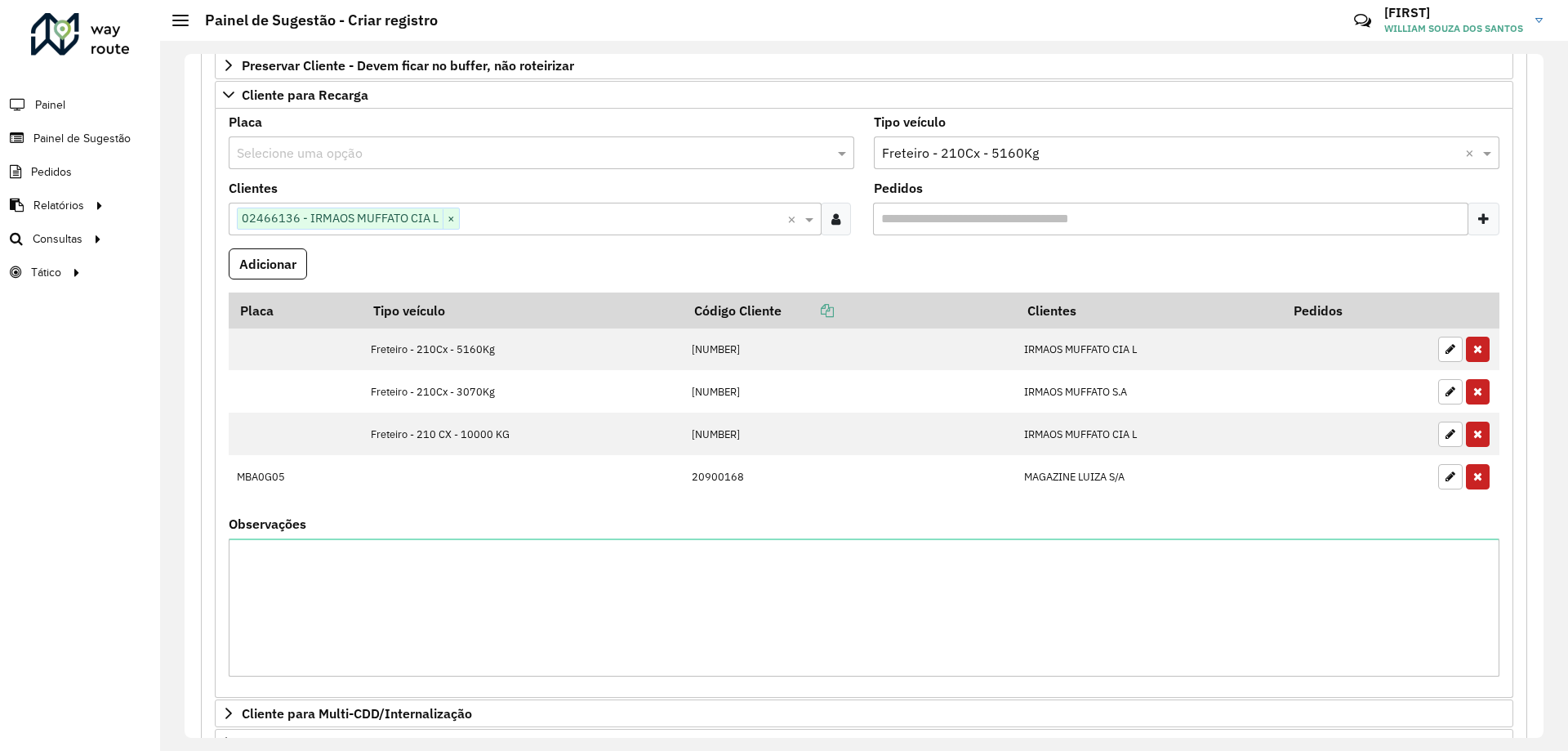 click on "Adicionar" at bounding box center (864, 270) 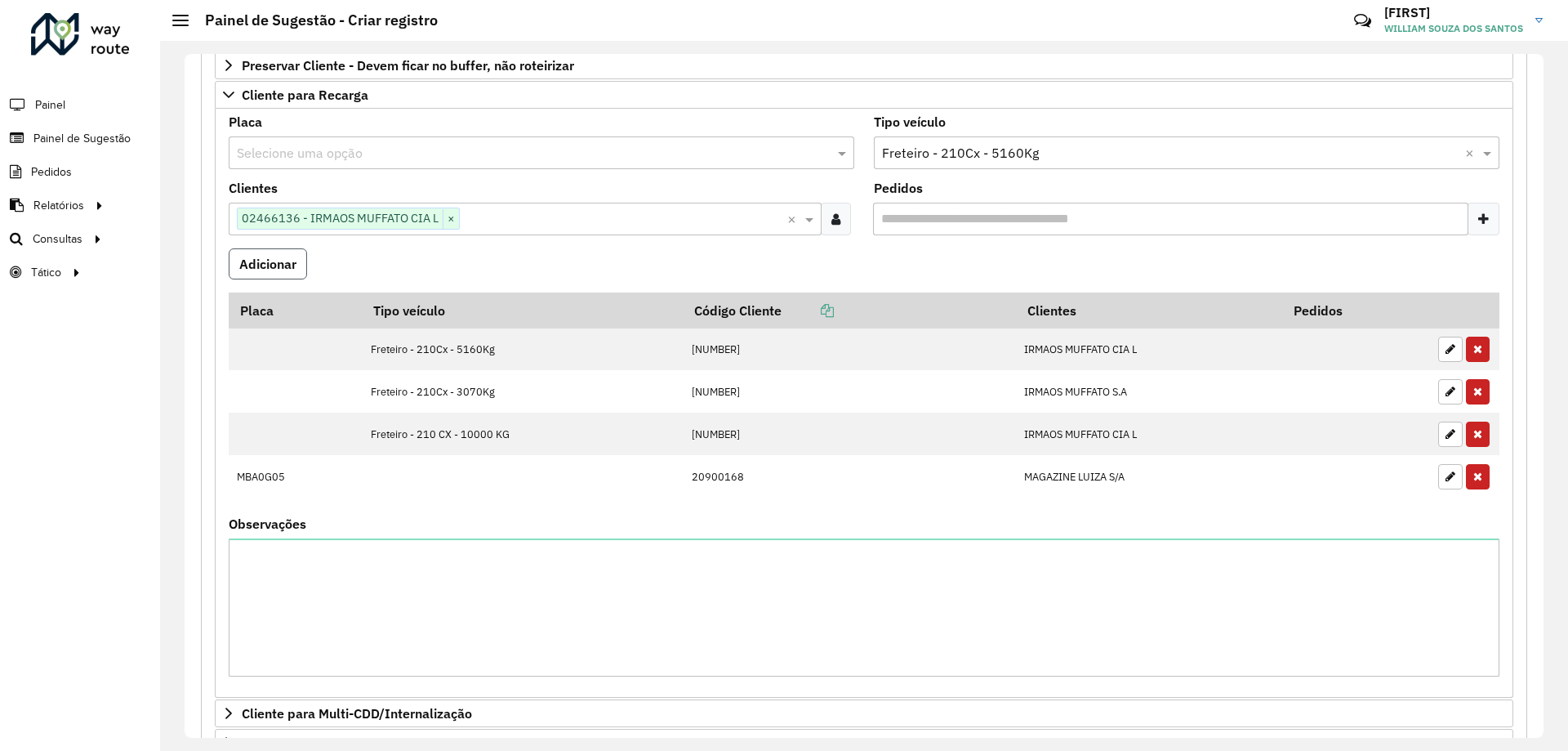 click on "Adicionar" at bounding box center [268, 264] 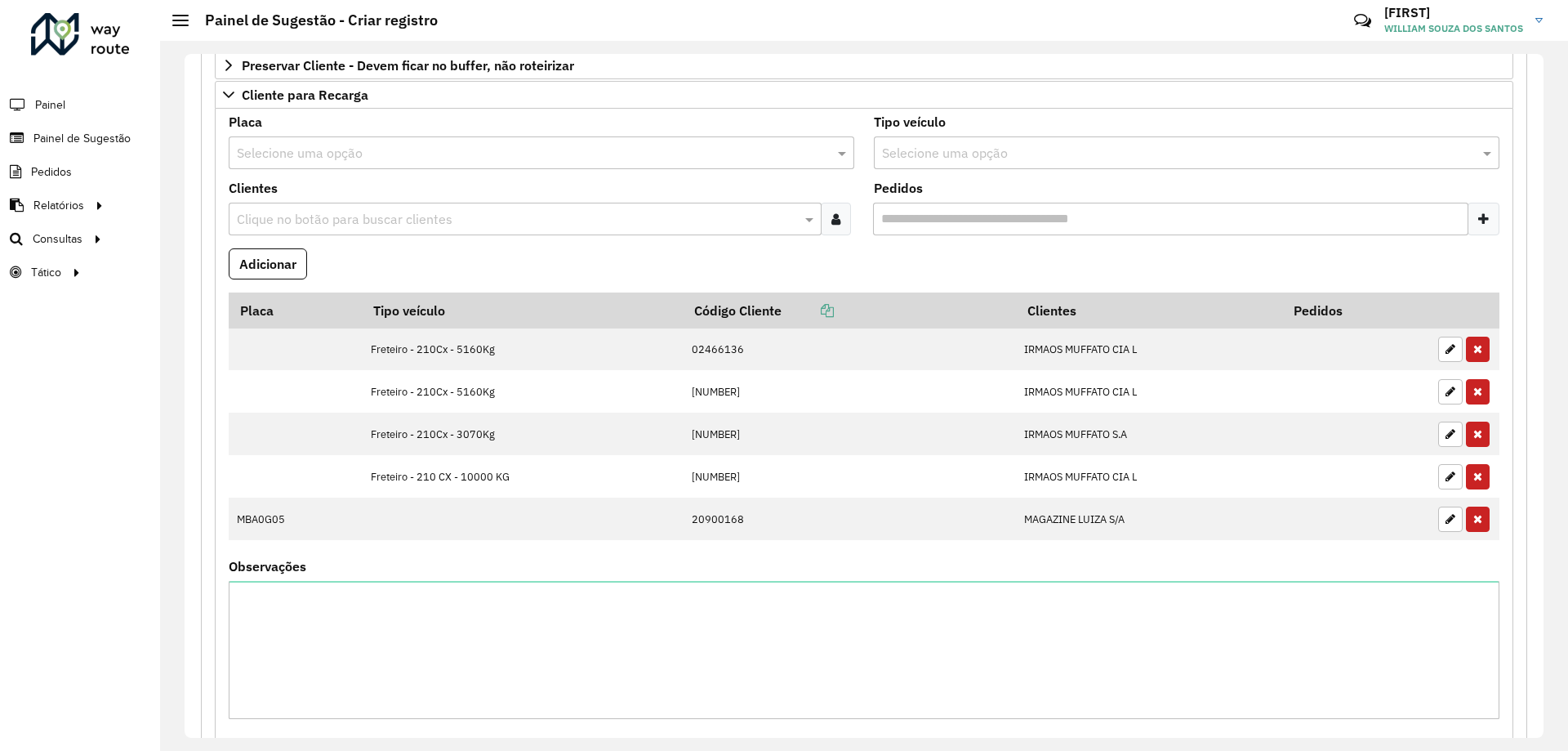 click at bounding box center [517, 220] 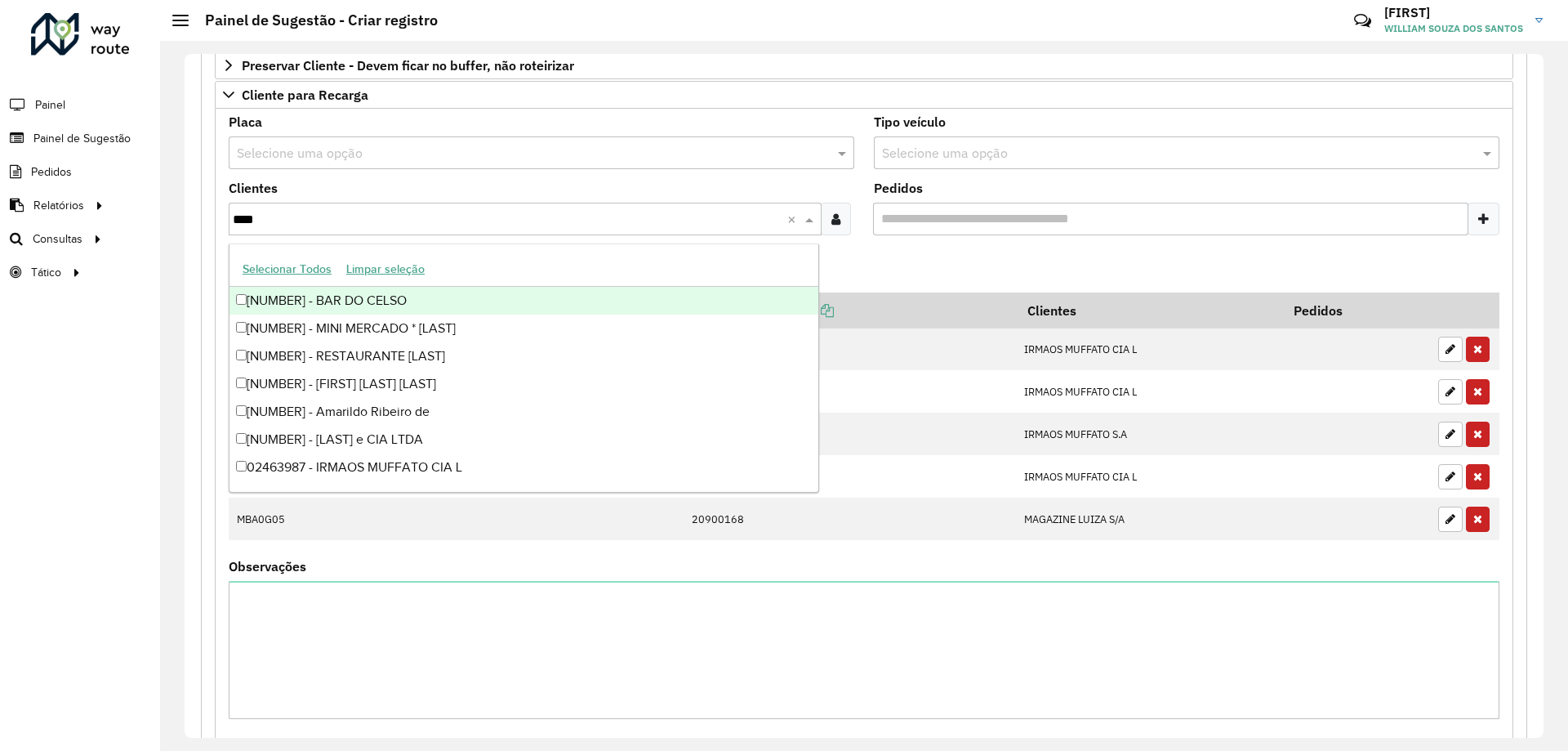 type on "*****" 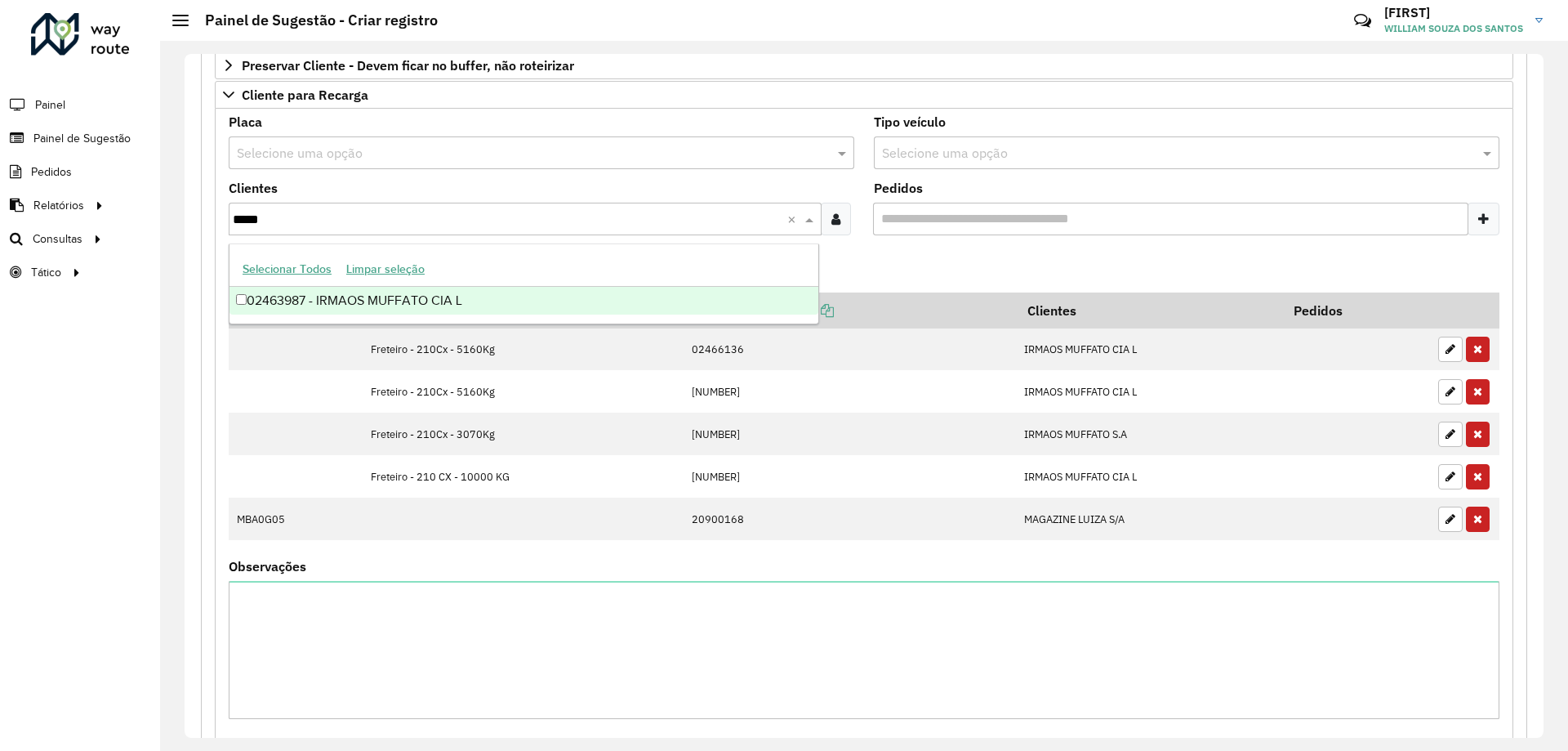 click on "02463987 - IRMAOS MUFFATO CIA L" at bounding box center [523, 301] 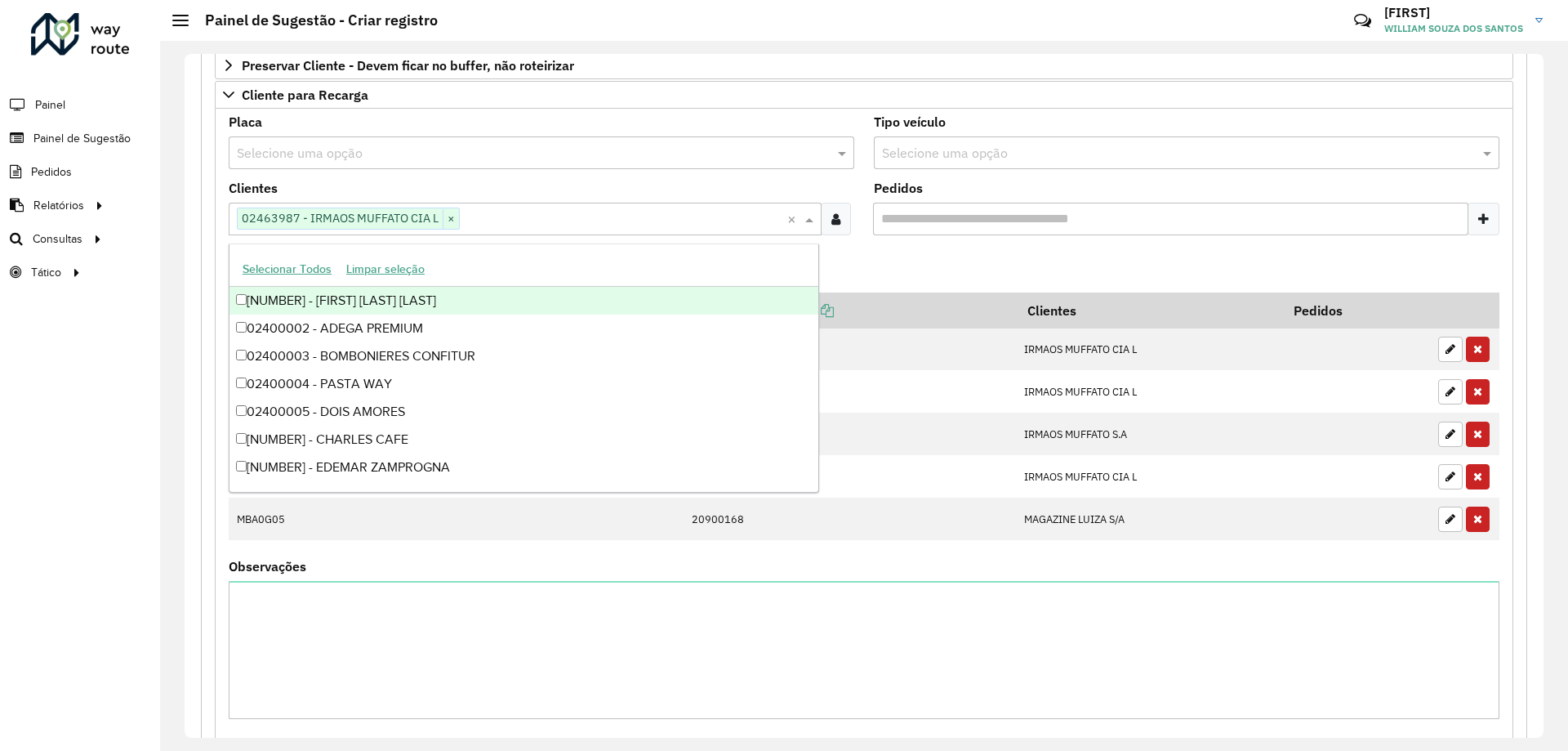 click on "Adicionar" at bounding box center (864, 270) 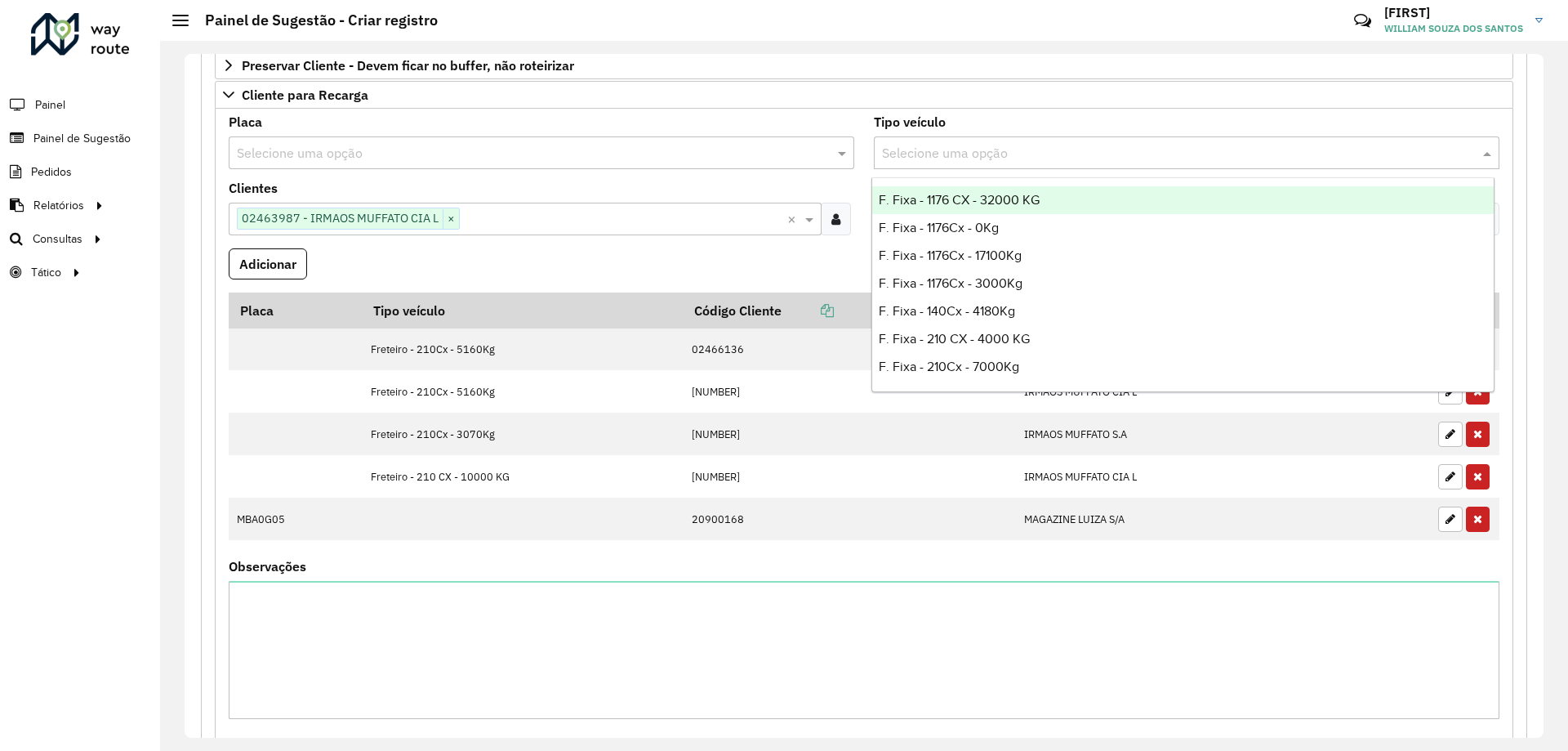 click at bounding box center (1170, 154) 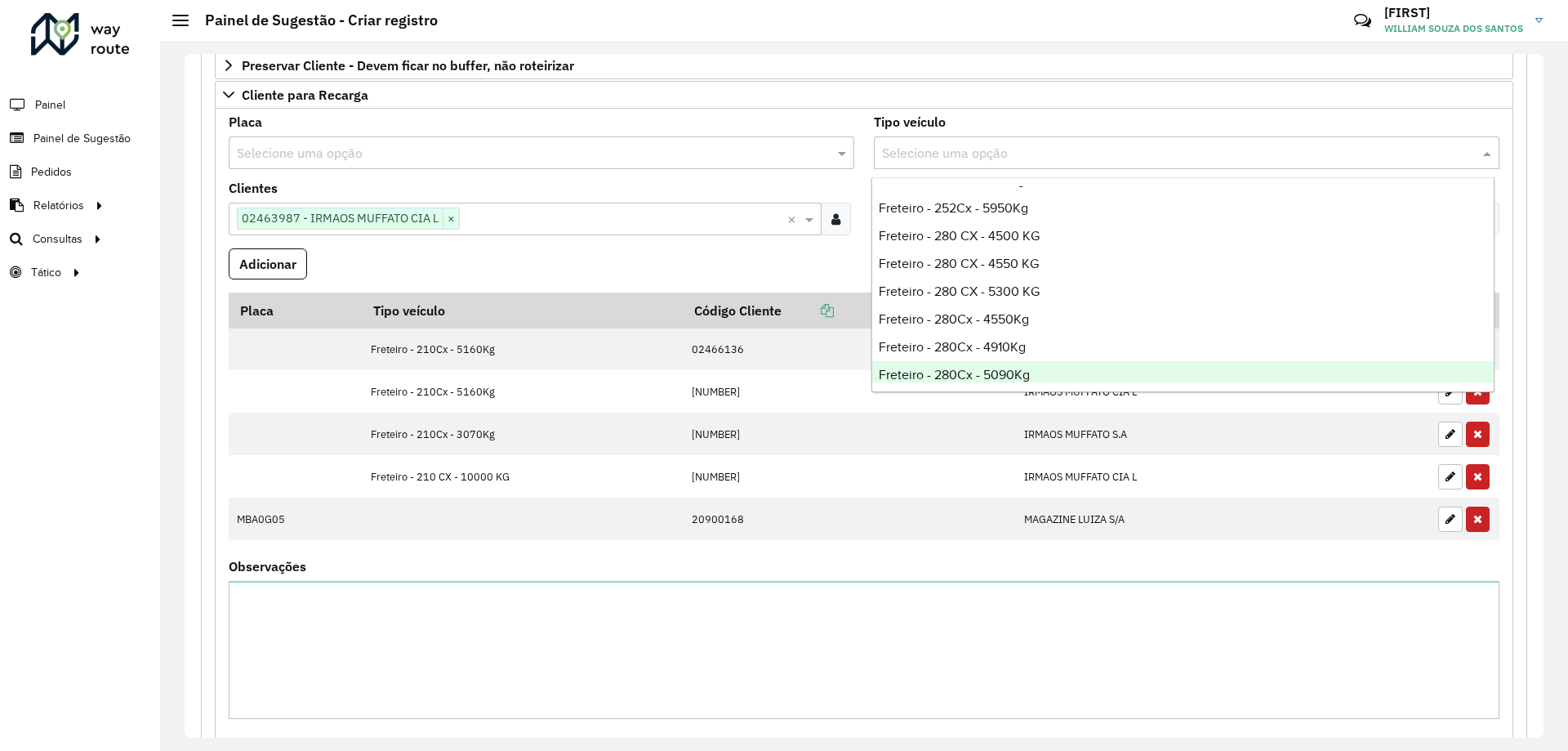 scroll, scrollTop: 3105, scrollLeft: 0, axis: vertical 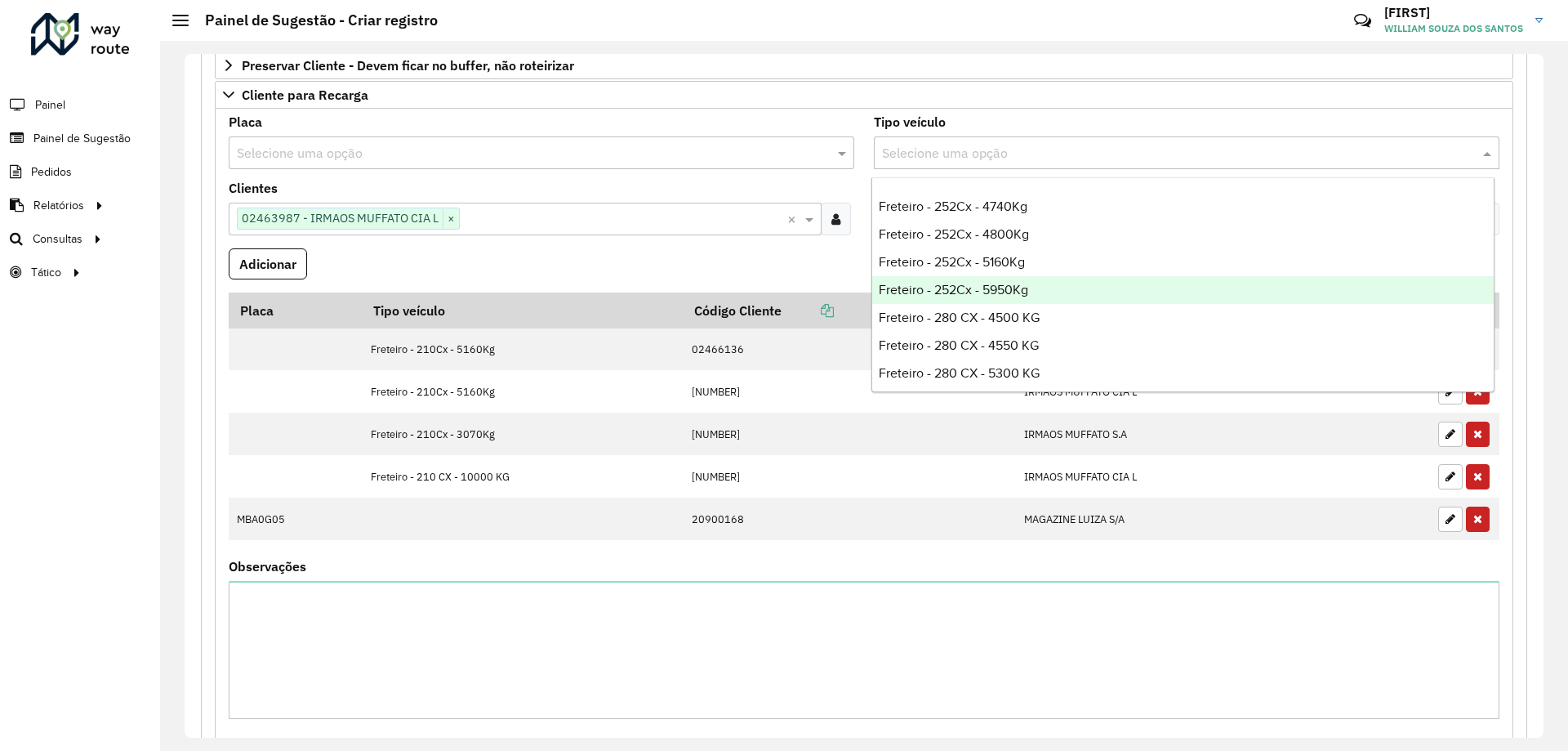 click on "Freteiro - 252Cx - 5950Kg" at bounding box center (1183, 290) 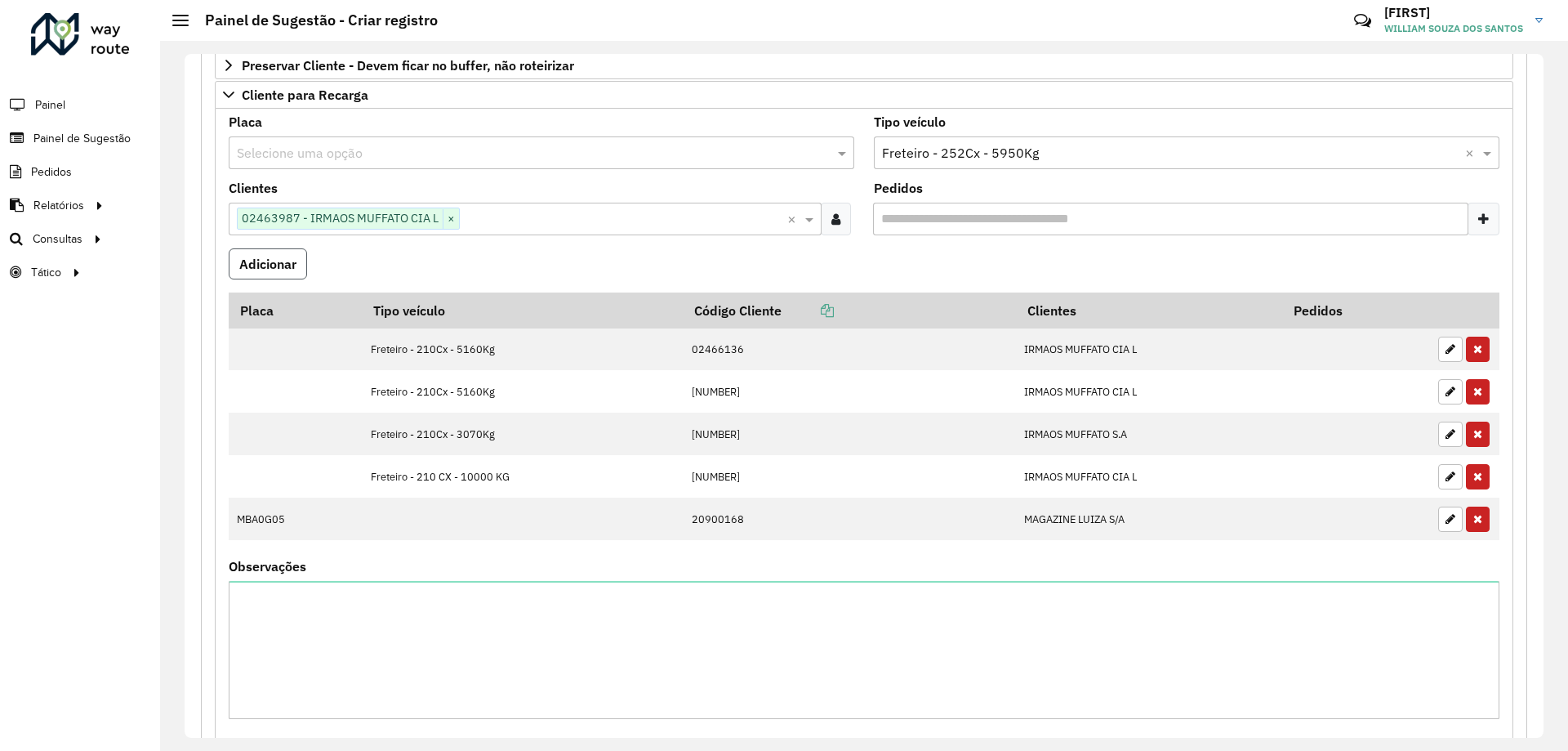 click on "Adicionar" at bounding box center [268, 264] 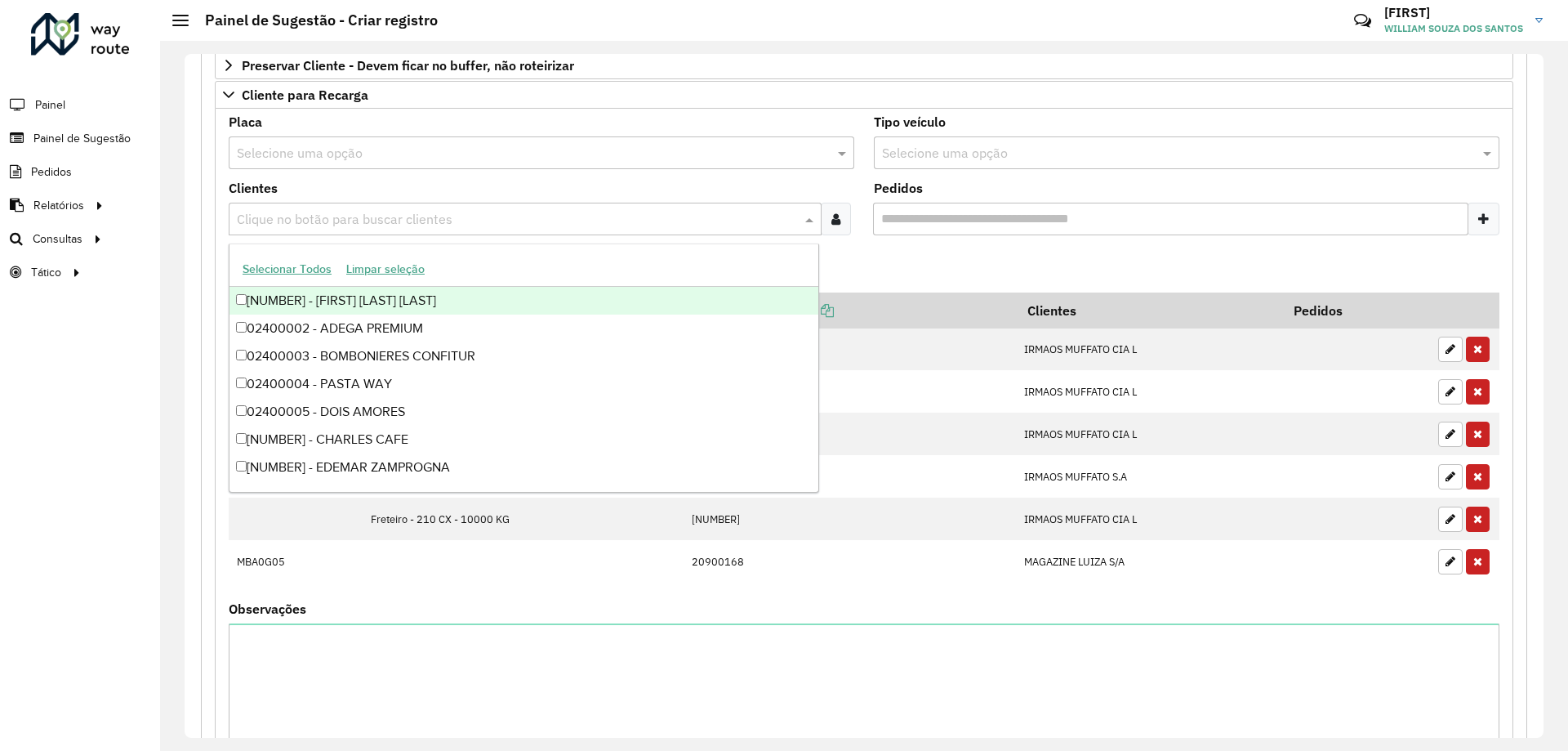 click at bounding box center (517, 220) 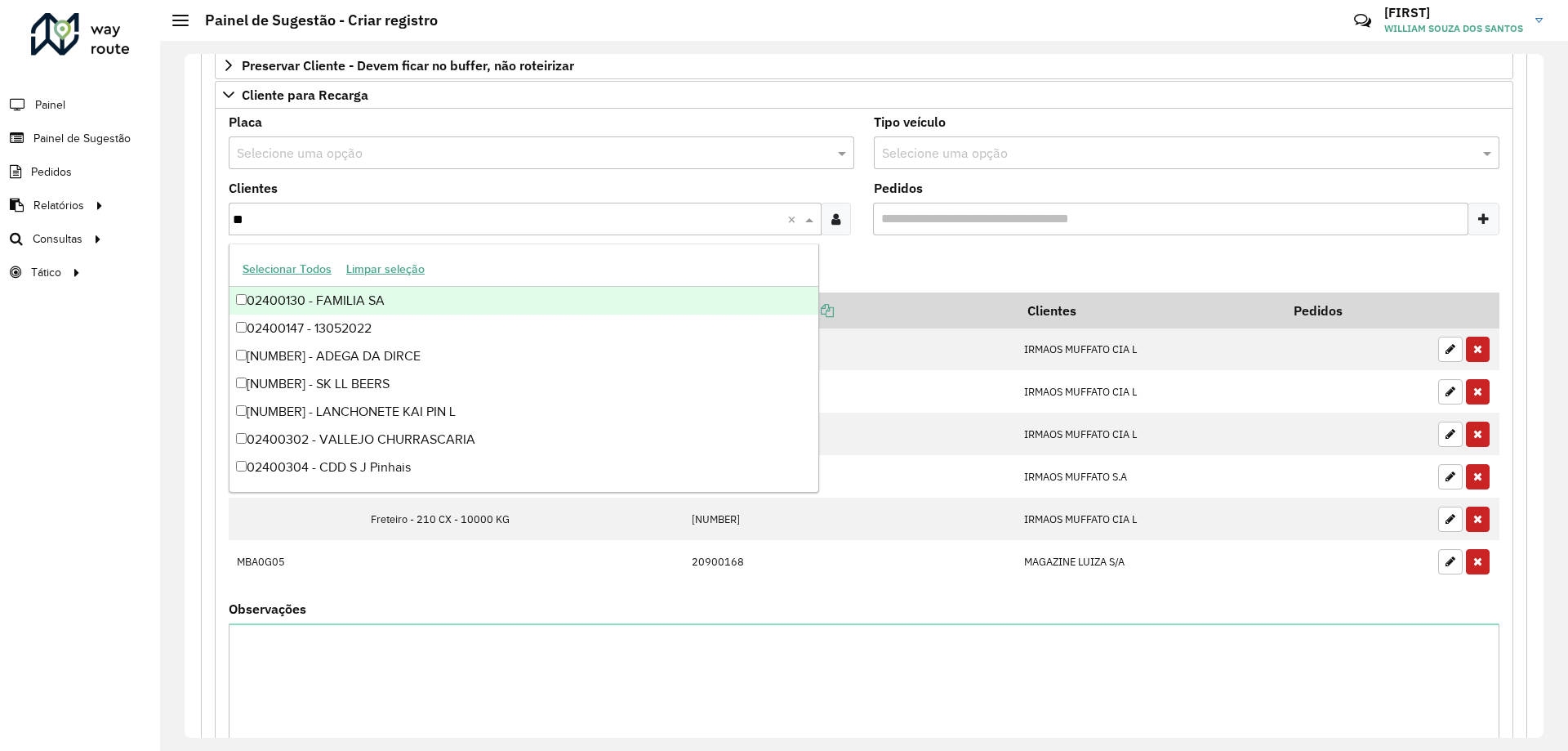 type on "*" 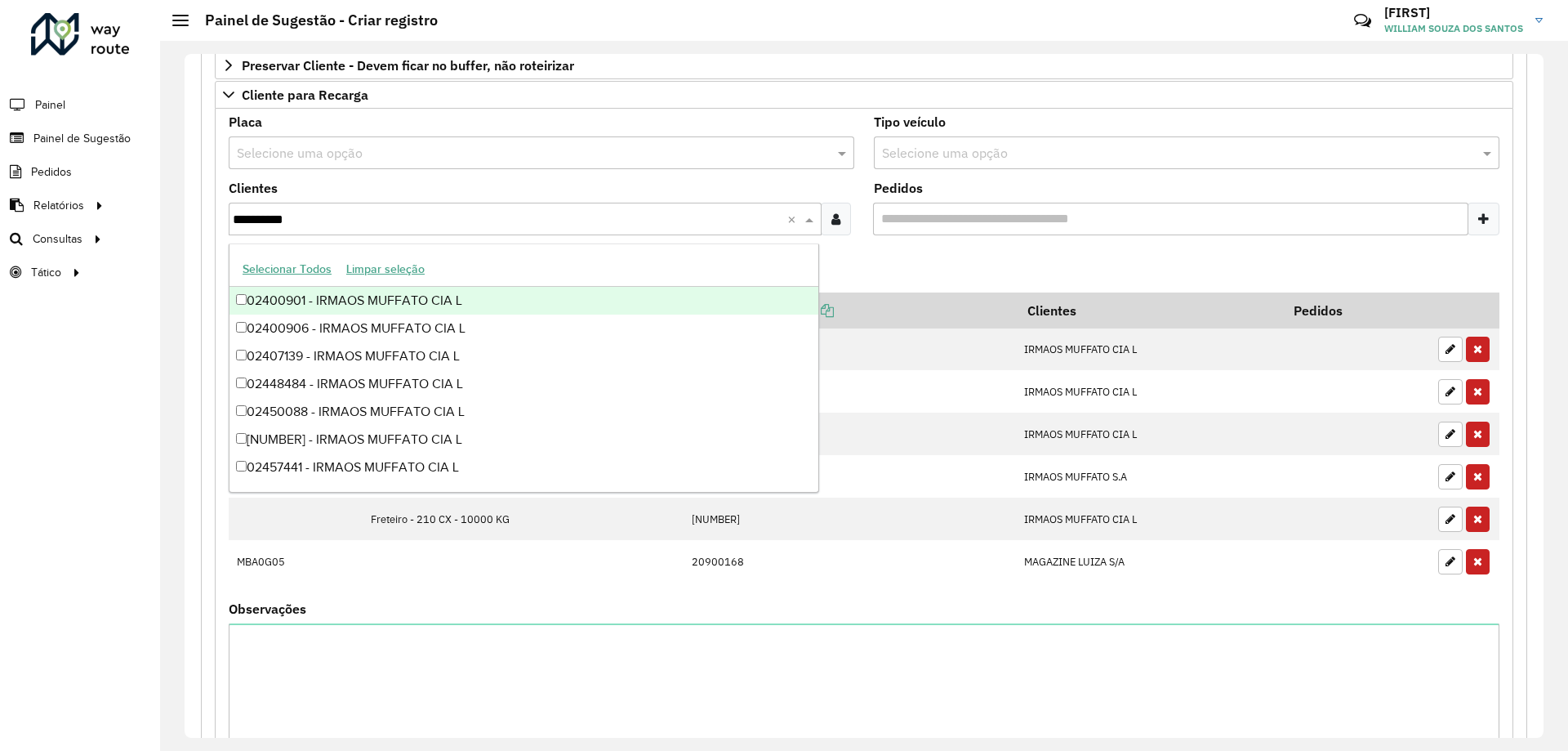 type on "**********" 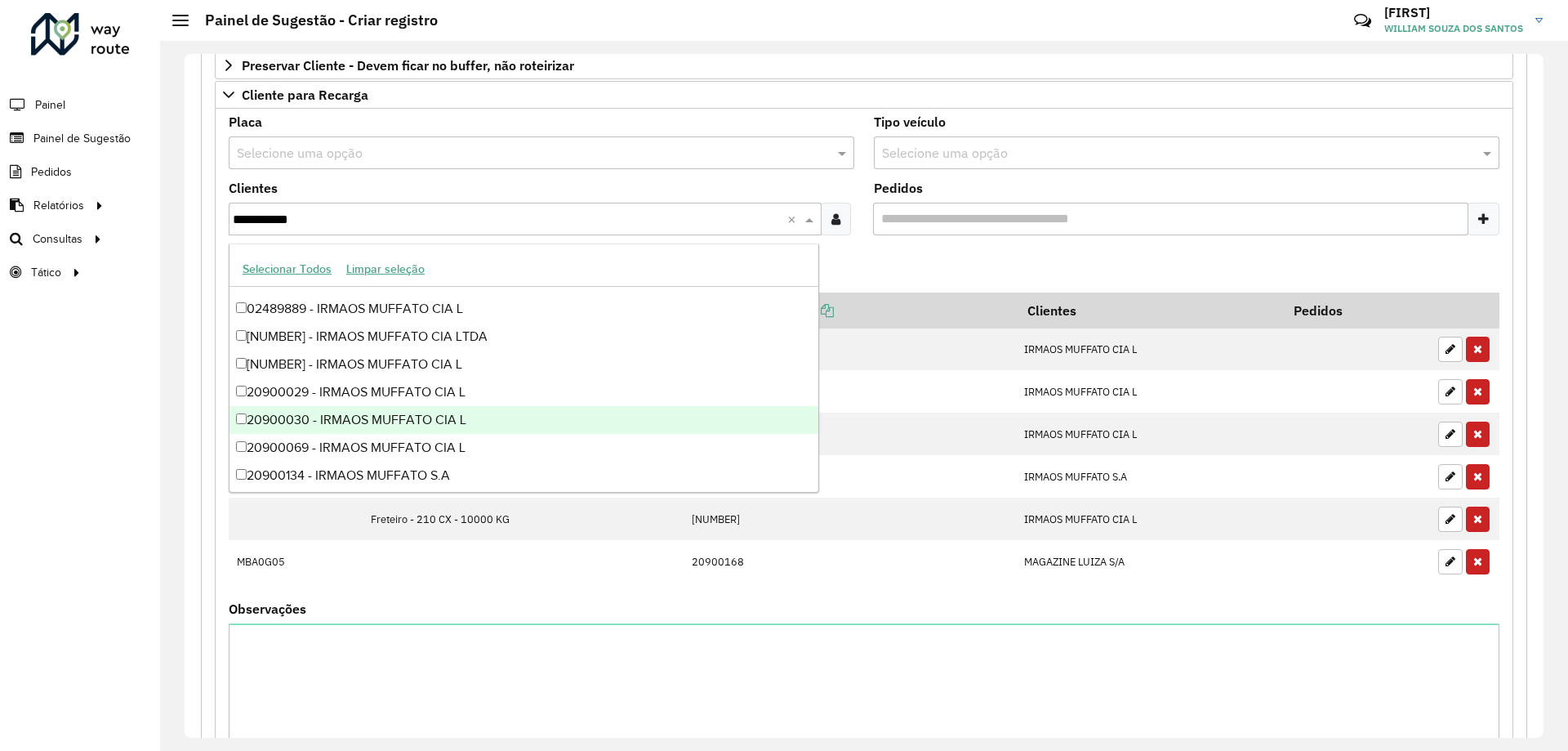 scroll, scrollTop: 490, scrollLeft: 0, axis: vertical 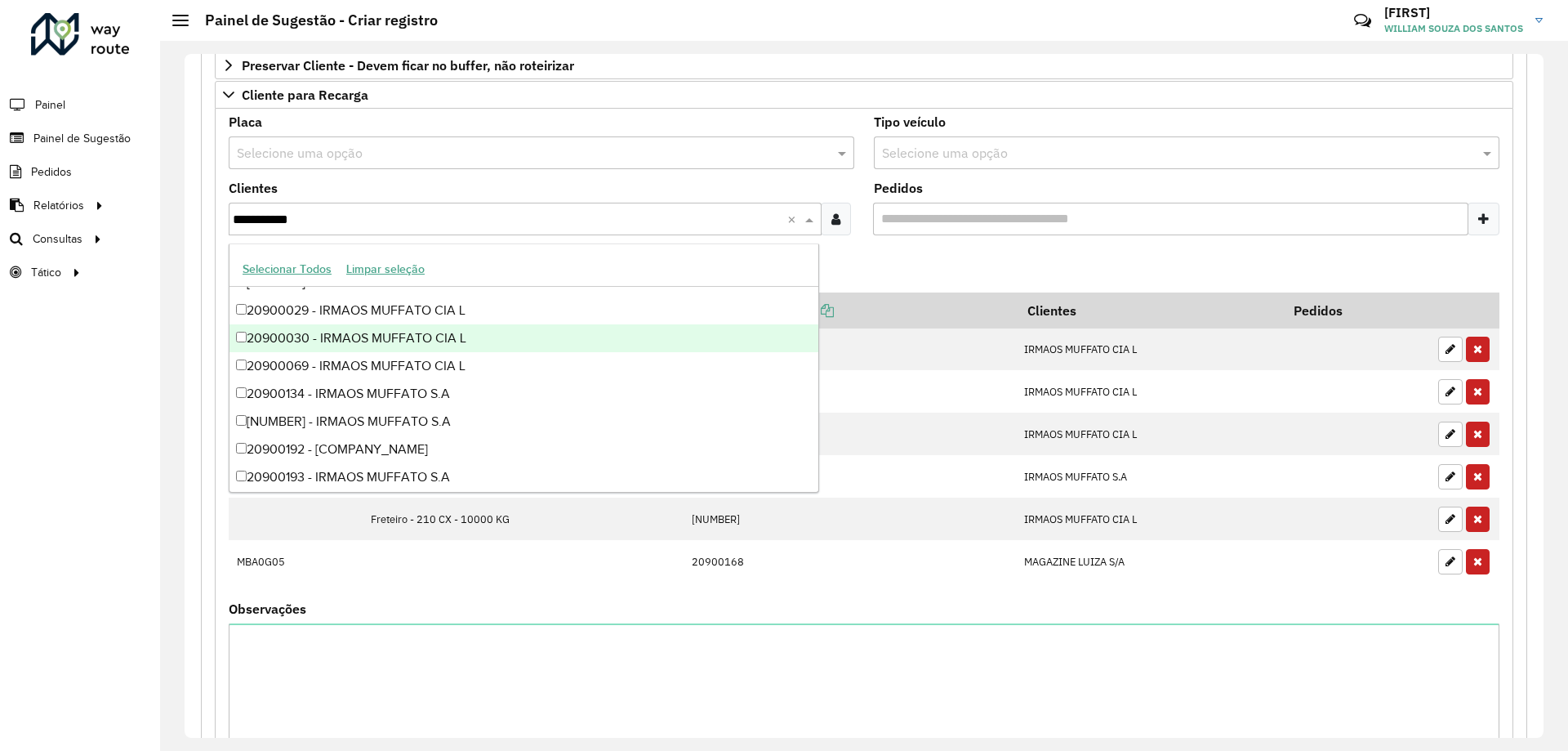 click on "20900030 - IRMAOS MUFFATO CIA L" at bounding box center [523, 338] 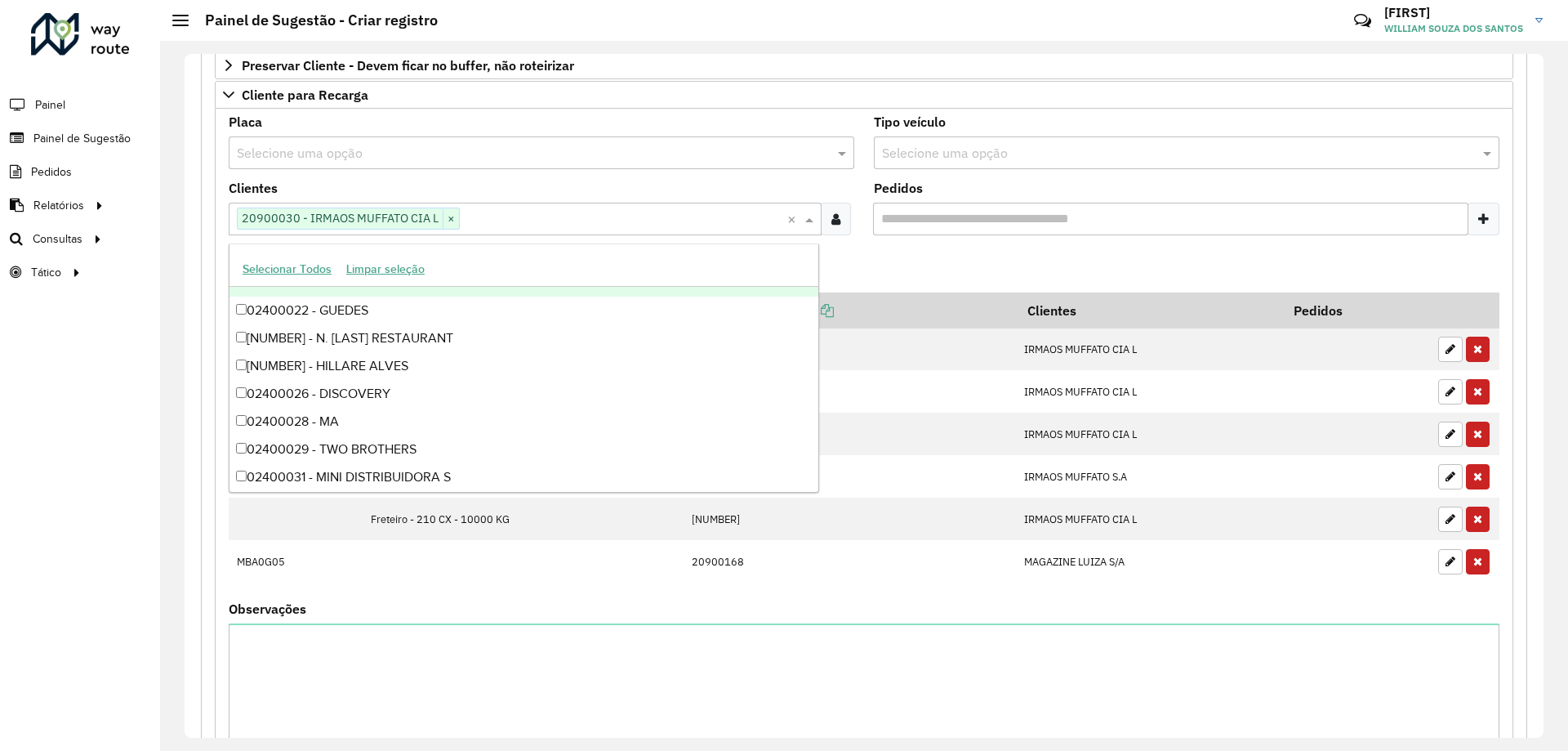 click on "Adicionar" at bounding box center (864, 270) 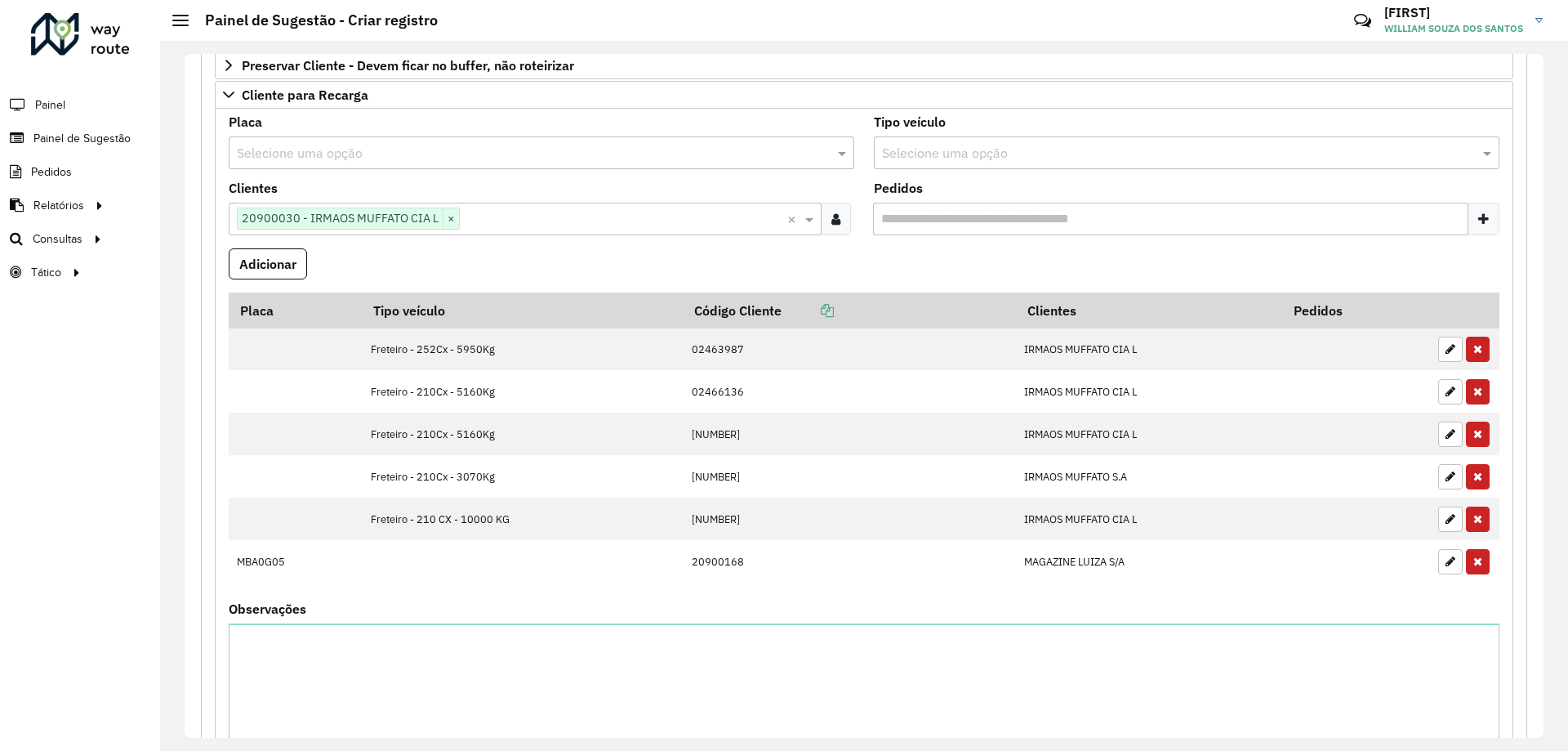 click at bounding box center [1170, 154] 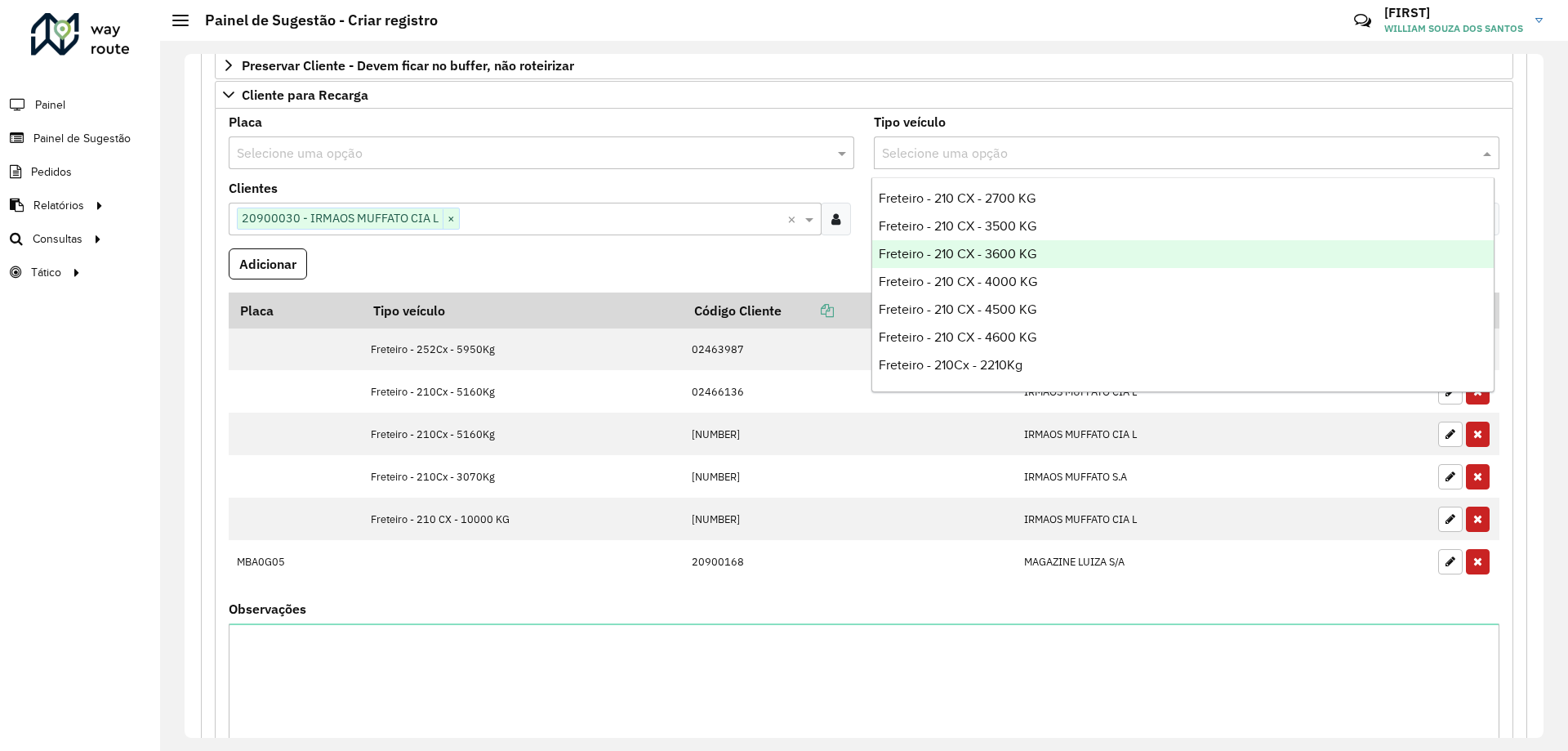 scroll, scrollTop: 1226, scrollLeft: 0, axis: vertical 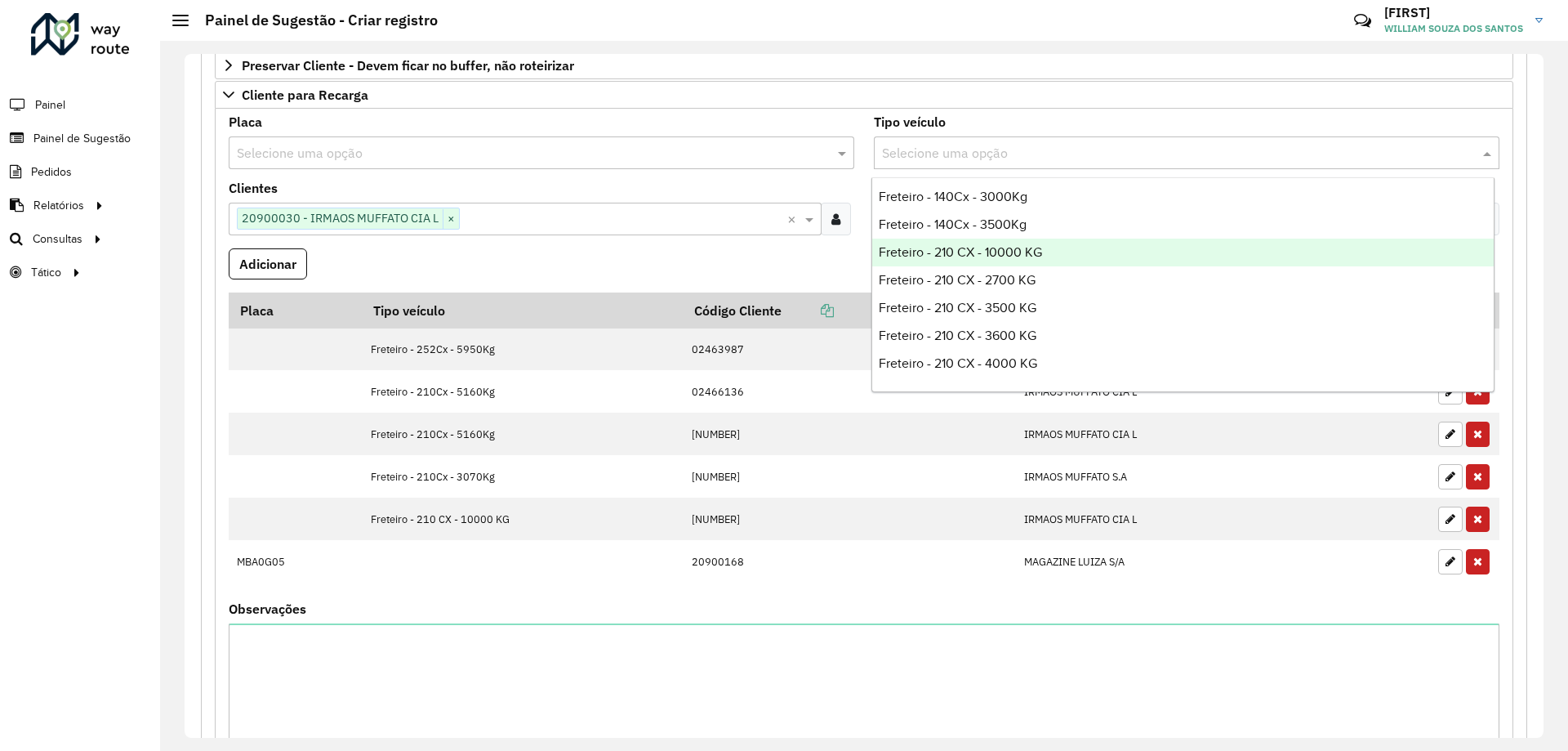 click on "Freteiro - 210 CX - 10000 KG" at bounding box center [1183, 253] 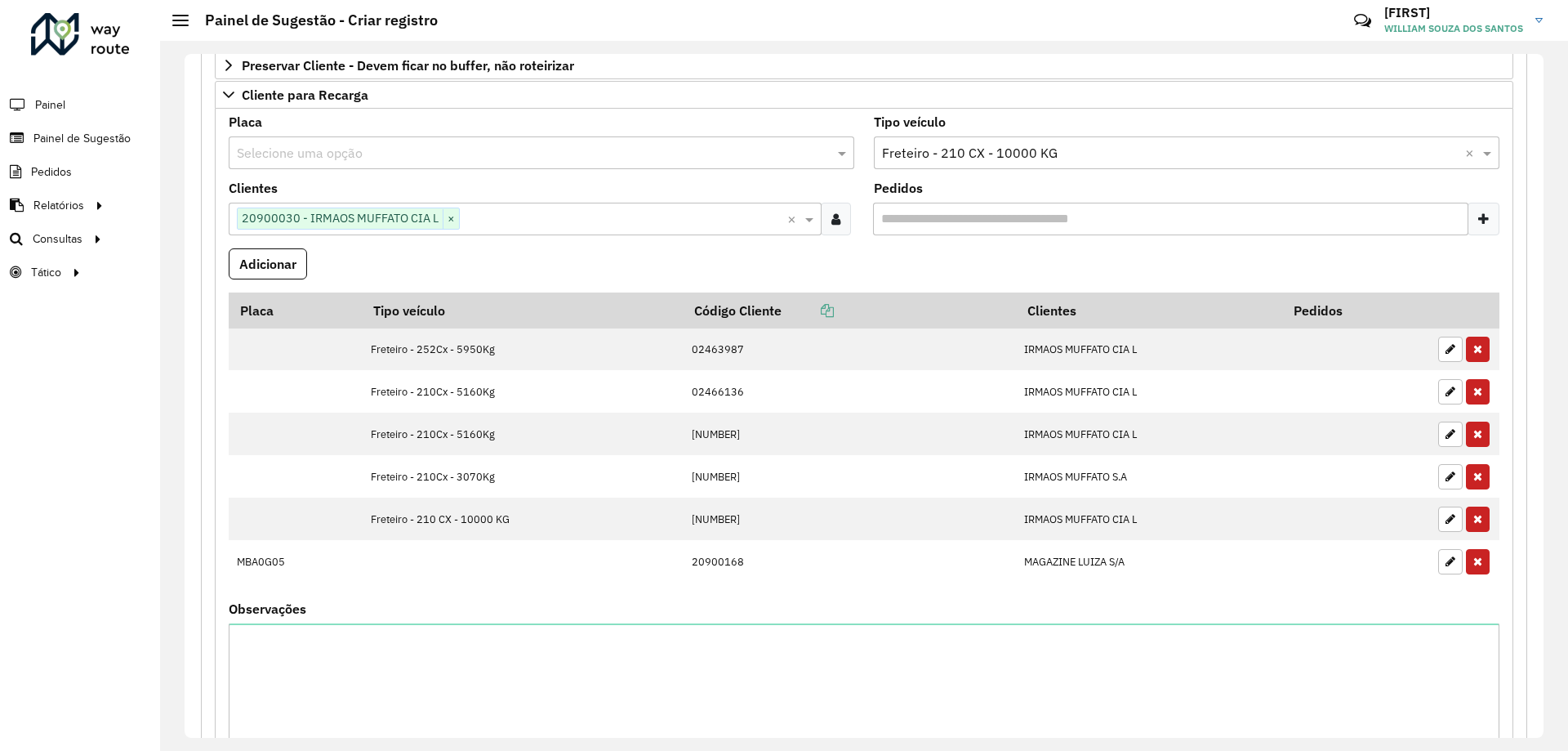 click on "Adicionar" at bounding box center [864, 270] 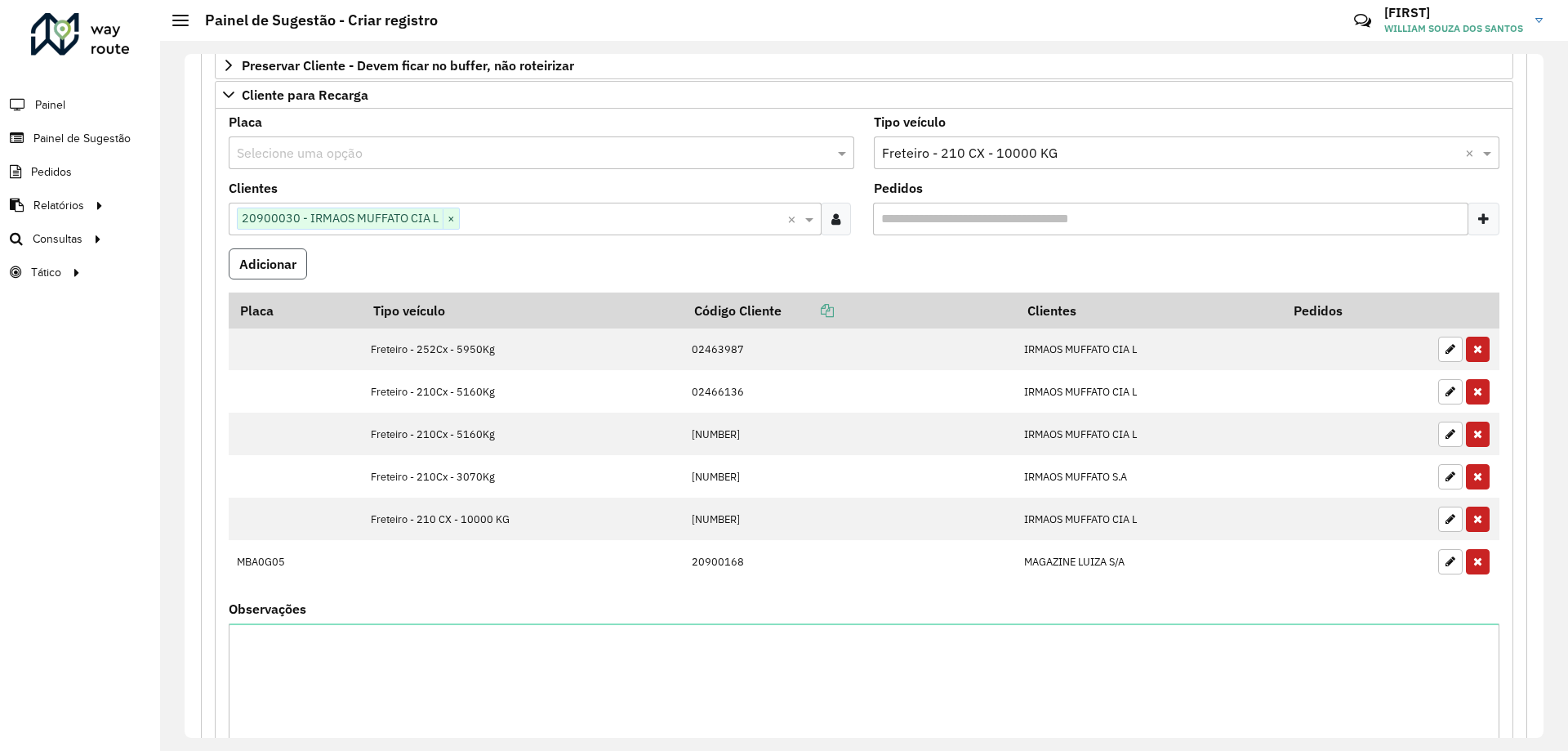 click on "Adicionar" at bounding box center (268, 264) 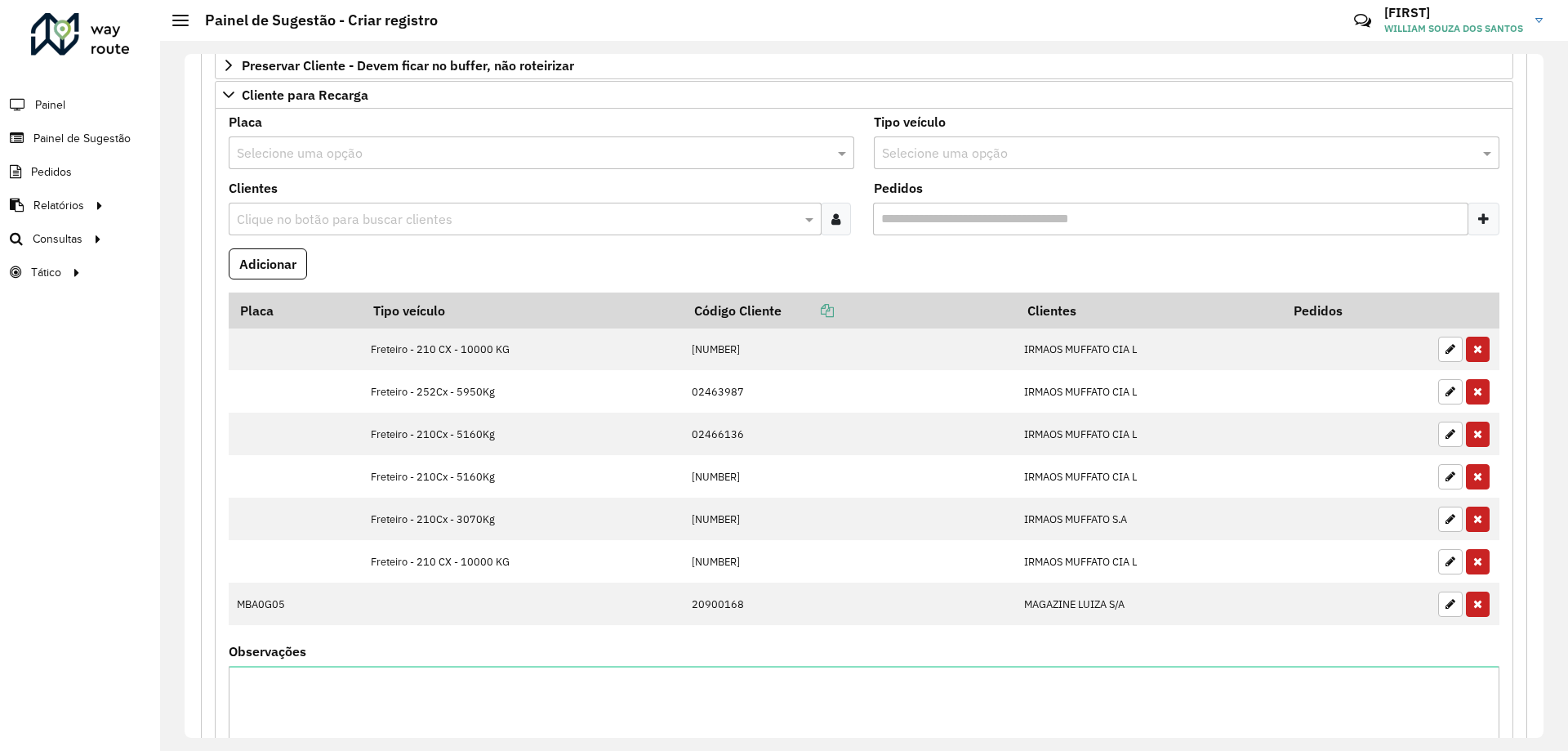 click at bounding box center (517, 220) 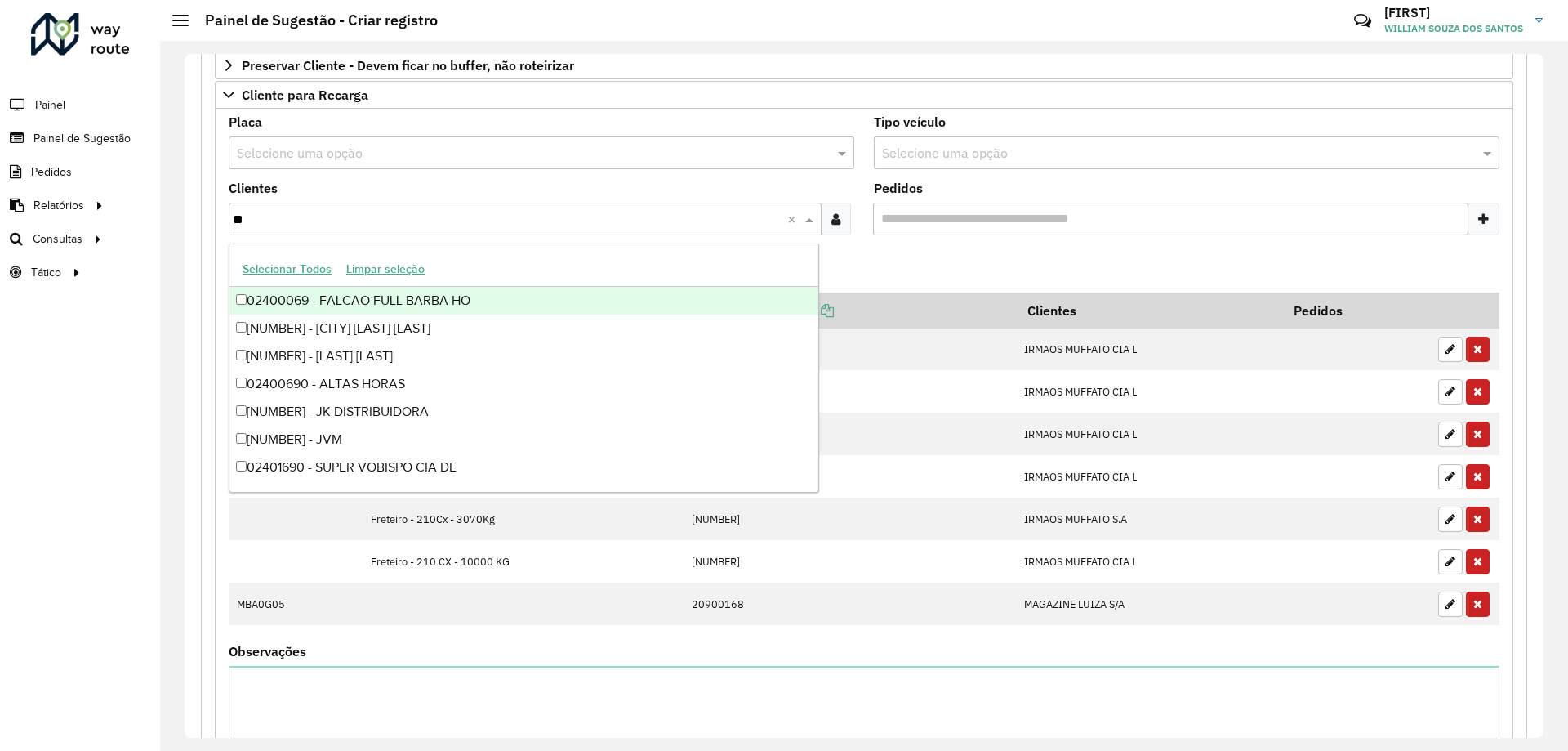 type on "*" 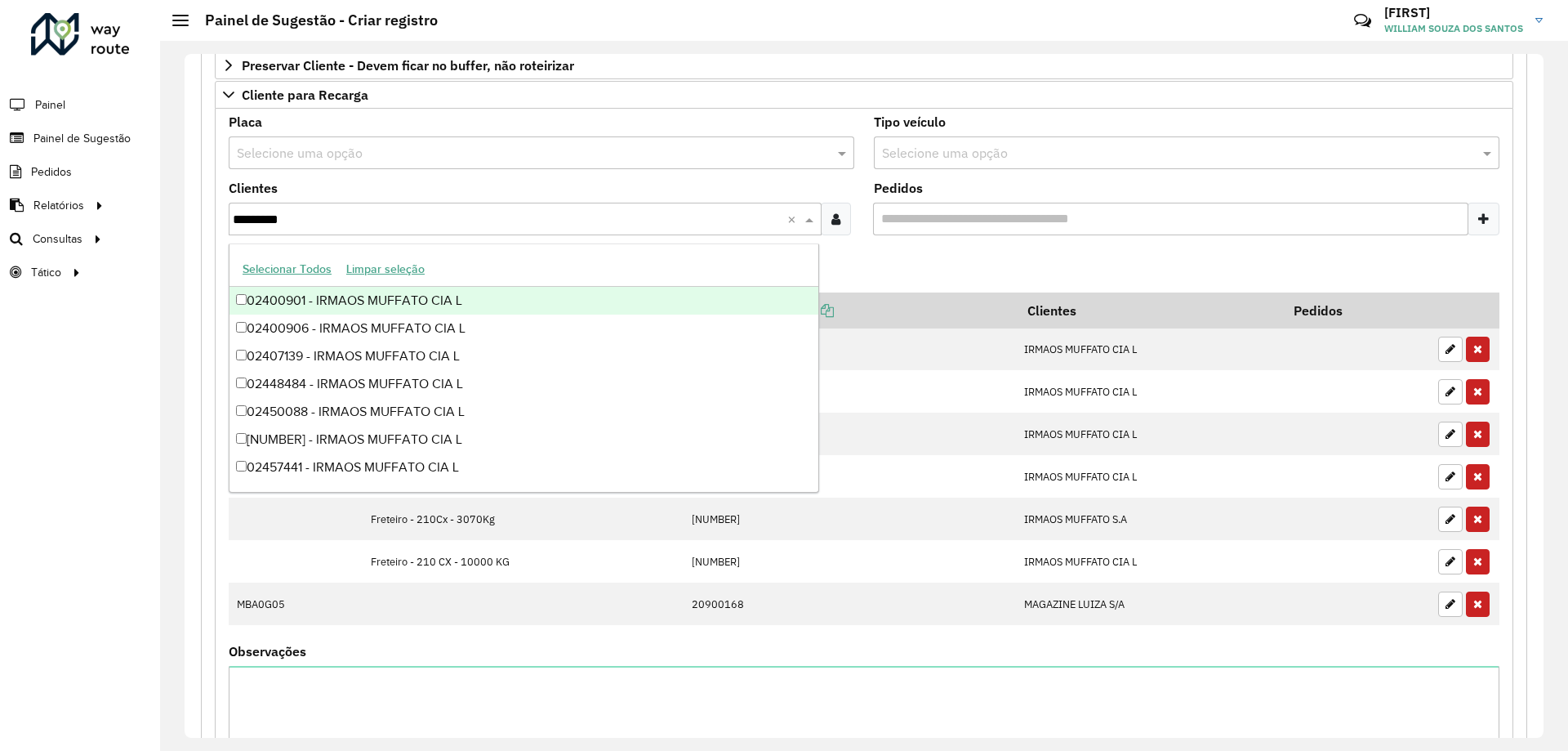 type on "*********" 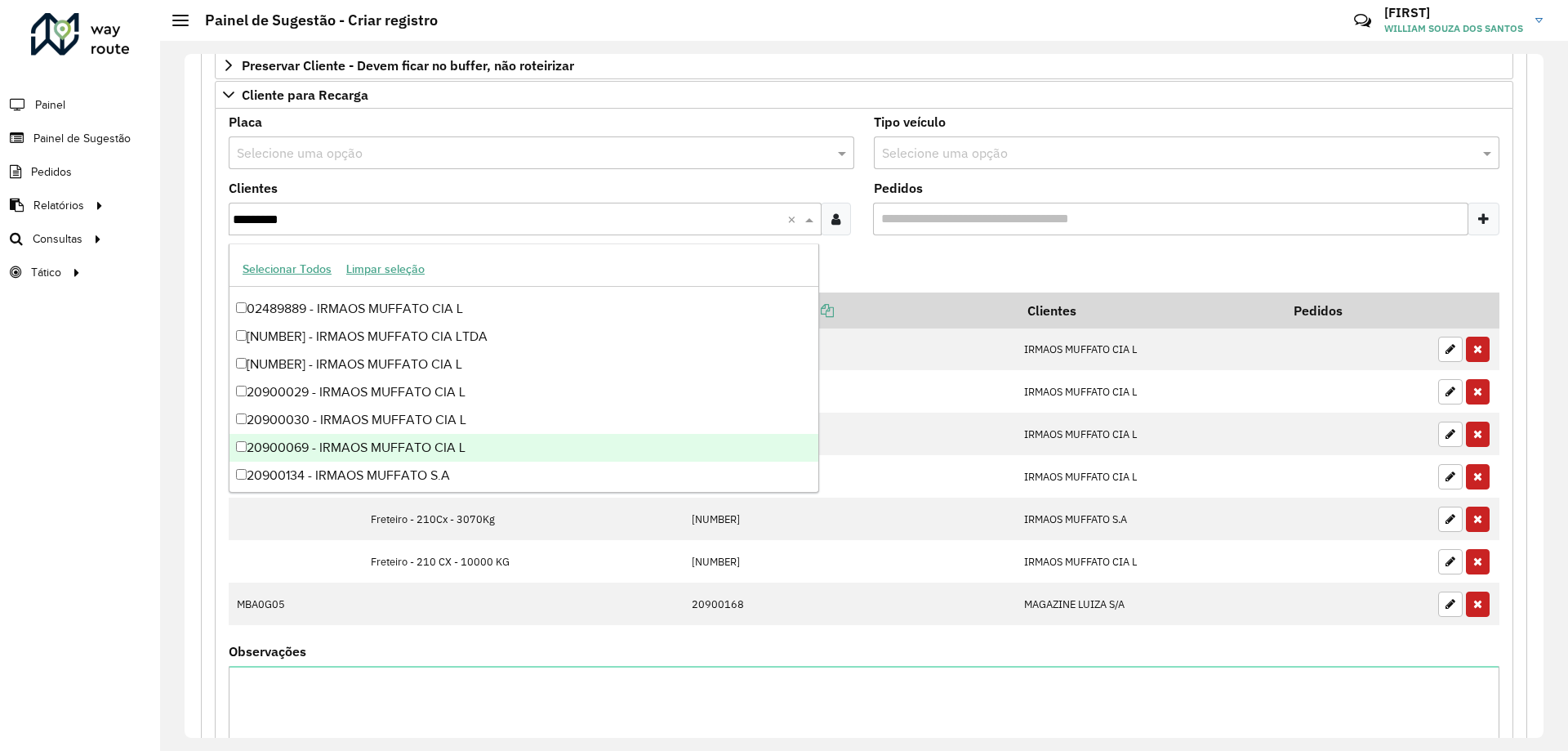scroll, scrollTop: 490, scrollLeft: 0, axis: vertical 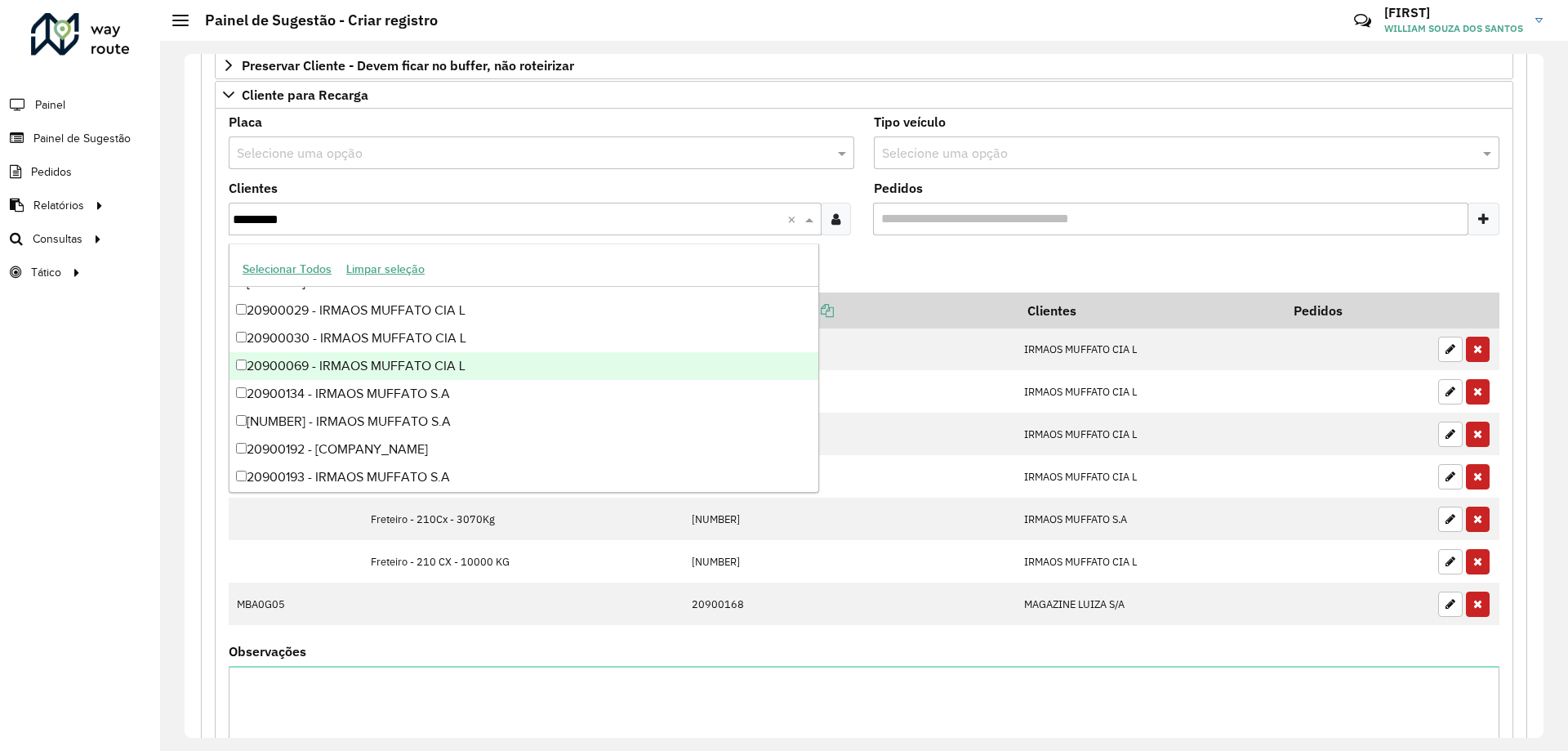 click on "20900069 - IRMAOS MUFFATO CIA L" at bounding box center [523, 366] 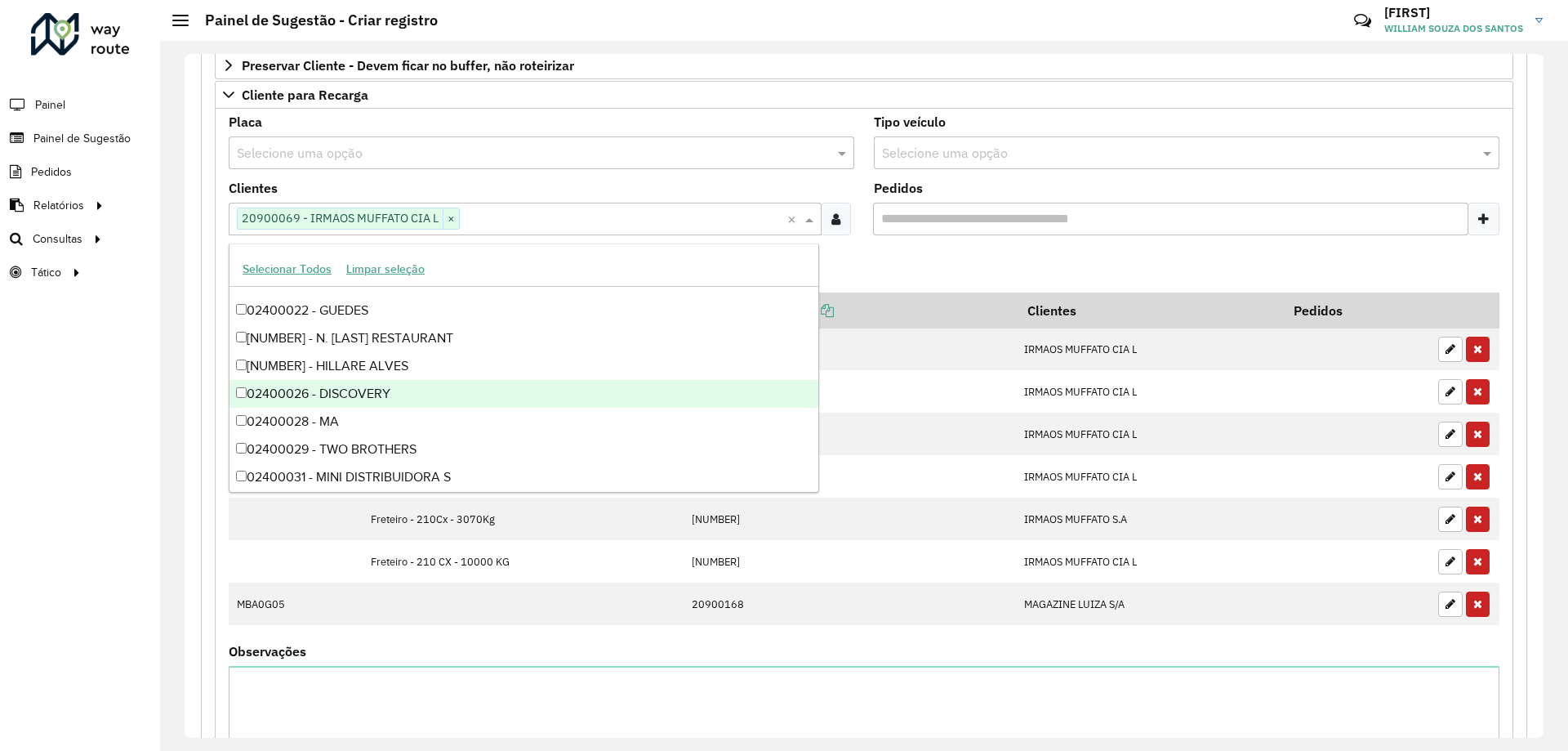 click on "Adicionar" at bounding box center [864, 270] 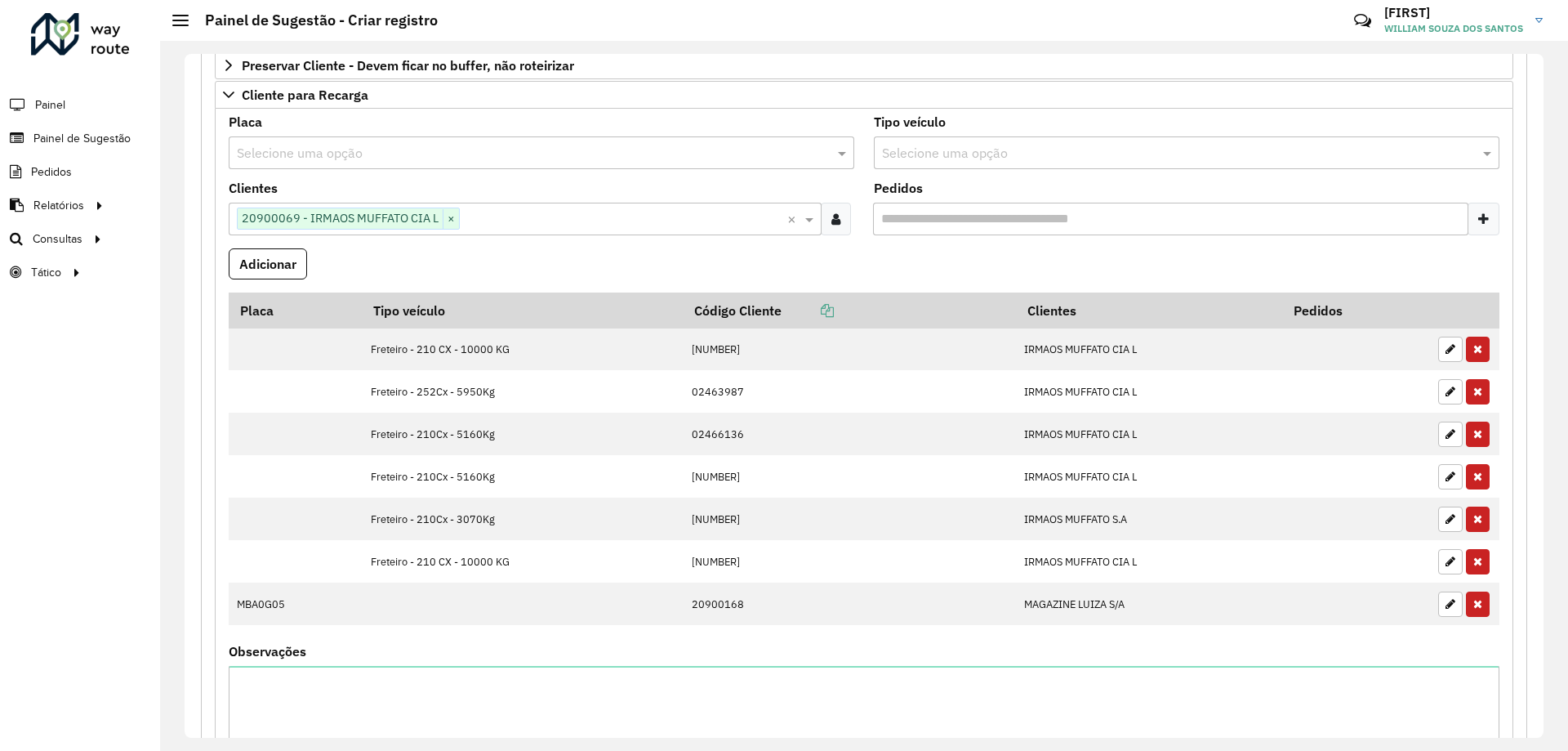 click at bounding box center (1170, 154) 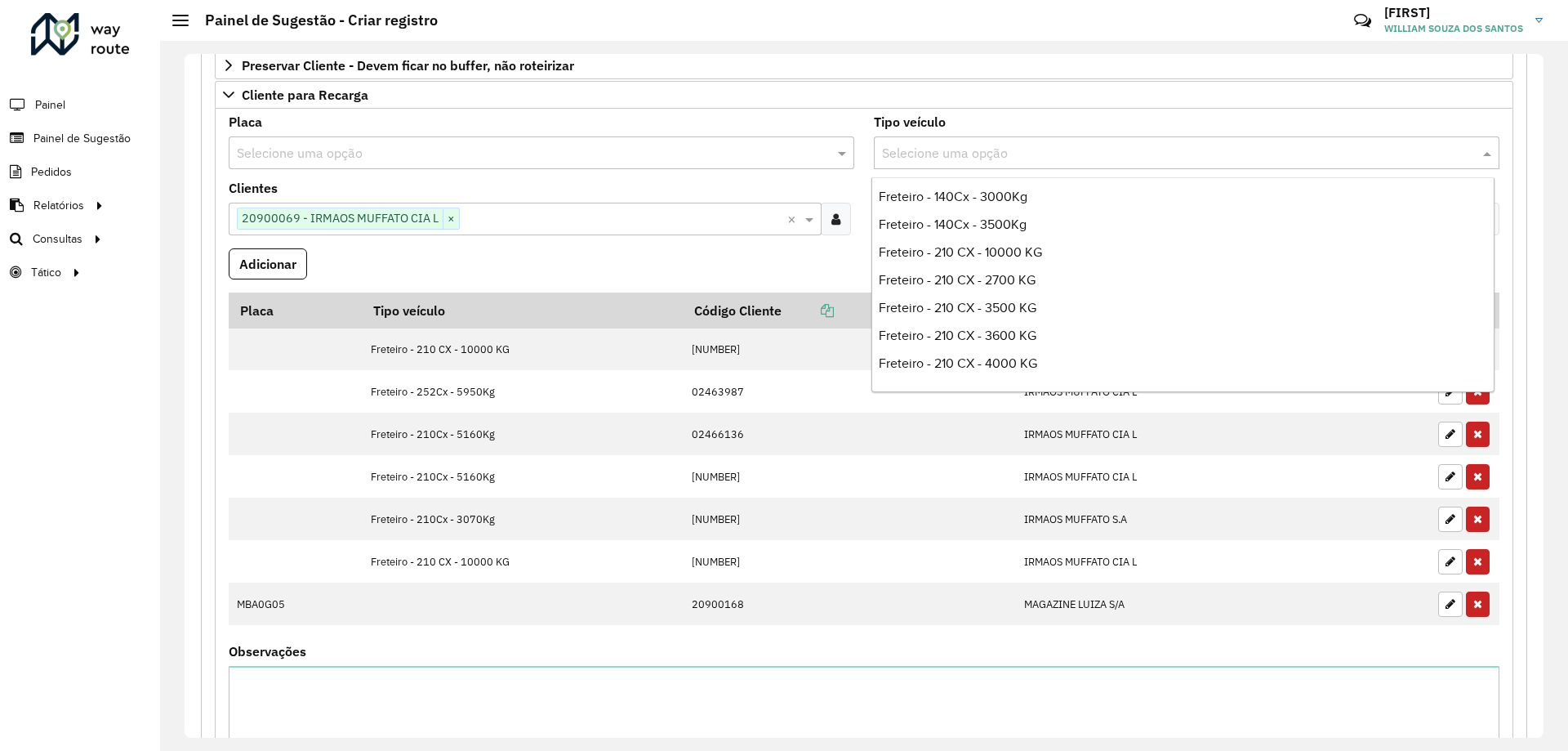 scroll, scrollTop: 1634, scrollLeft: 0, axis: vertical 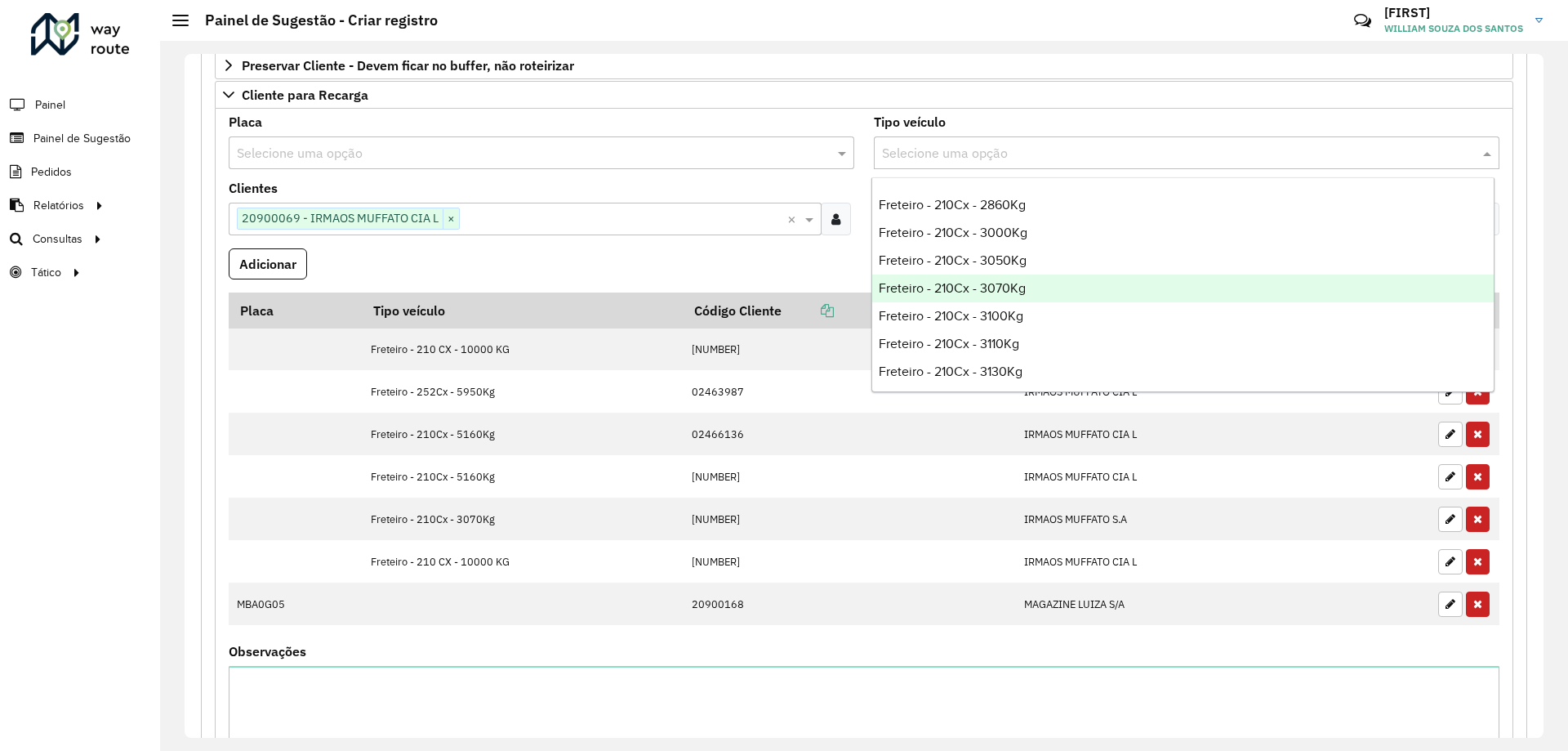 click on "Freteiro - 210Cx - 3070Kg" at bounding box center [1183, 288] 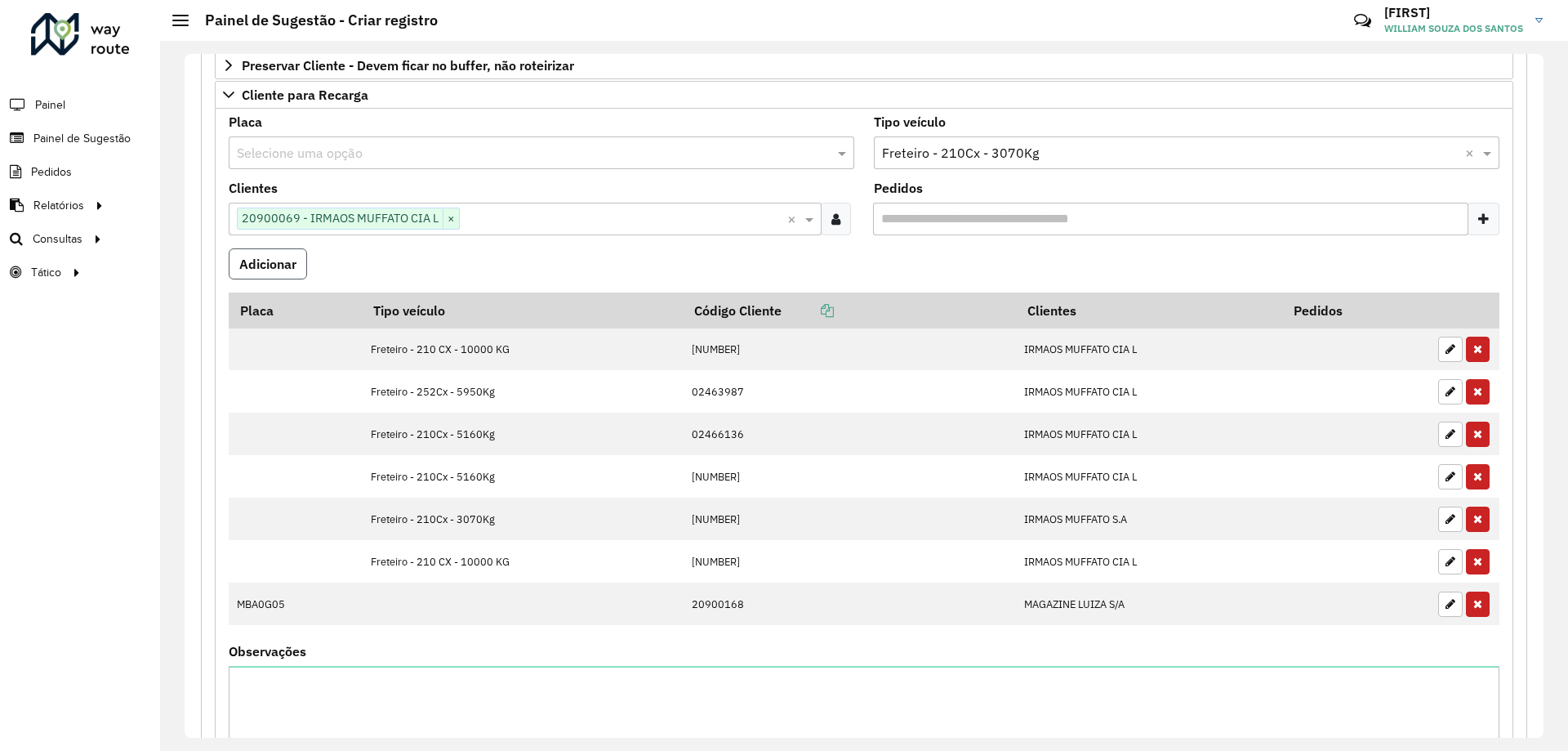 click on "Adicionar" at bounding box center (268, 264) 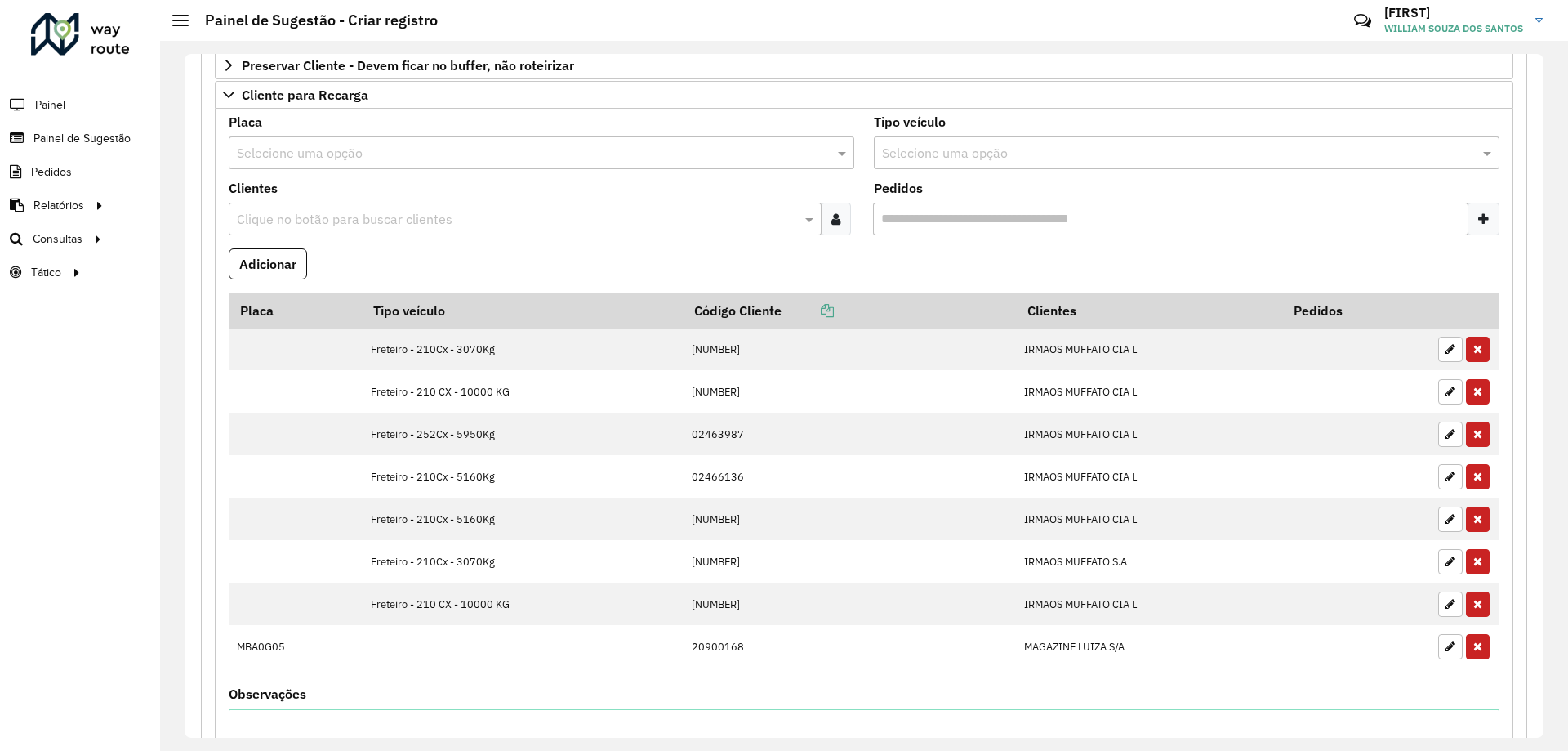 click on "Clique no botão para buscar clientes" at bounding box center [525, 219] 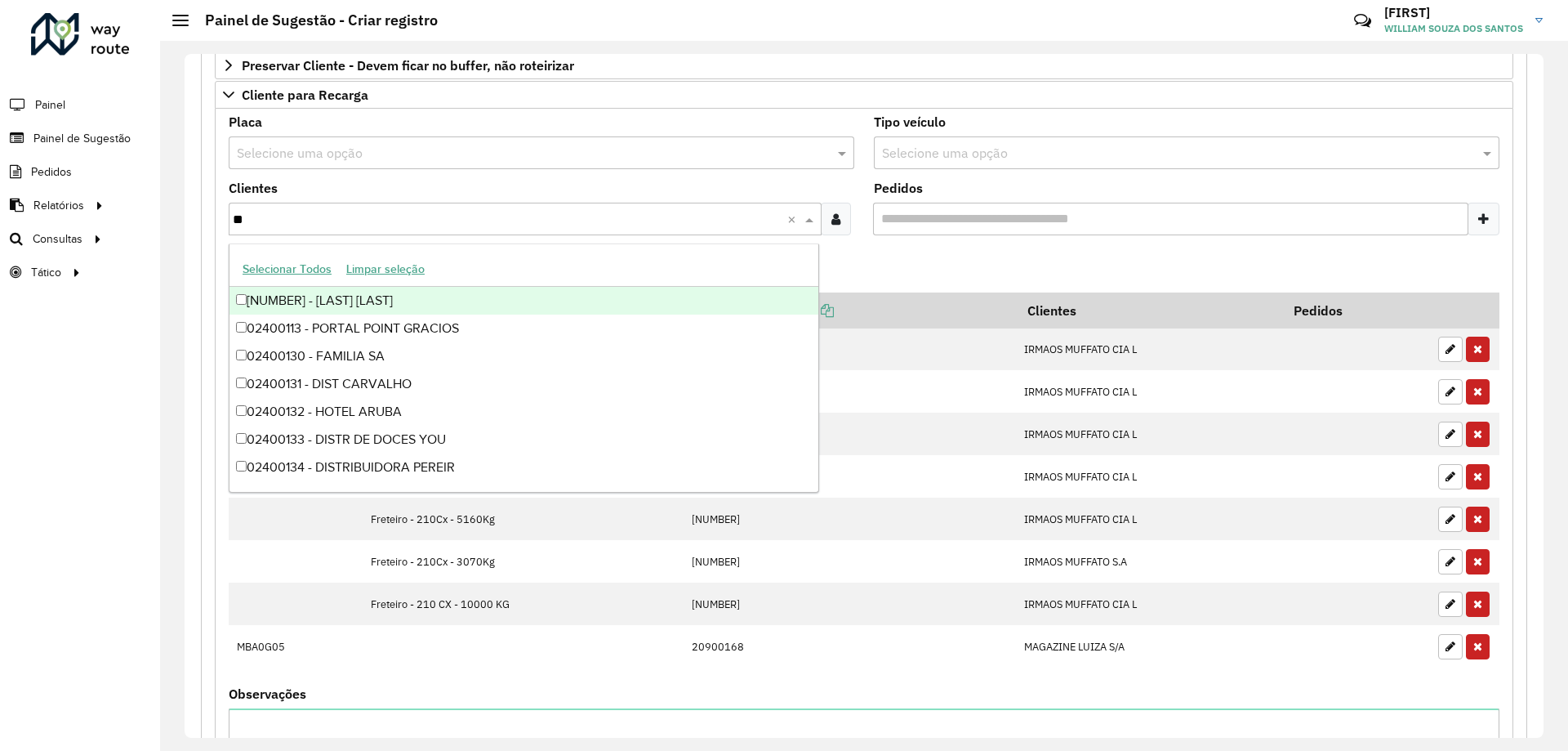 type on "*" 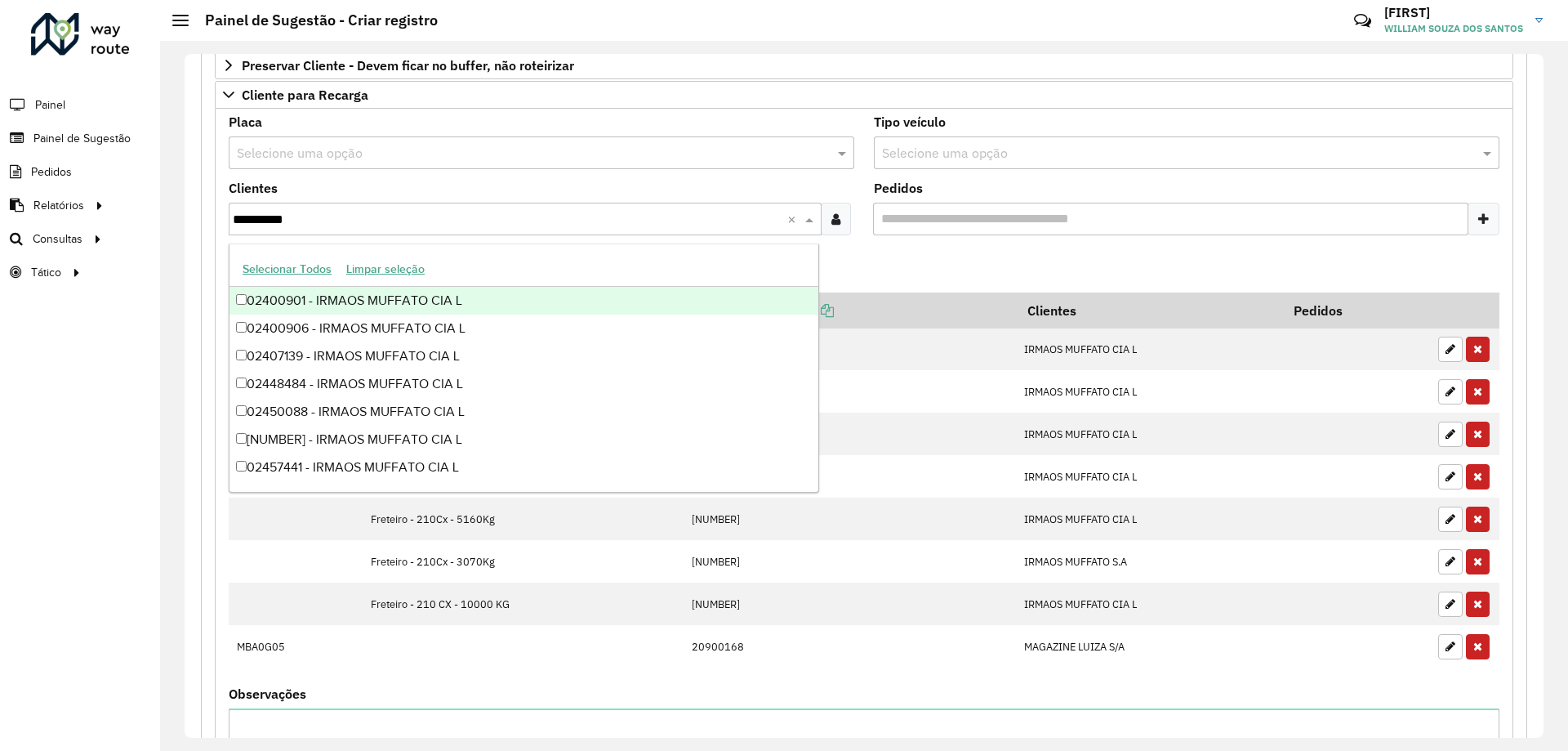 type on "**********" 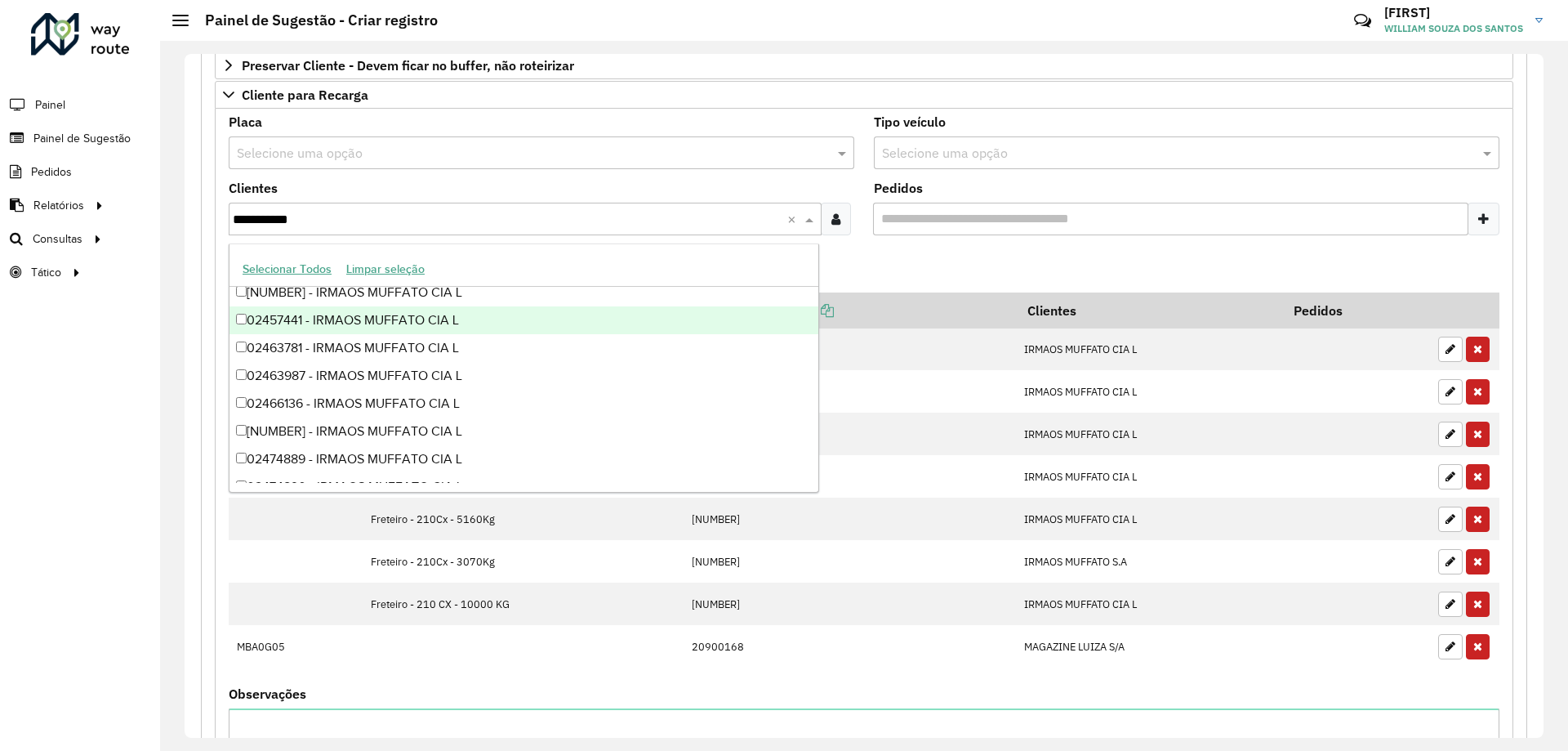 scroll, scrollTop: 0, scrollLeft: 0, axis: both 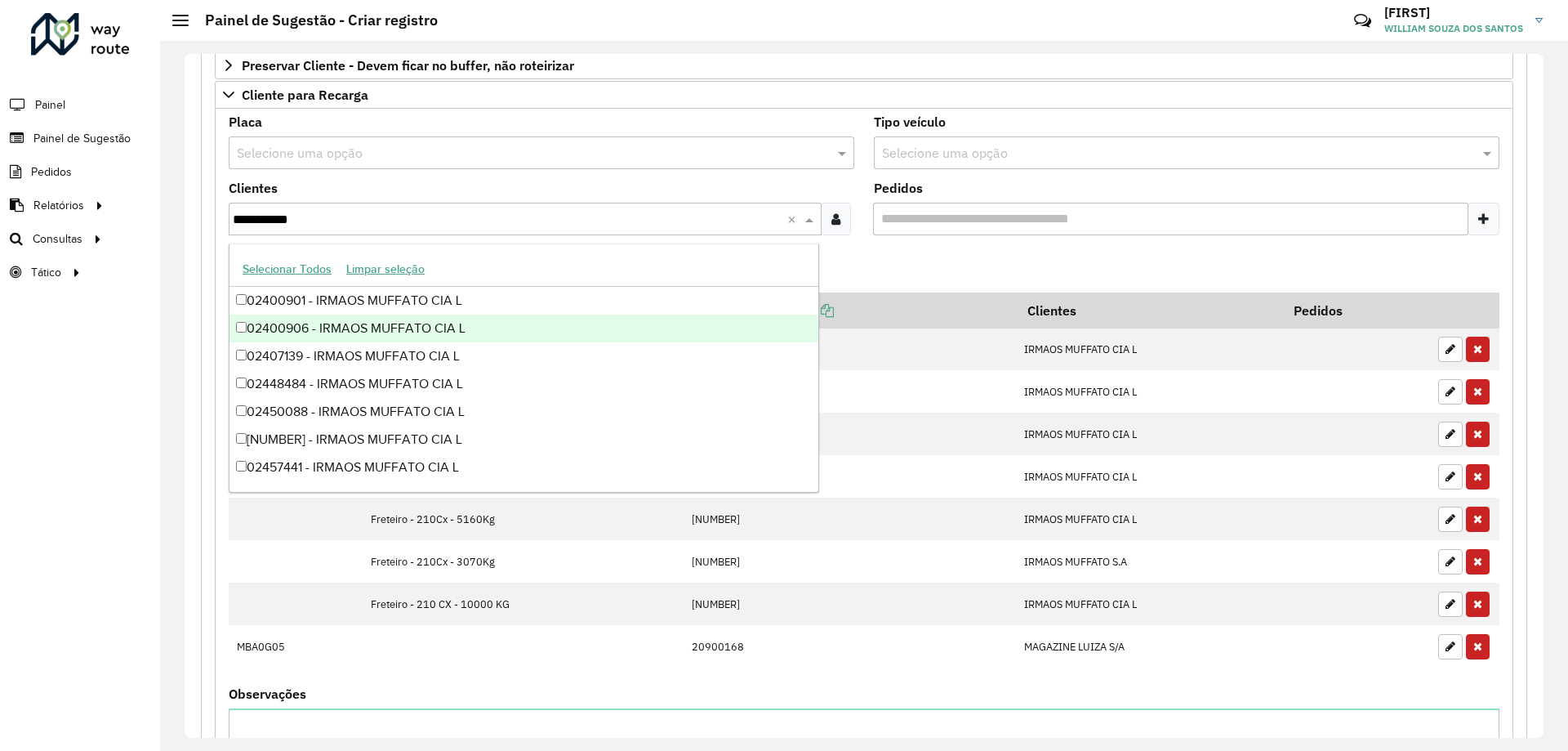 drag, startPoint x: 331, startPoint y: 214, endPoint x: 211, endPoint y: 235, distance: 121.8236 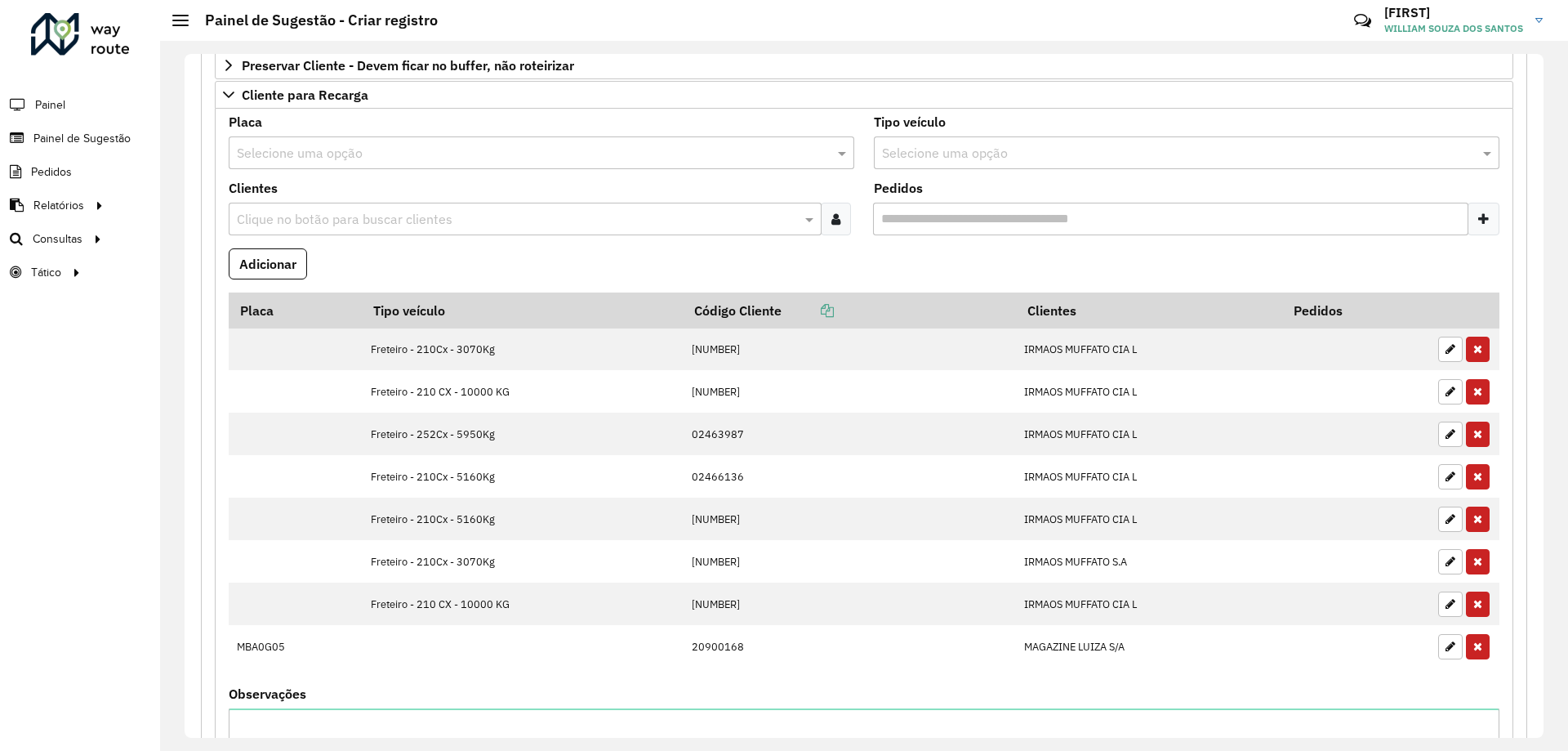 click on "Tipo veículo  Selecione uma opção" at bounding box center [1187, 142] 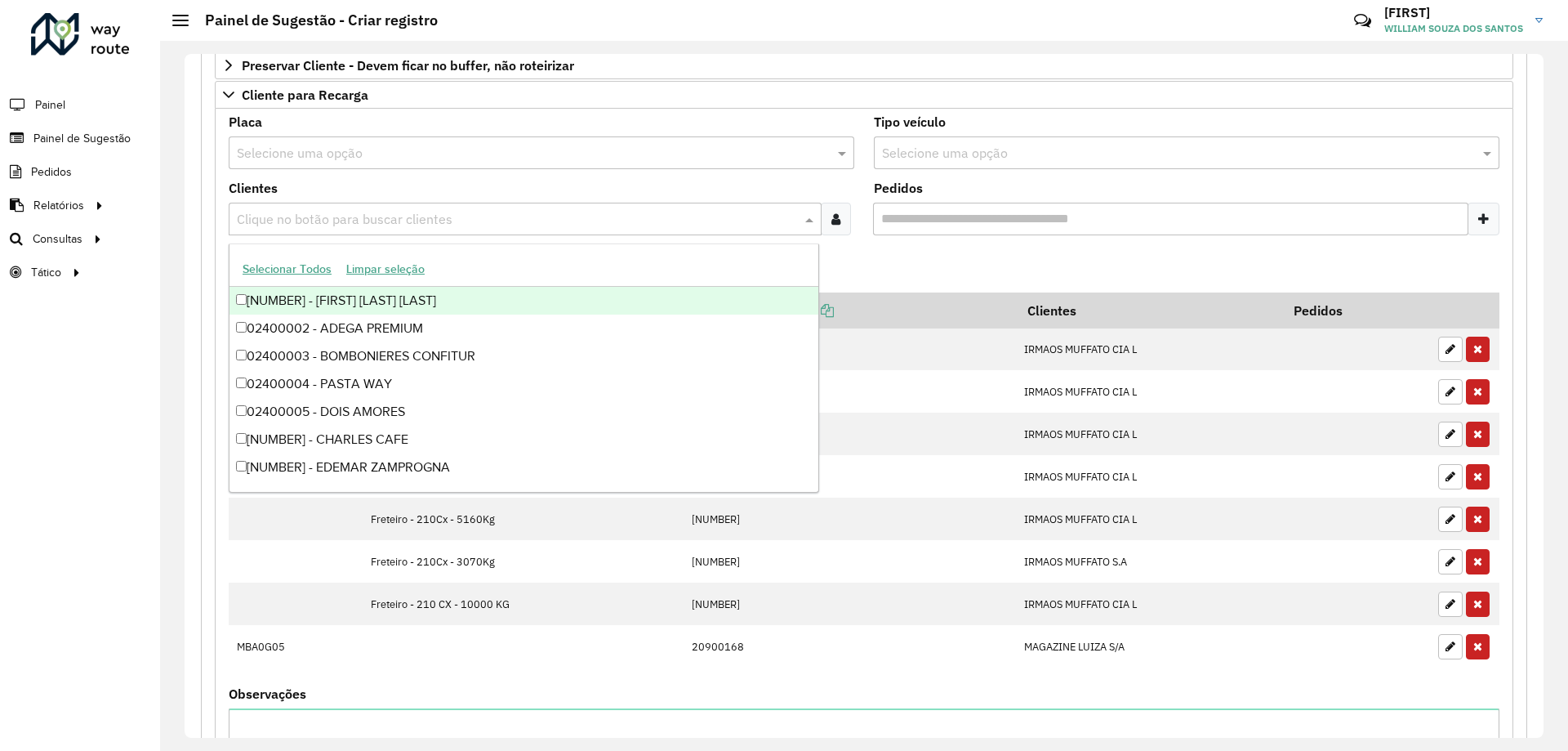 click at bounding box center (517, 220) 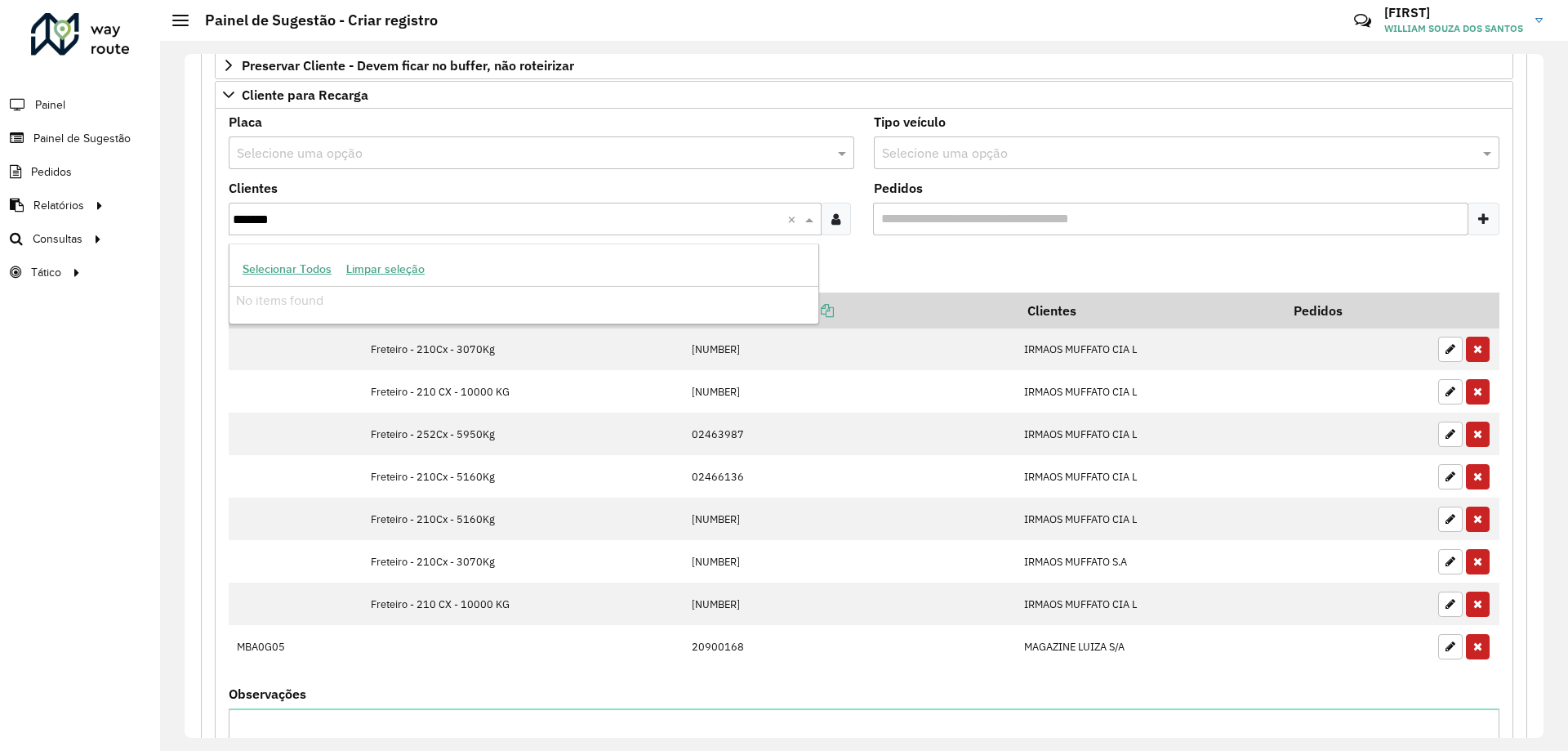scroll, scrollTop: 0, scrollLeft: 0, axis: both 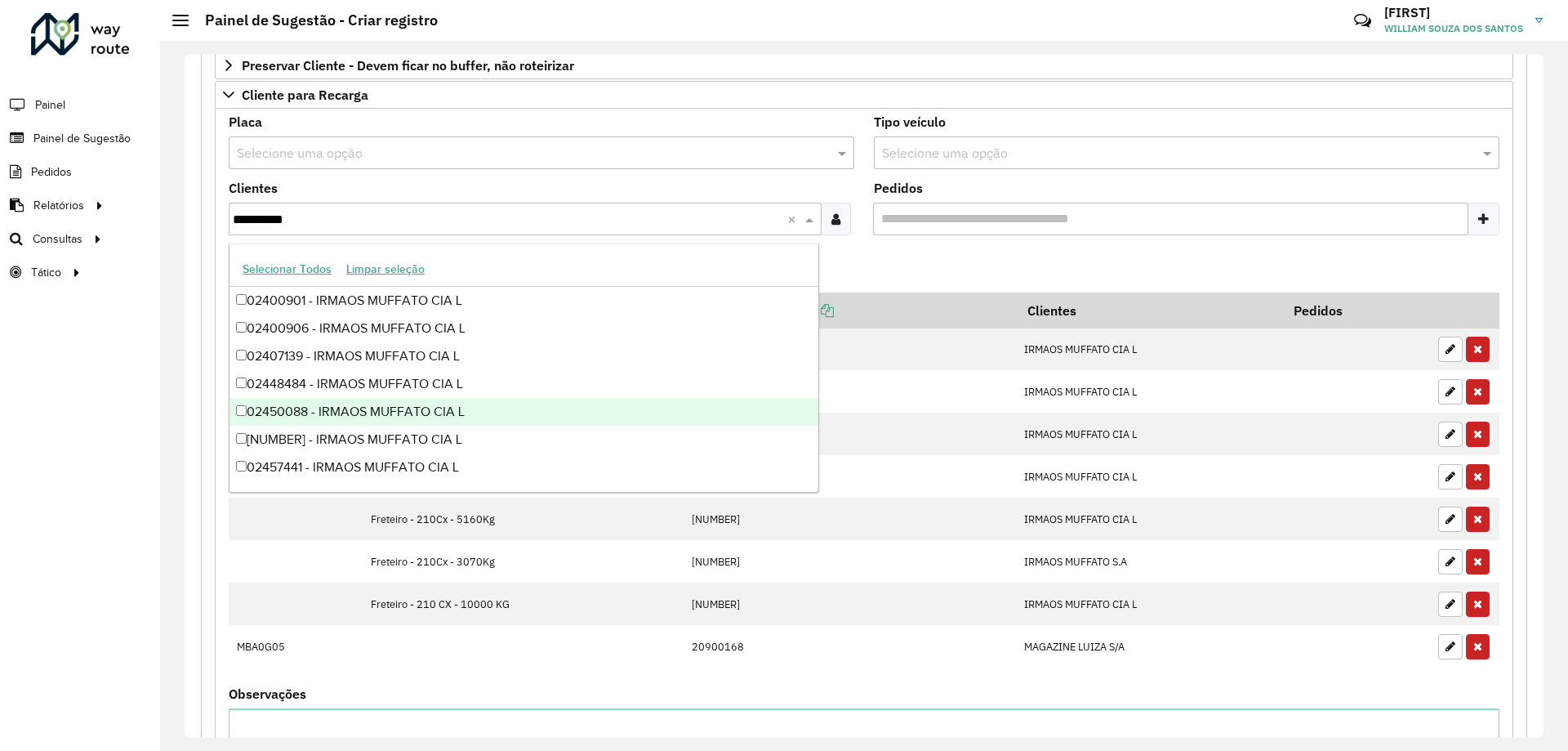 type on "**********" 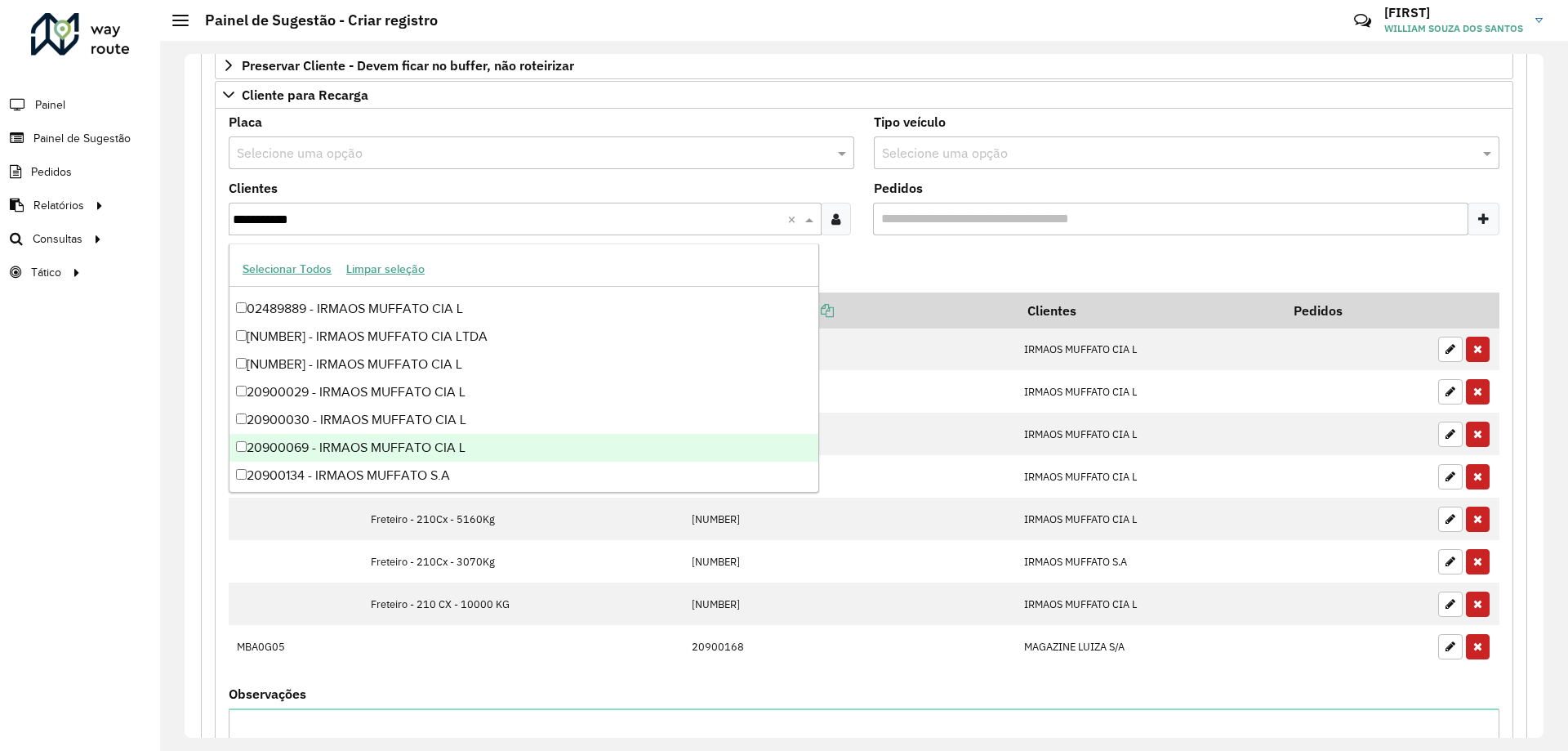 scroll, scrollTop: 490, scrollLeft: 0, axis: vertical 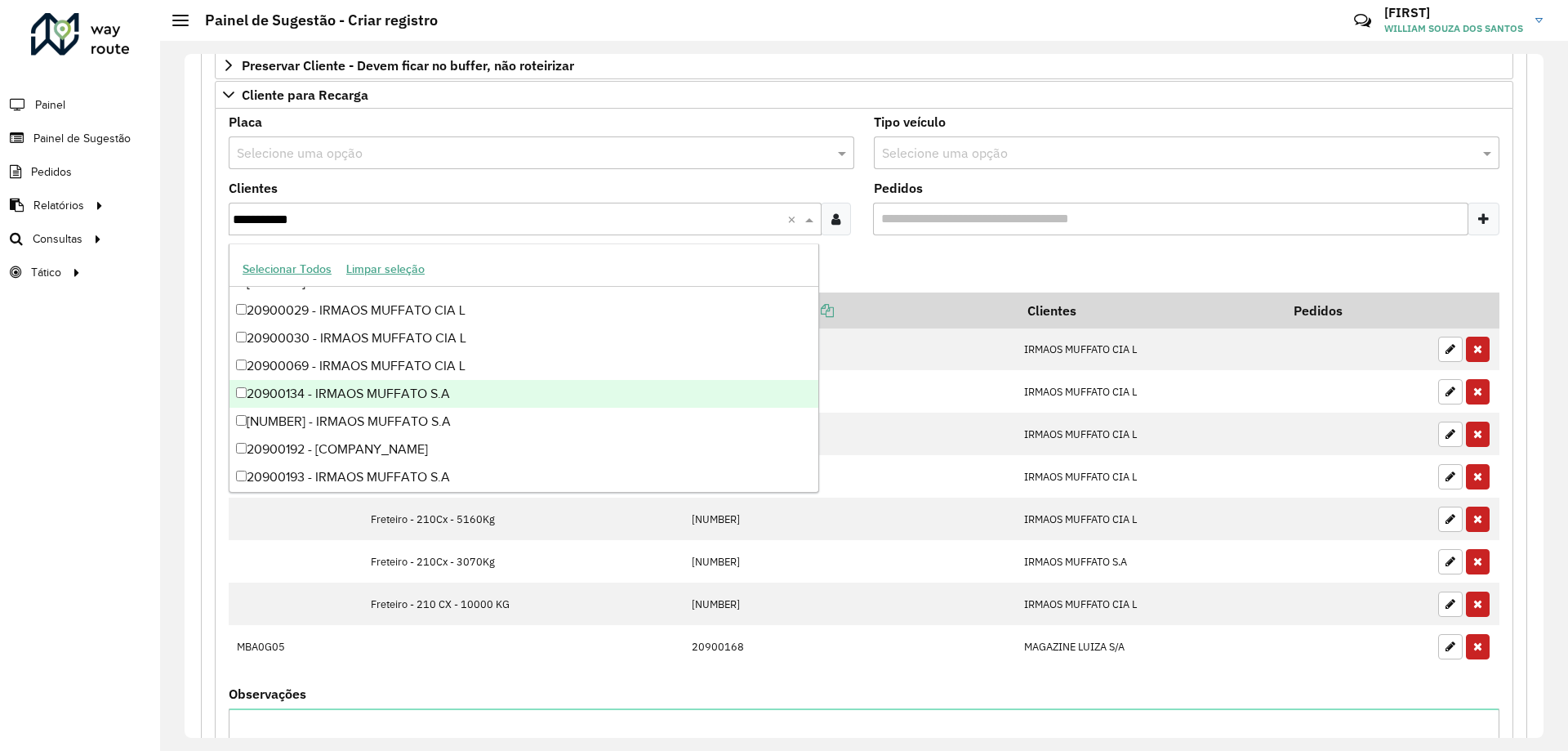 click on "20900134 - IRMAOS MUFFATO S.A" at bounding box center (523, 394) 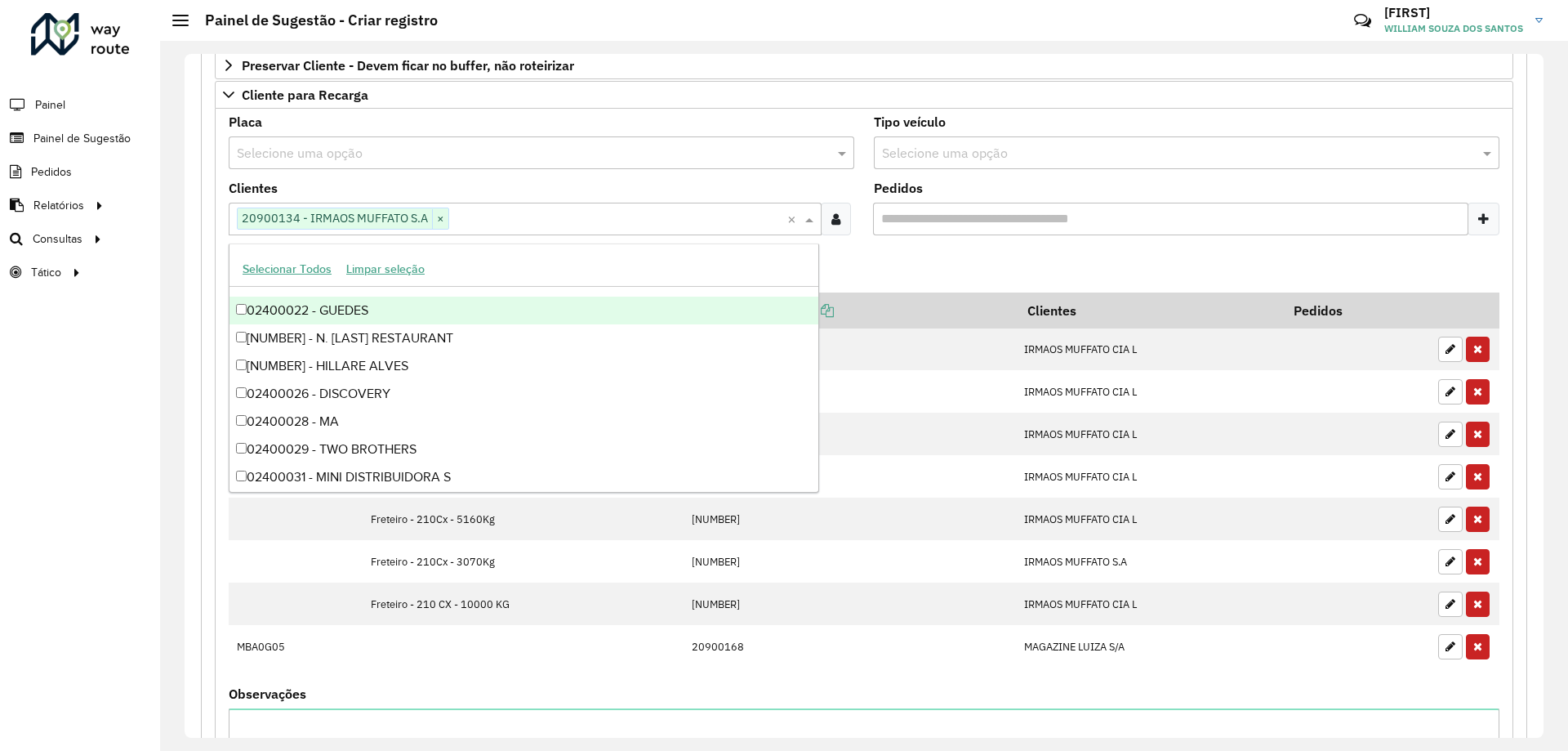 click on "Adicionar" at bounding box center [864, 270] 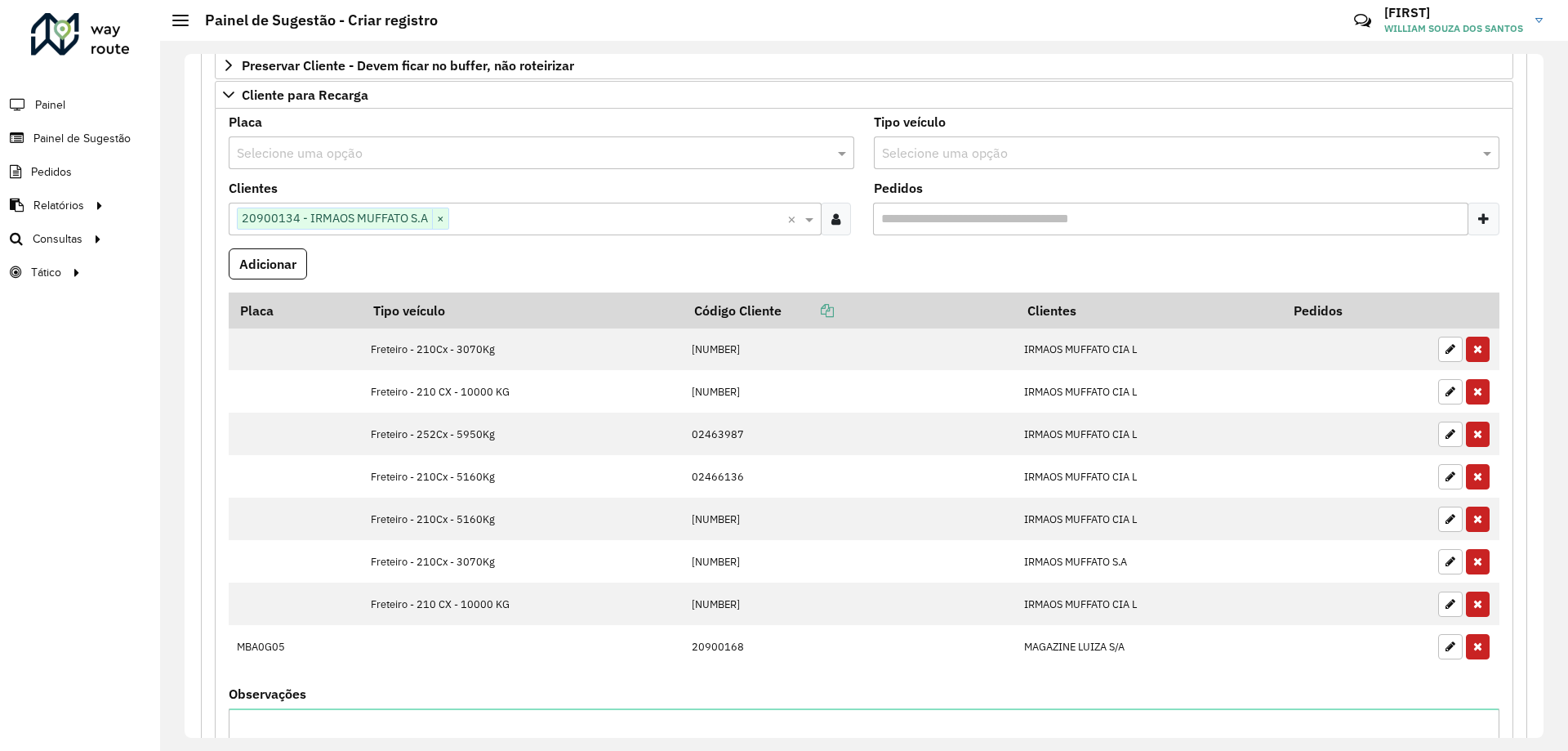 click at bounding box center [1170, 154] 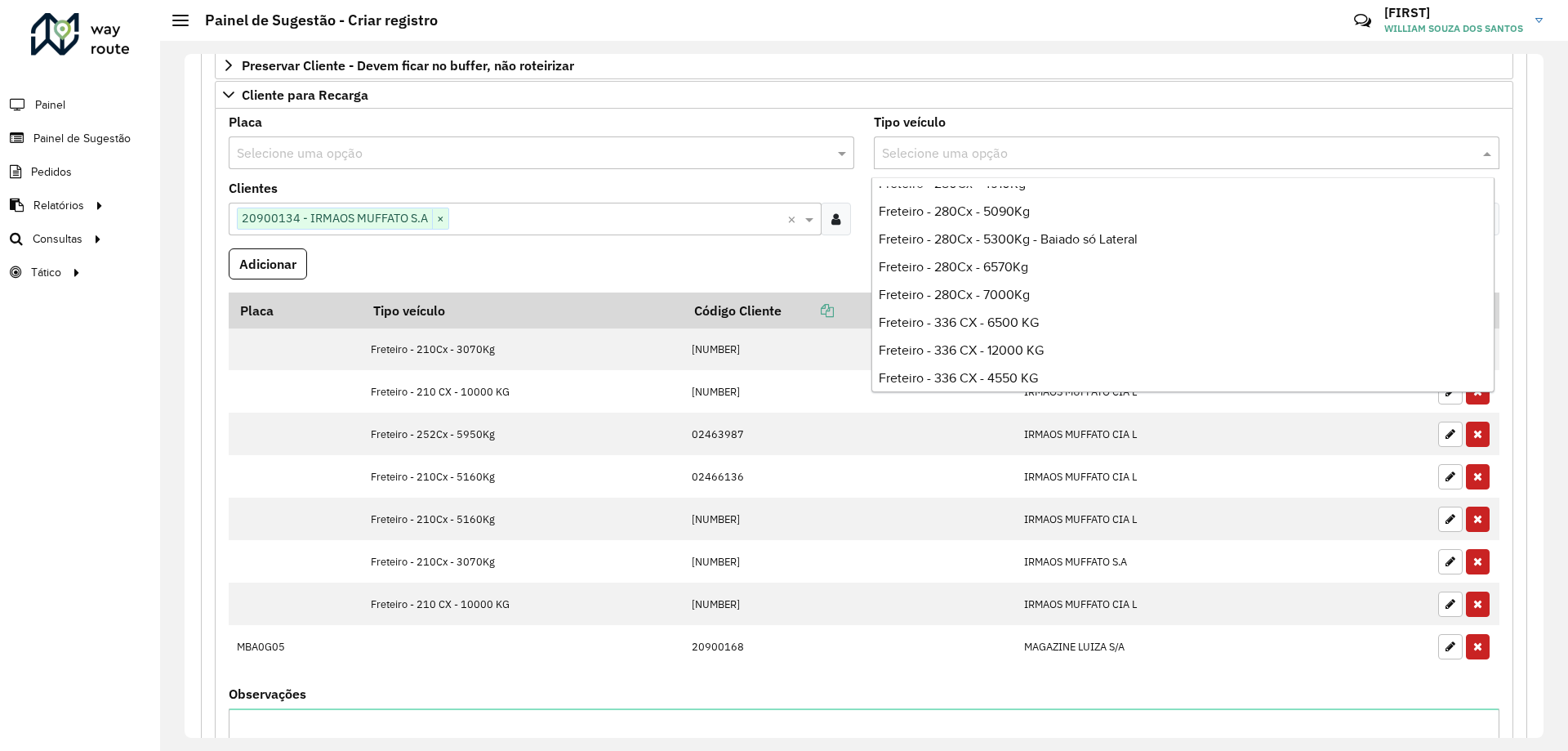 scroll, scrollTop: 3432, scrollLeft: 0, axis: vertical 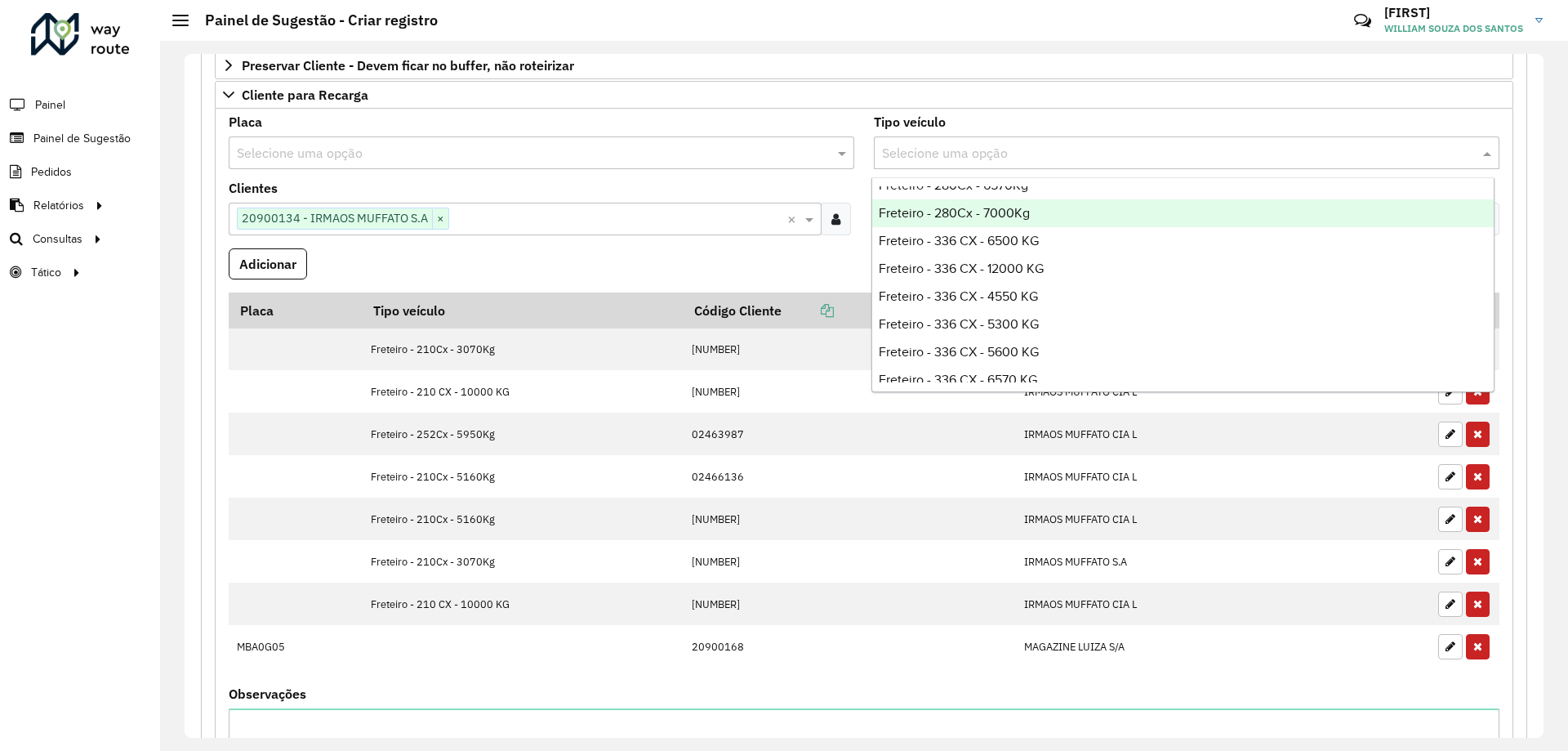 click on "Freteiro - 280Cx - 7000Kg" at bounding box center (1183, 213) 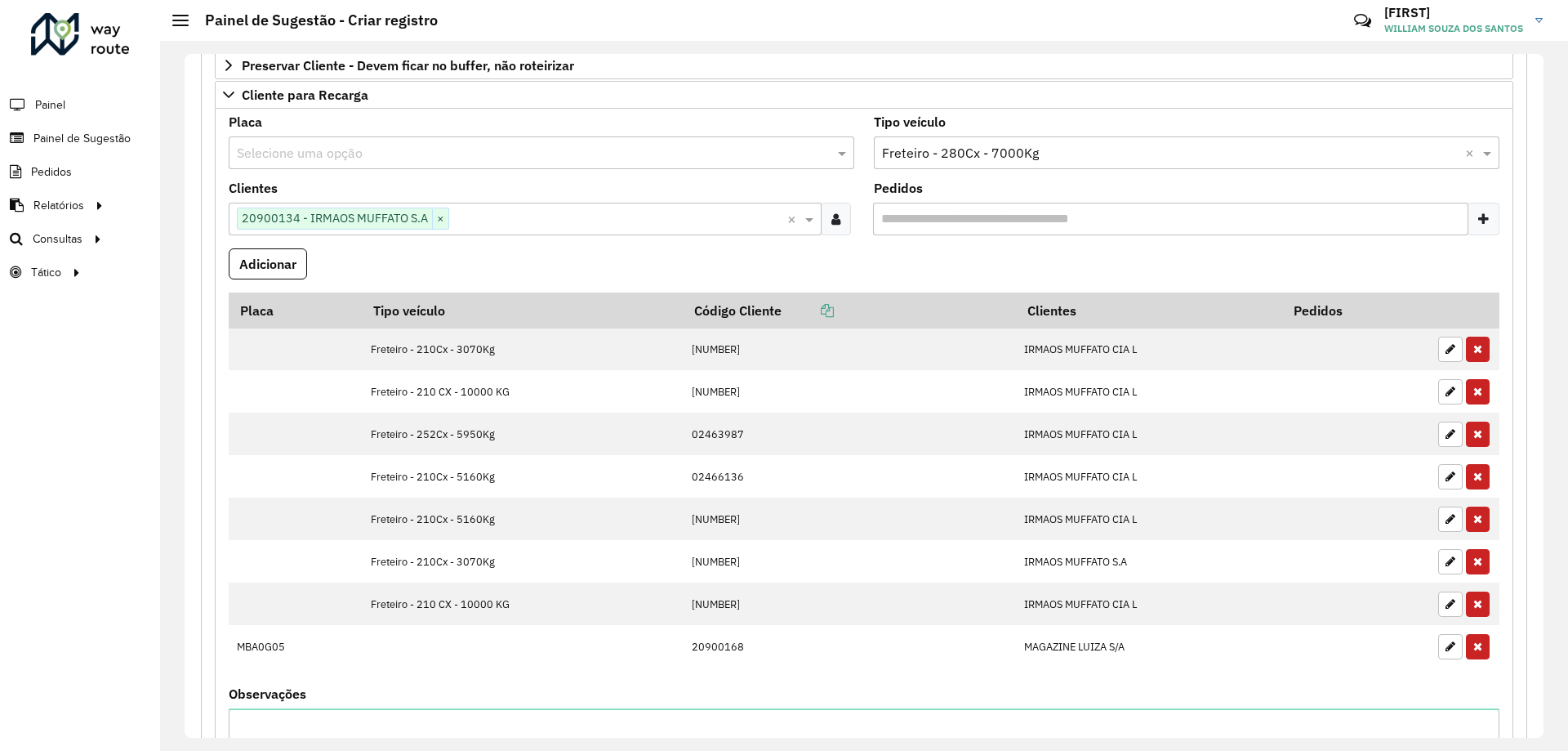 click on "Clientes Clique no botão para buscar clientes [NUMBER] - IRMAOS MUFFATO S.A × ×" at bounding box center (541, 215) 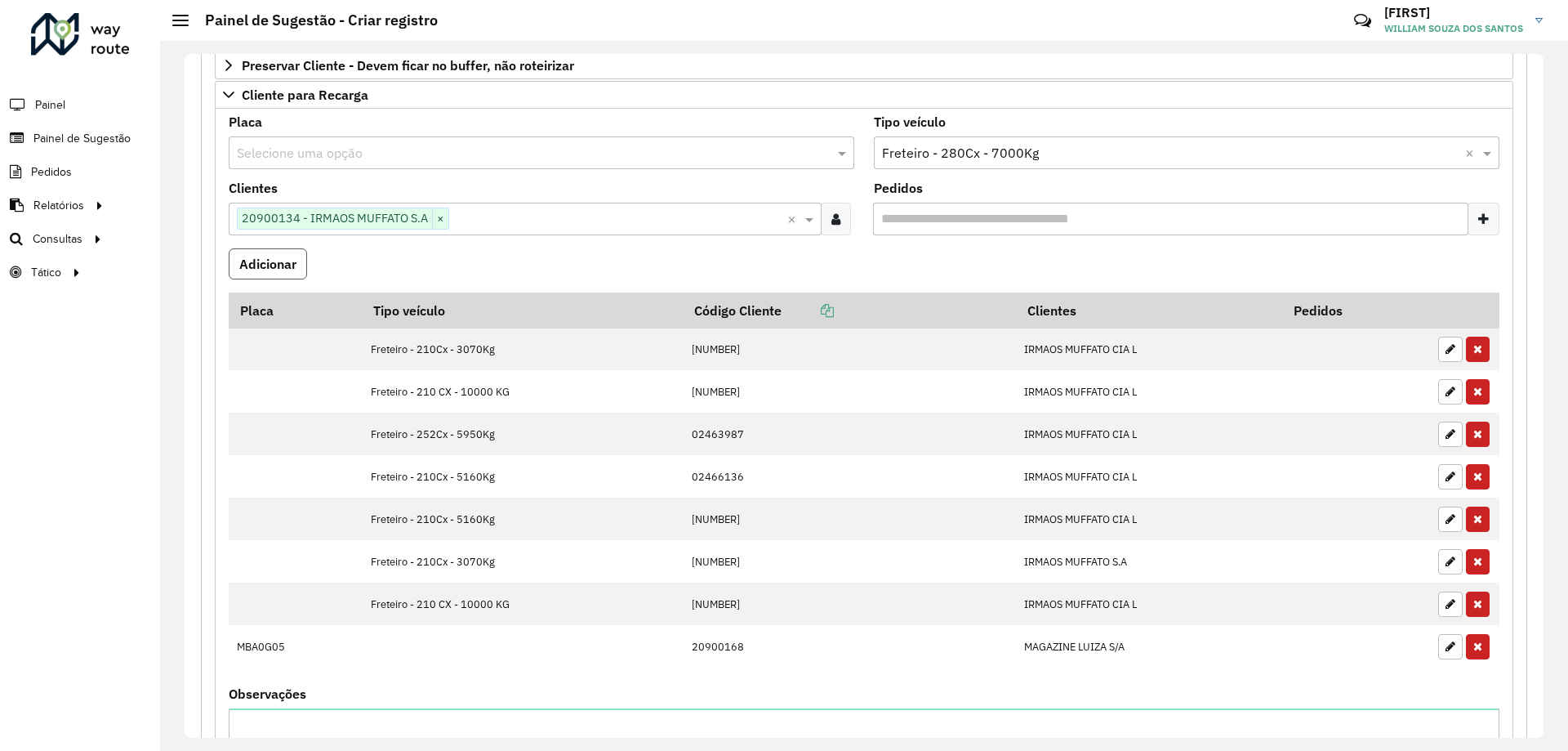 click on "Adicionar" at bounding box center (268, 264) 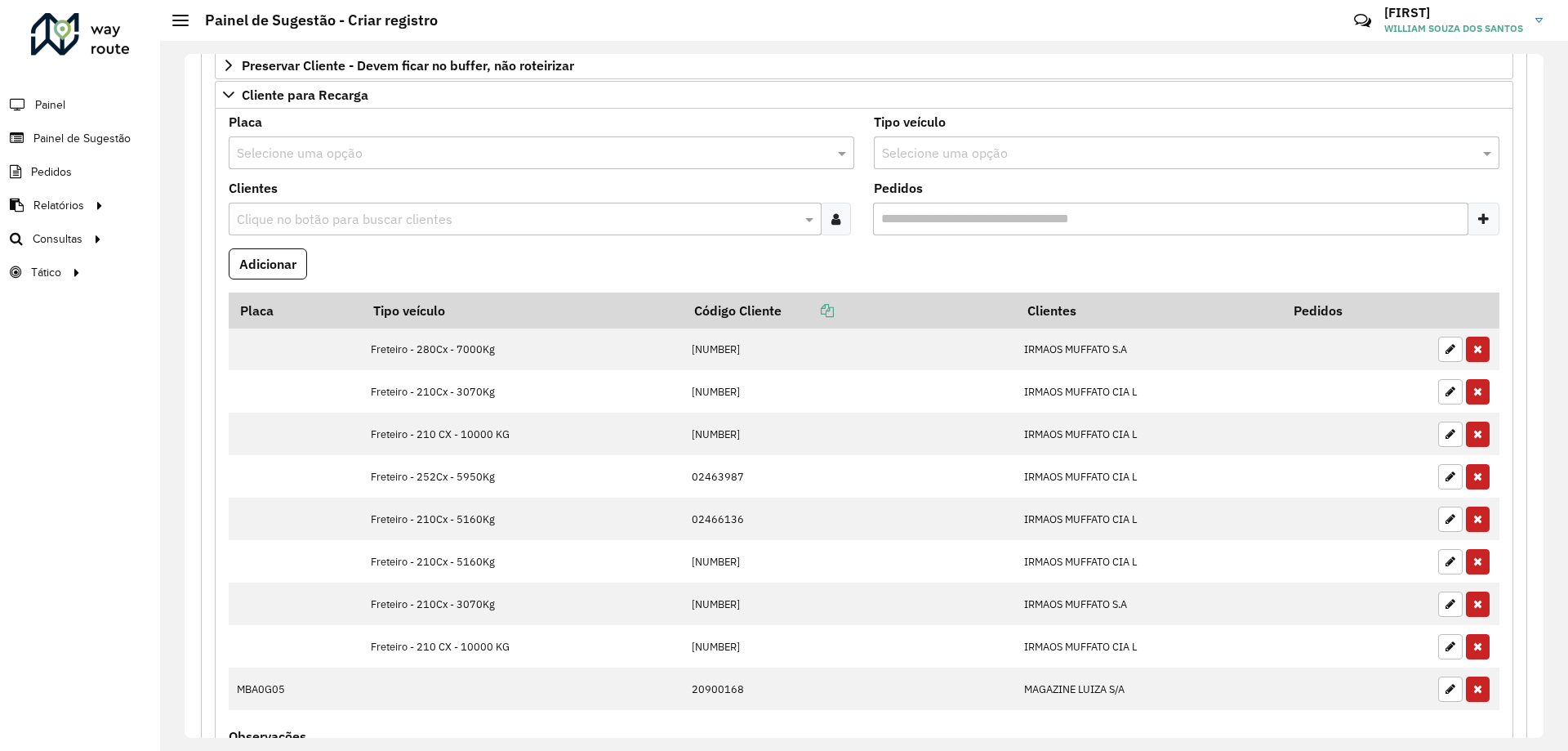 click on "Adicionar" at bounding box center (864, 270) 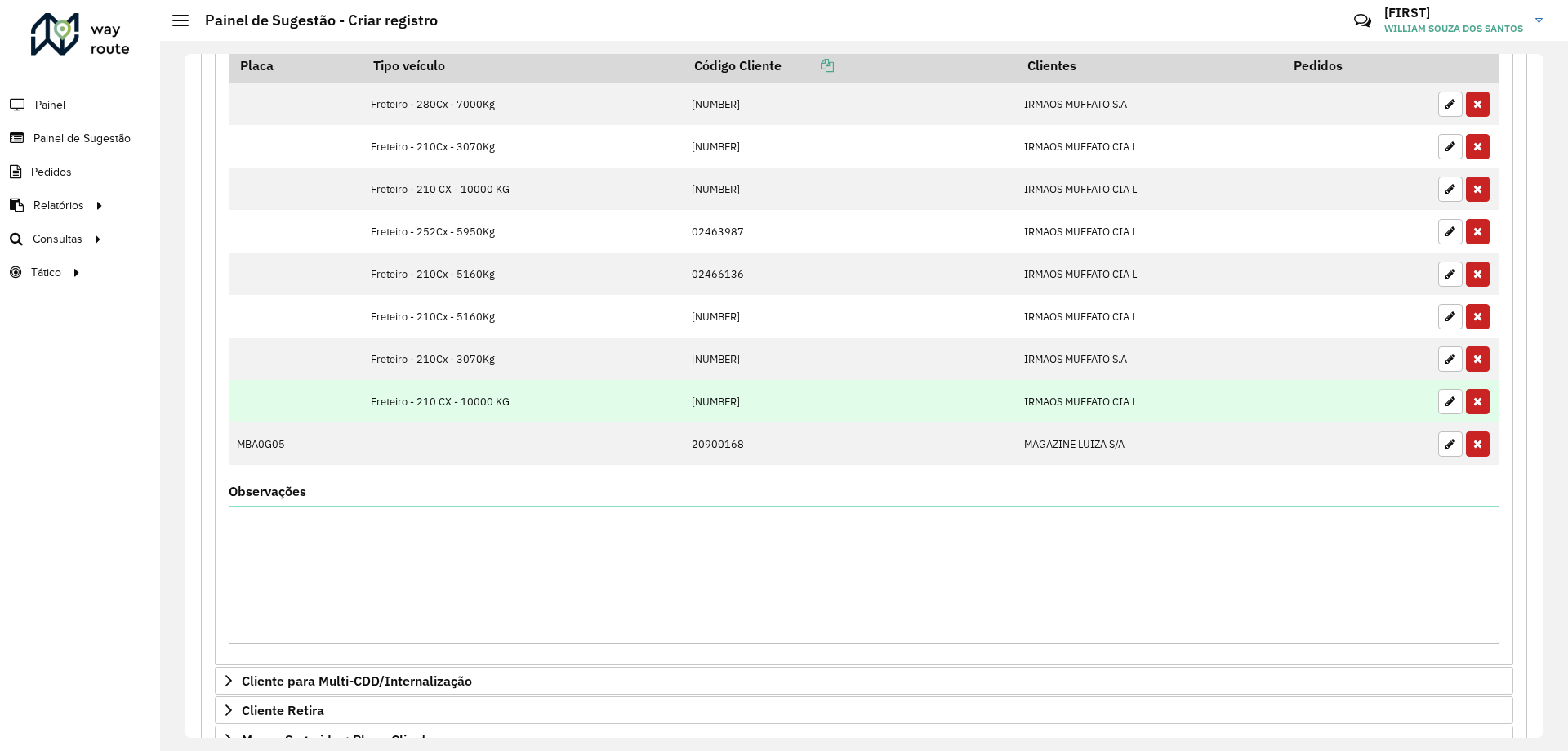scroll, scrollTop: 865, scrollLeft: 0, axis: vertical 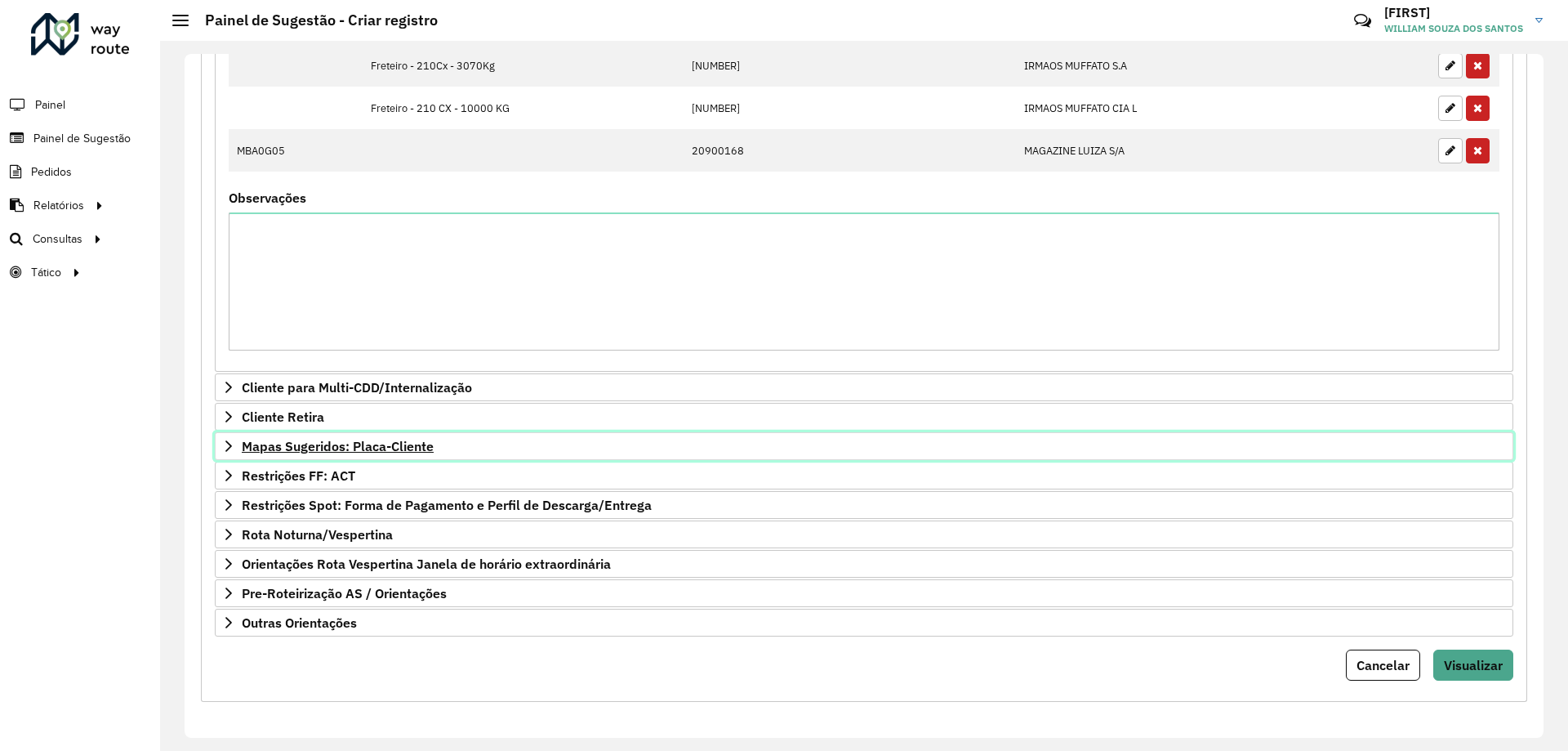 click 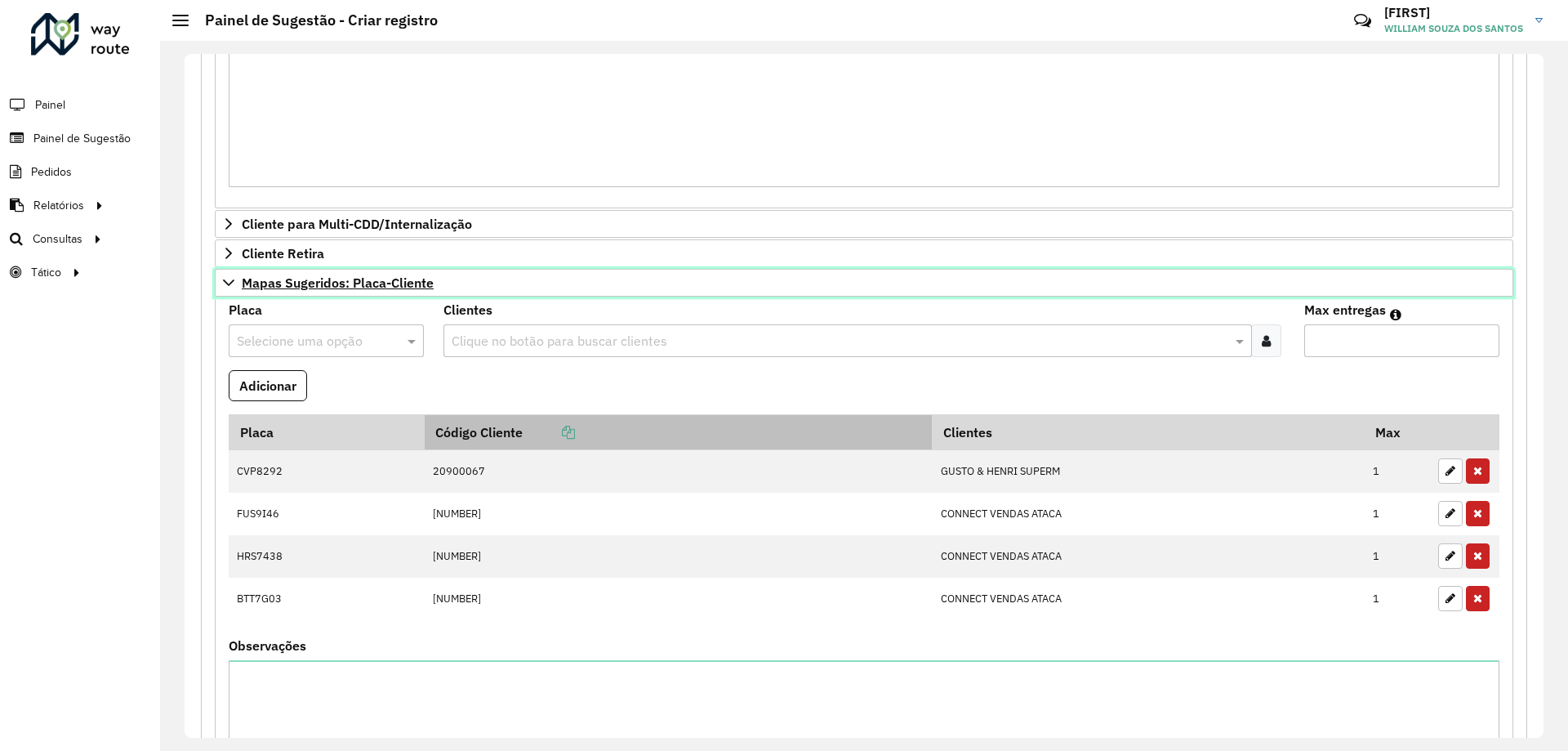 scroll, scrollTop: 1111, scrollLeft: 0, axis: vertical 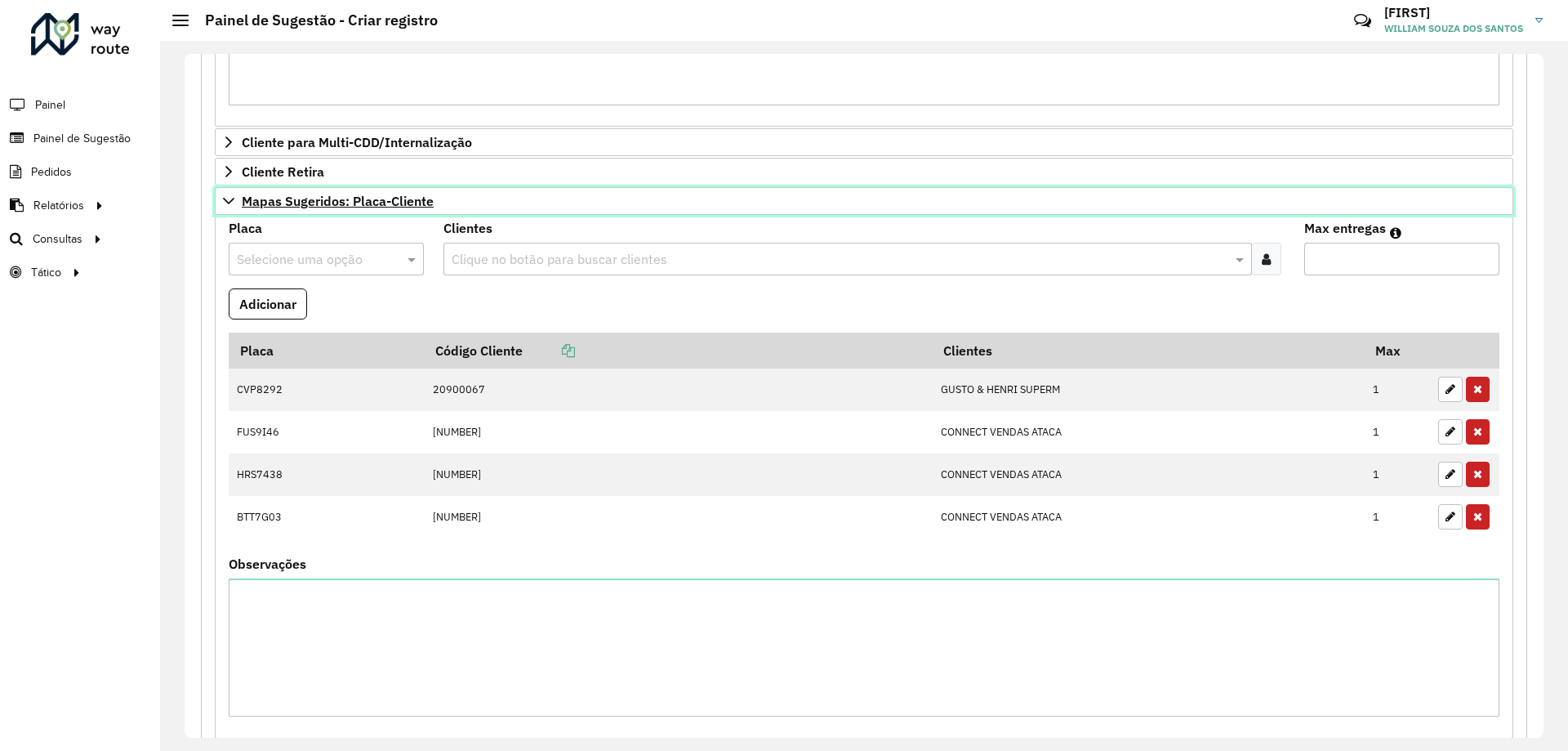 click 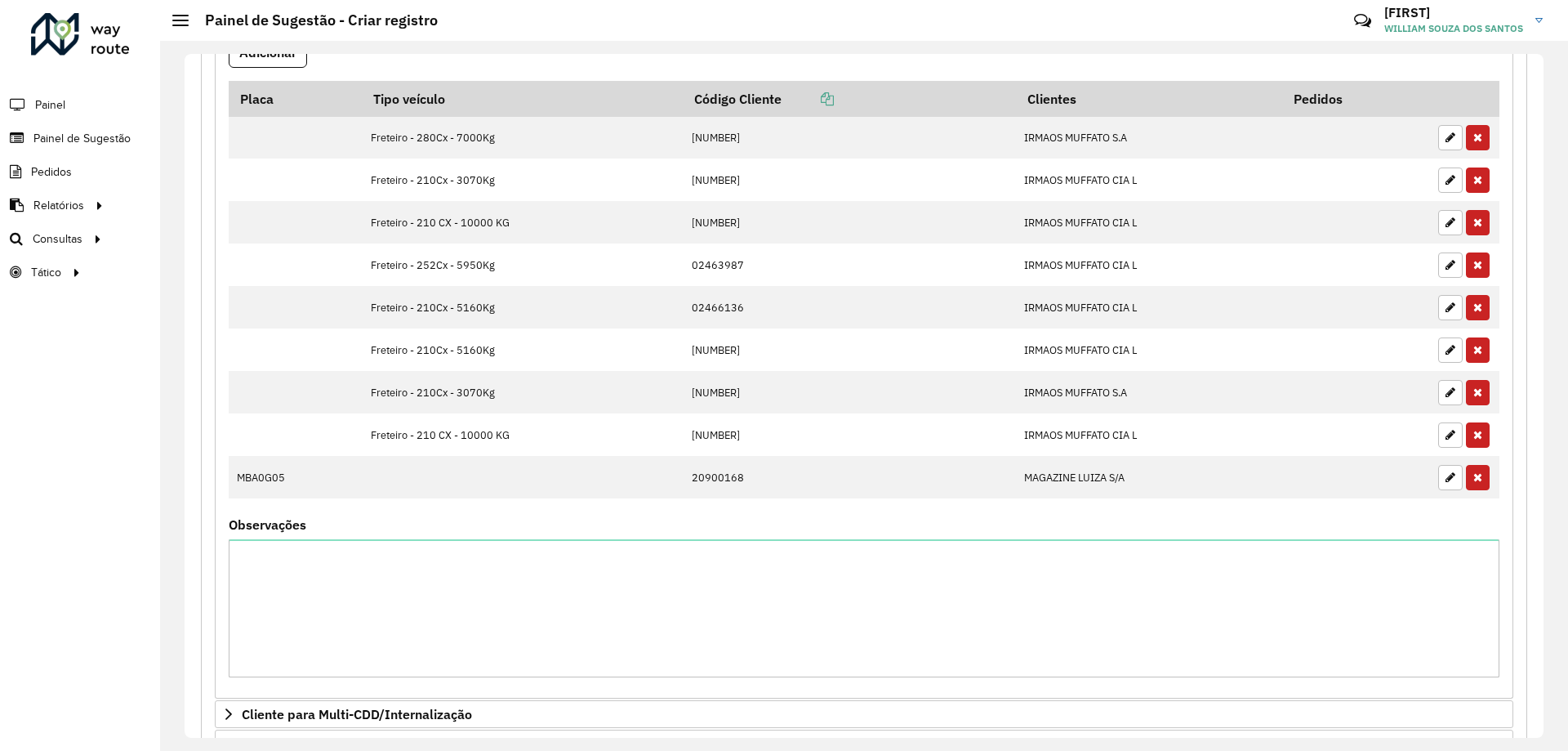 scroll, scrollTop: 865, scrollLeft: 0, axis: vertical 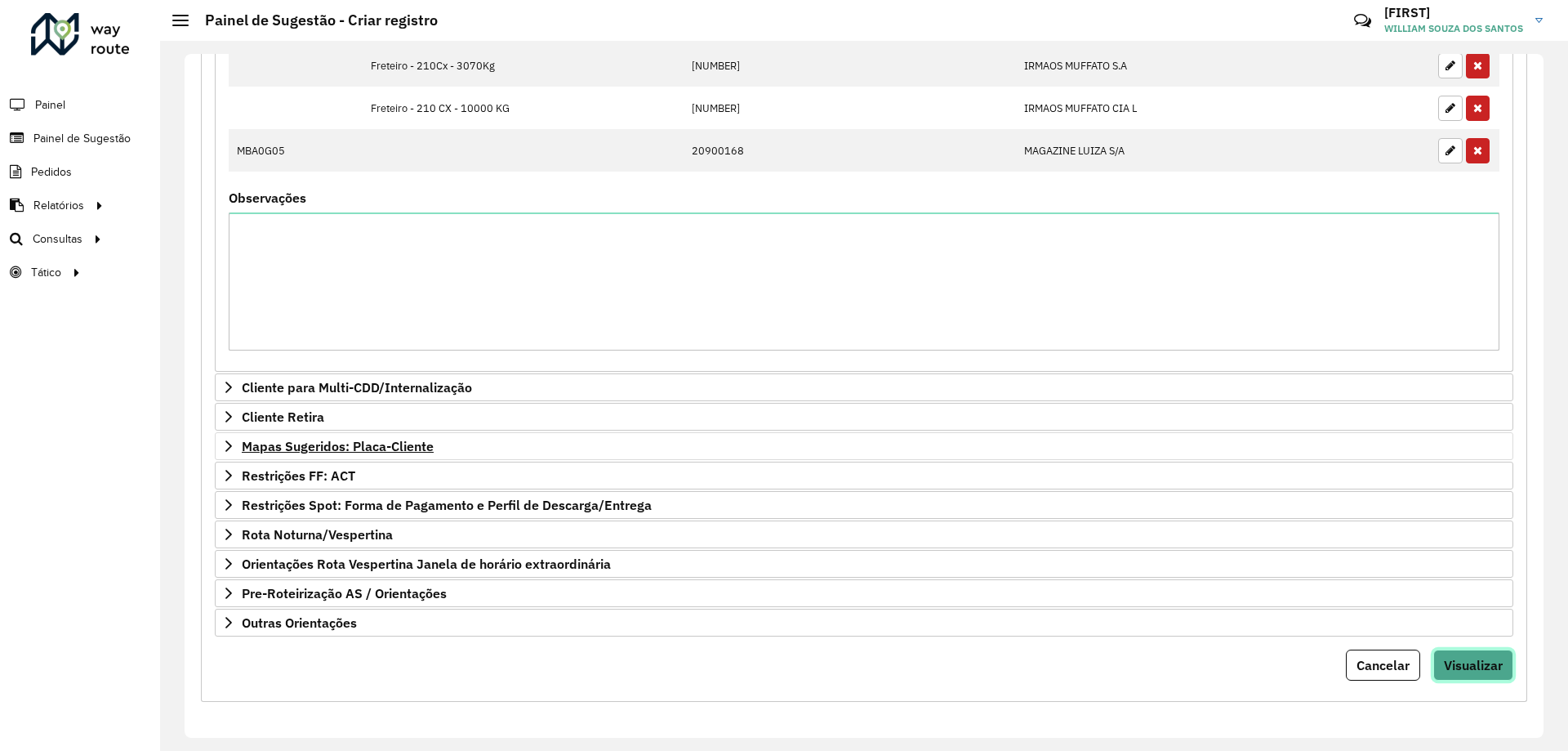 click on "Visualizar" at bounding box center [1473, 665] 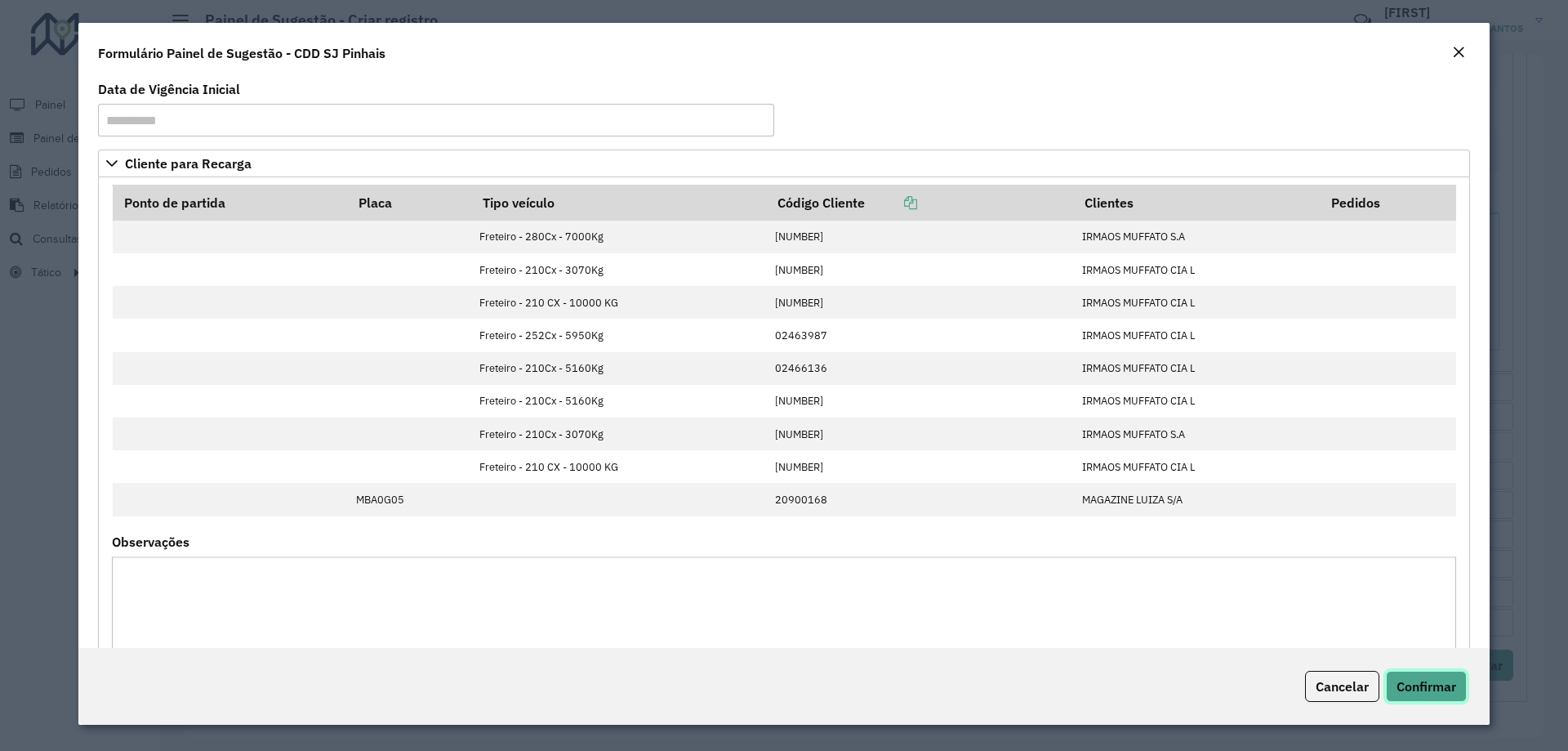 click on "Confirmar" 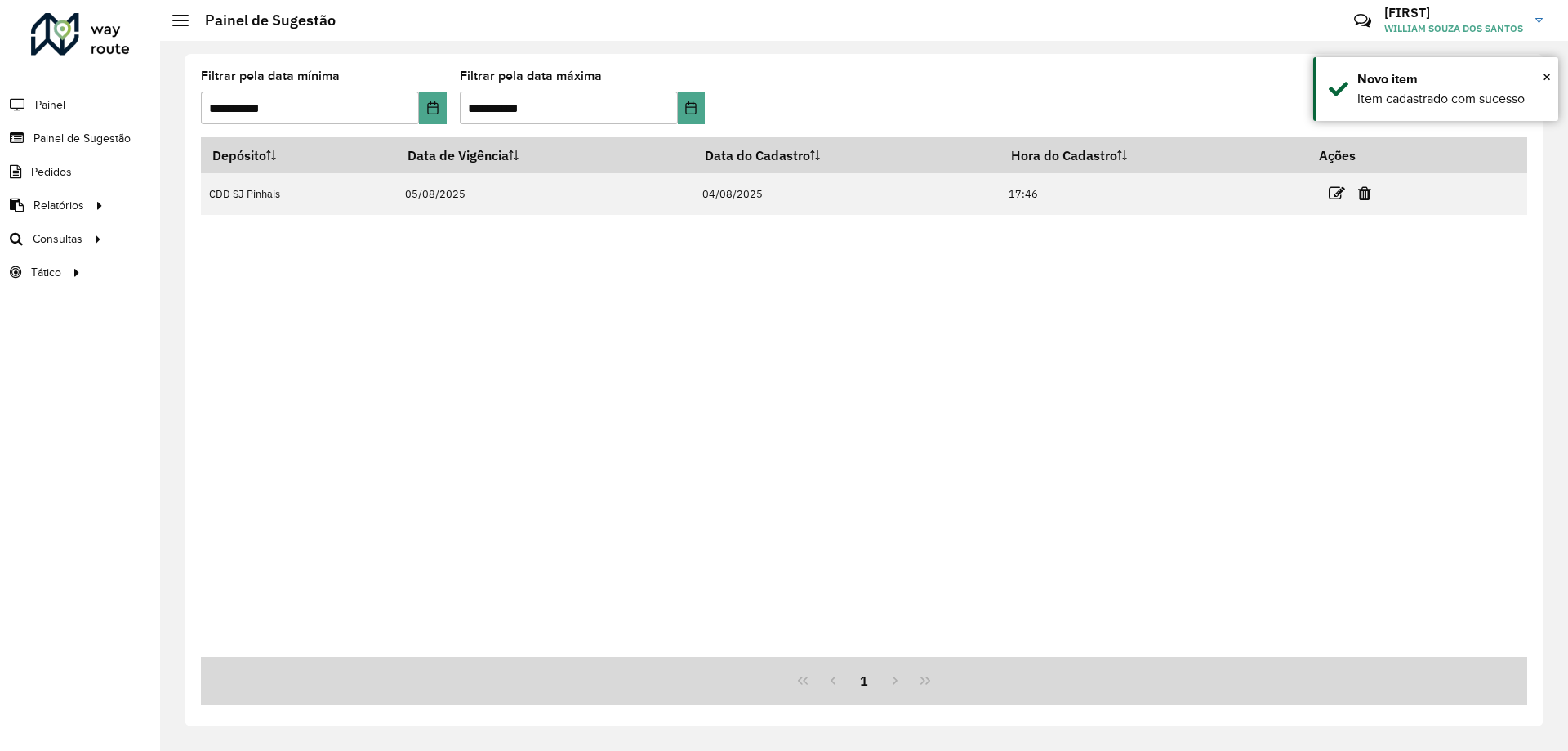 click on "Depósito   Data de Vigência   Data do Cadastro   Hora do Cadastro   Ações   [COMPANY_NAME]   05/08/2025   04/08/2025   17:46" at bounding box center (864, 397) 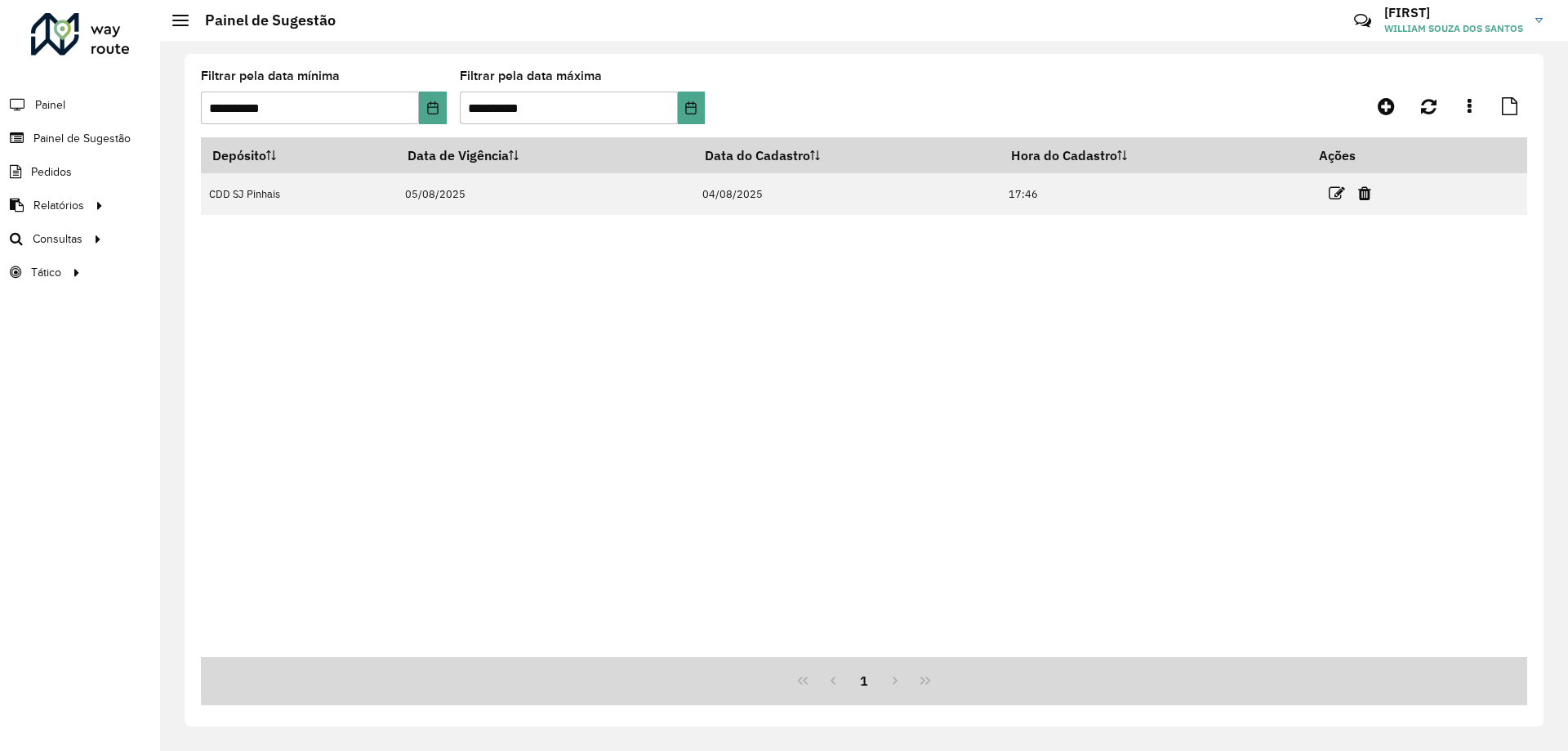 click on "Depósito   Data de Vigência   Data do Cadastro   Hora do Cadastro   Ações   [COMPANY_NAME]   05/08/2025   04/08/2025   17:46" at bounding box center (864, 397) 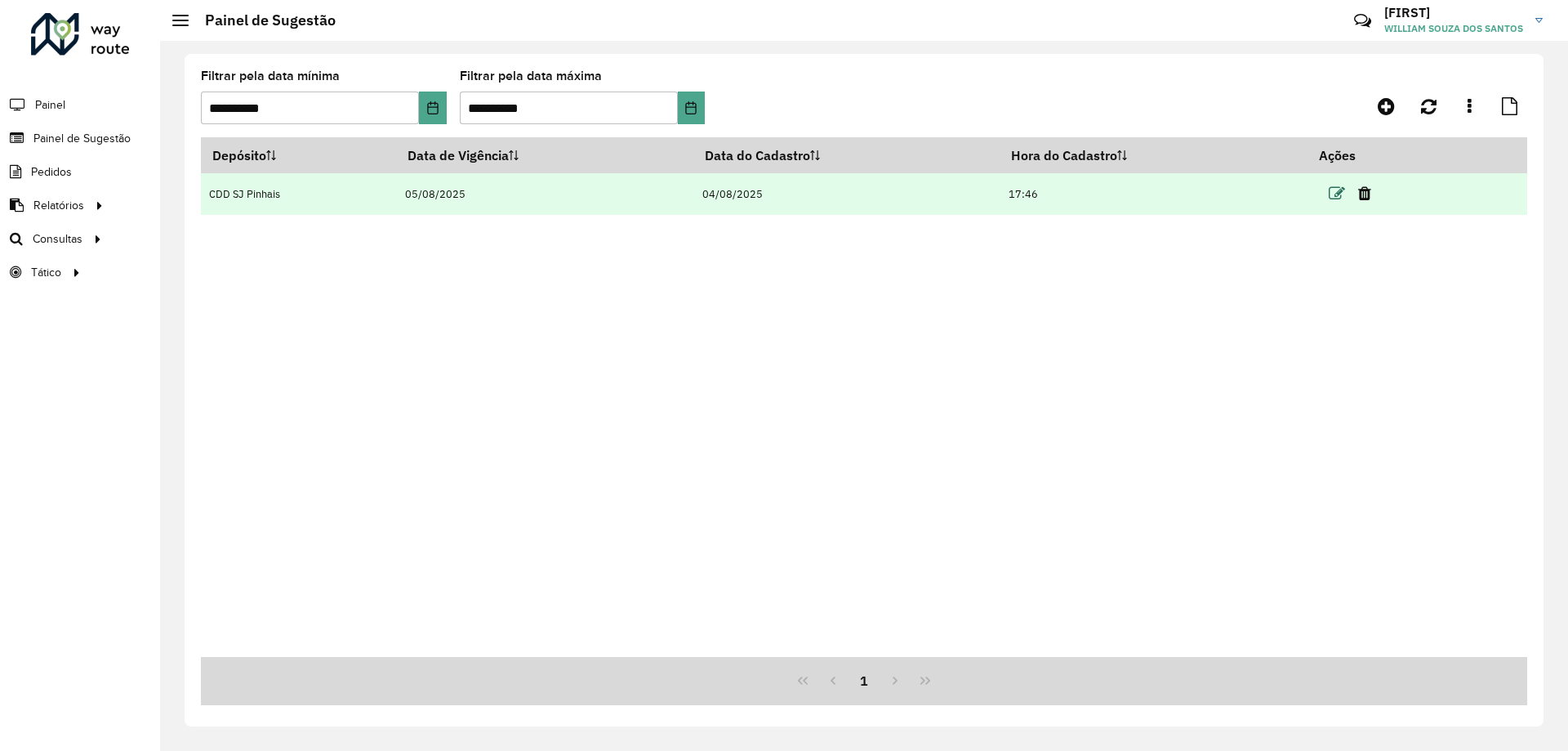 click at bounding box center (1337, 194) 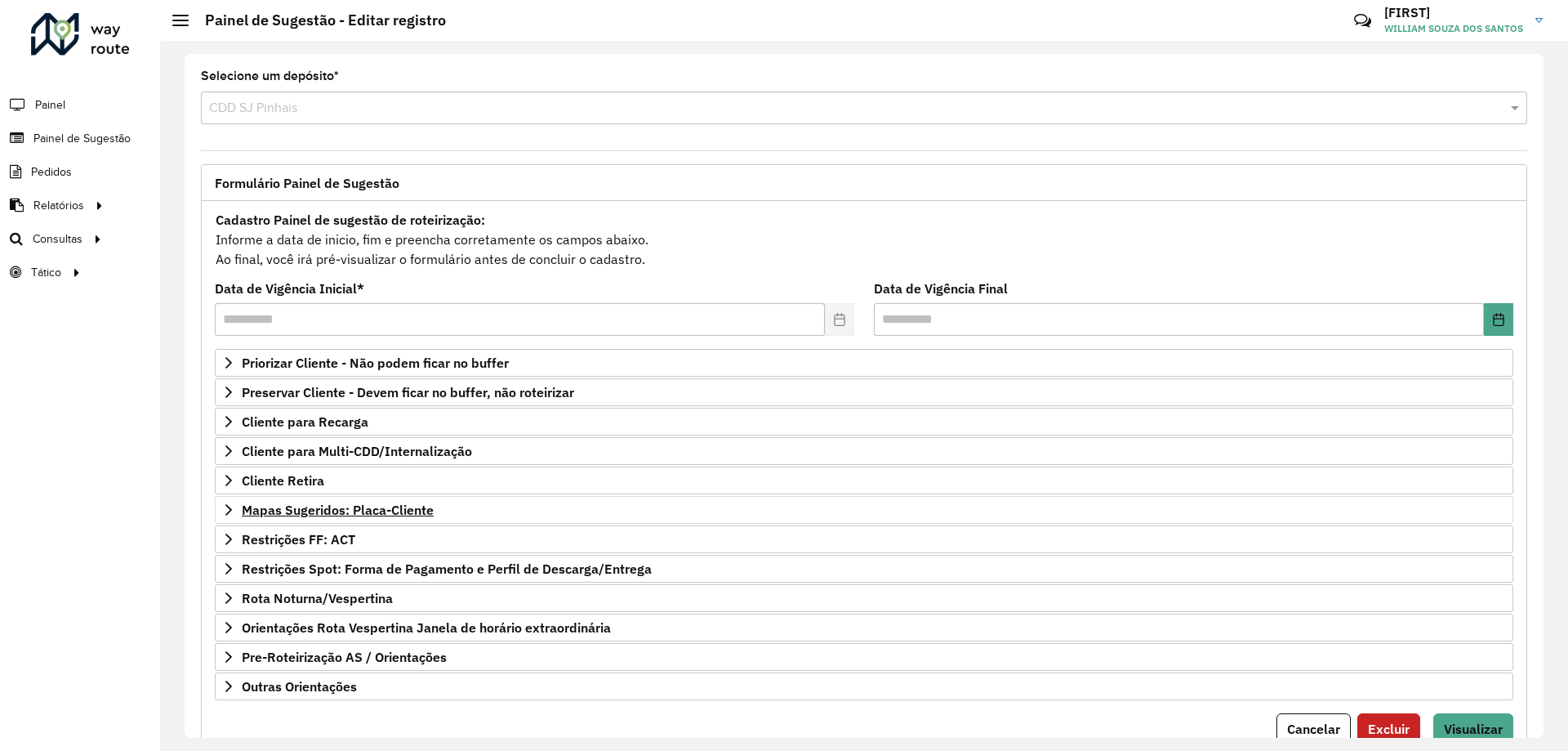 scroll, scrollTop: 64, scrollLeft: 0, axis: vertical 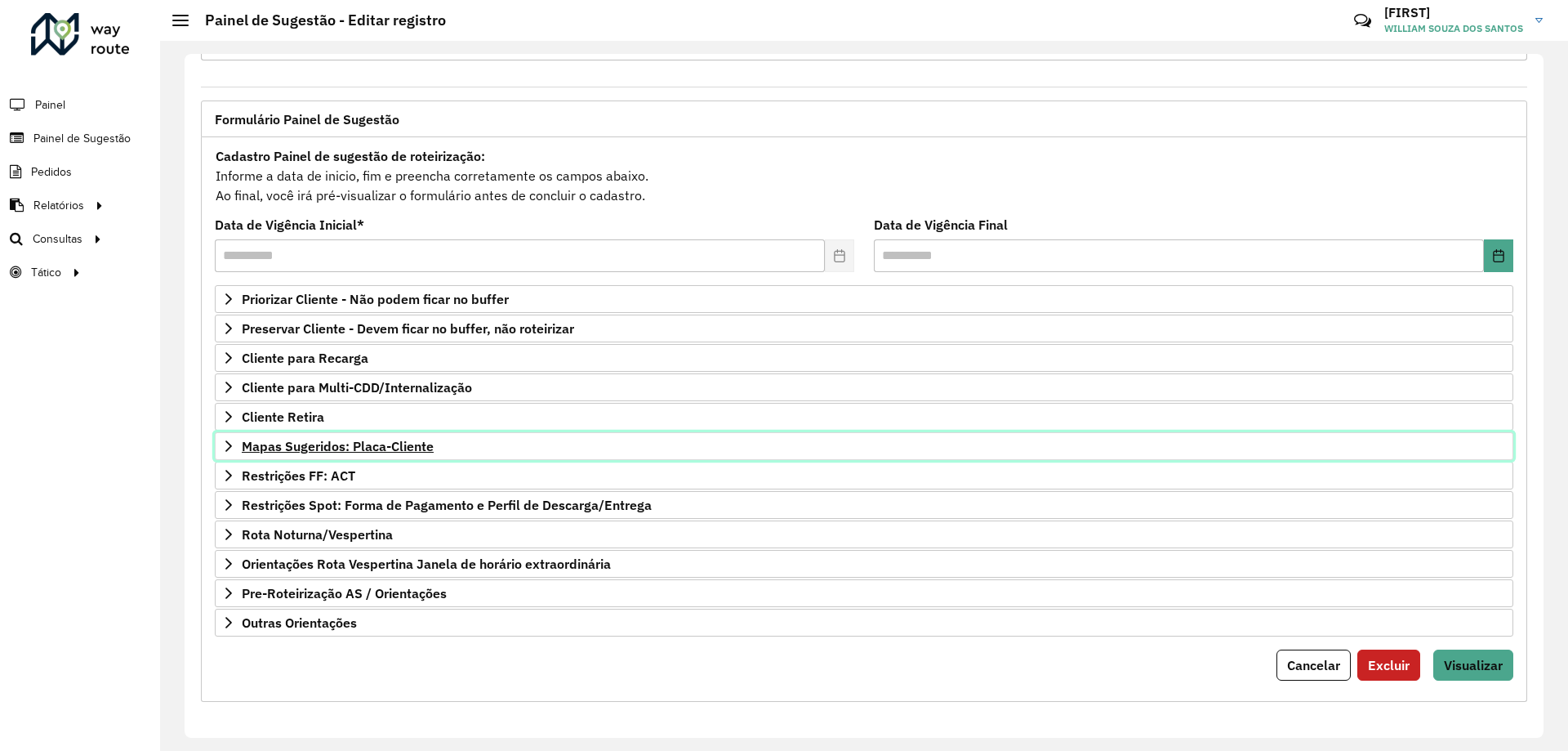 click 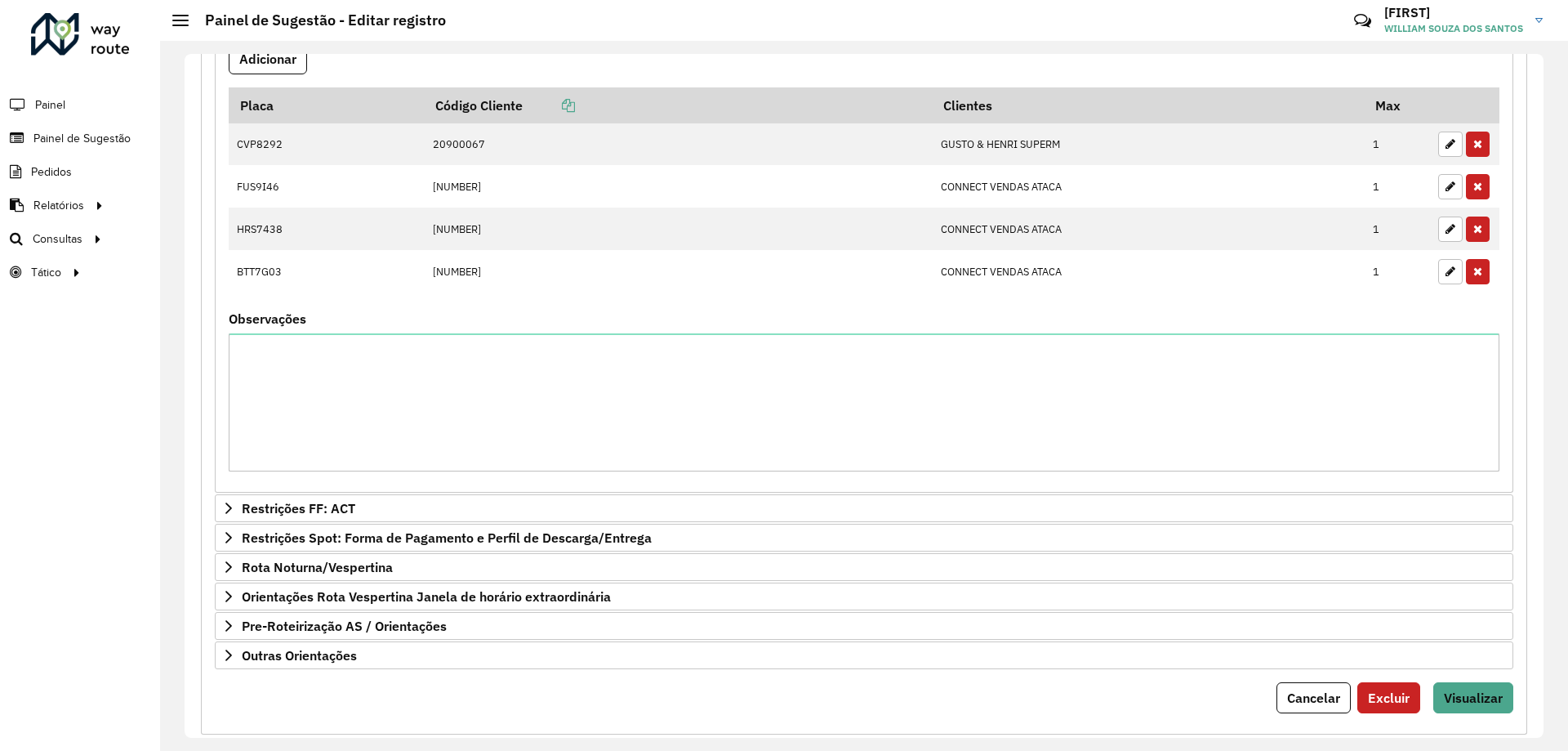 scroll, scrollTop: 391, scrollLeft: 0, axis: vertical 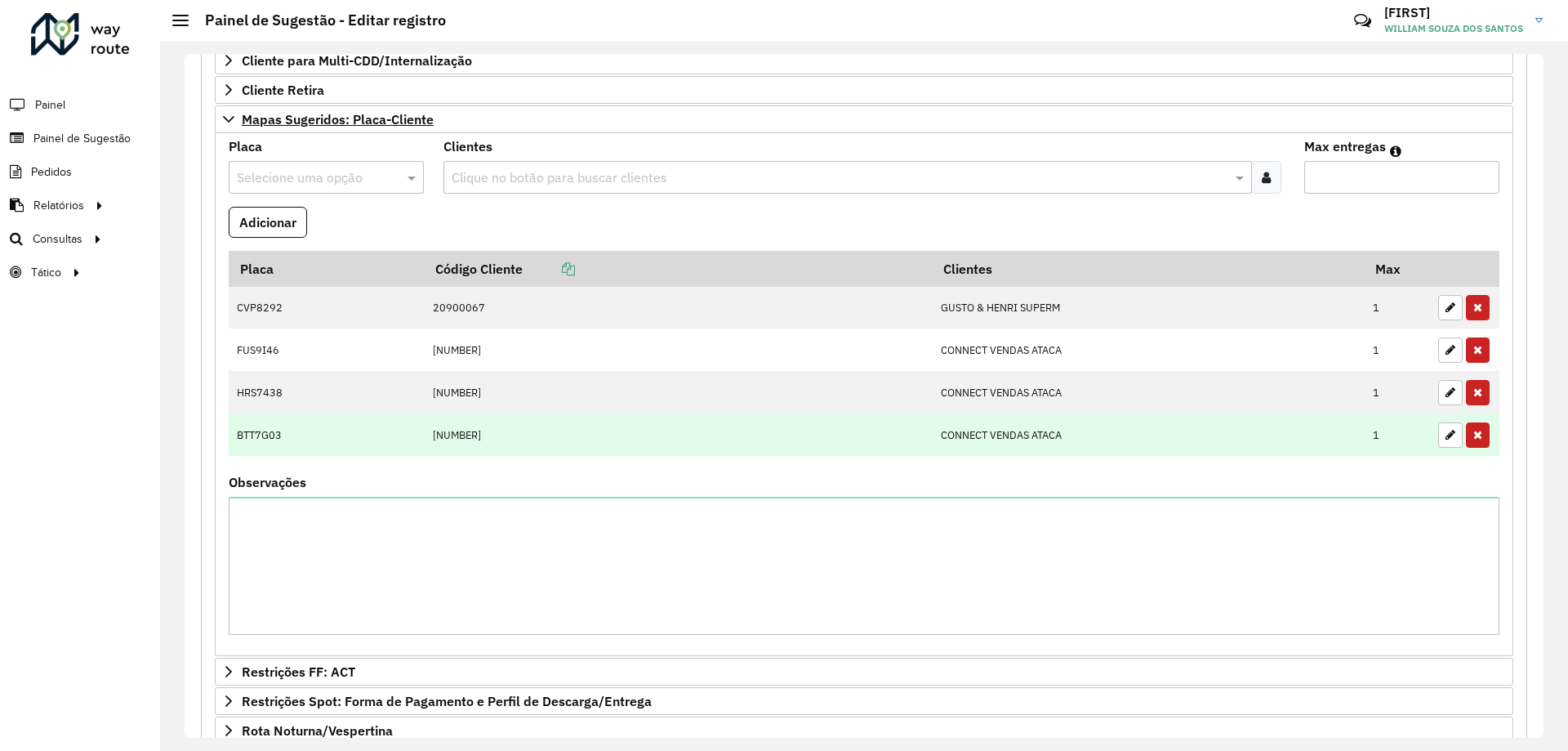 drag, startPoint x: 935, startPoint y: 302, endPoint x: 1091, endPoint y: 440, distance: 208.27866 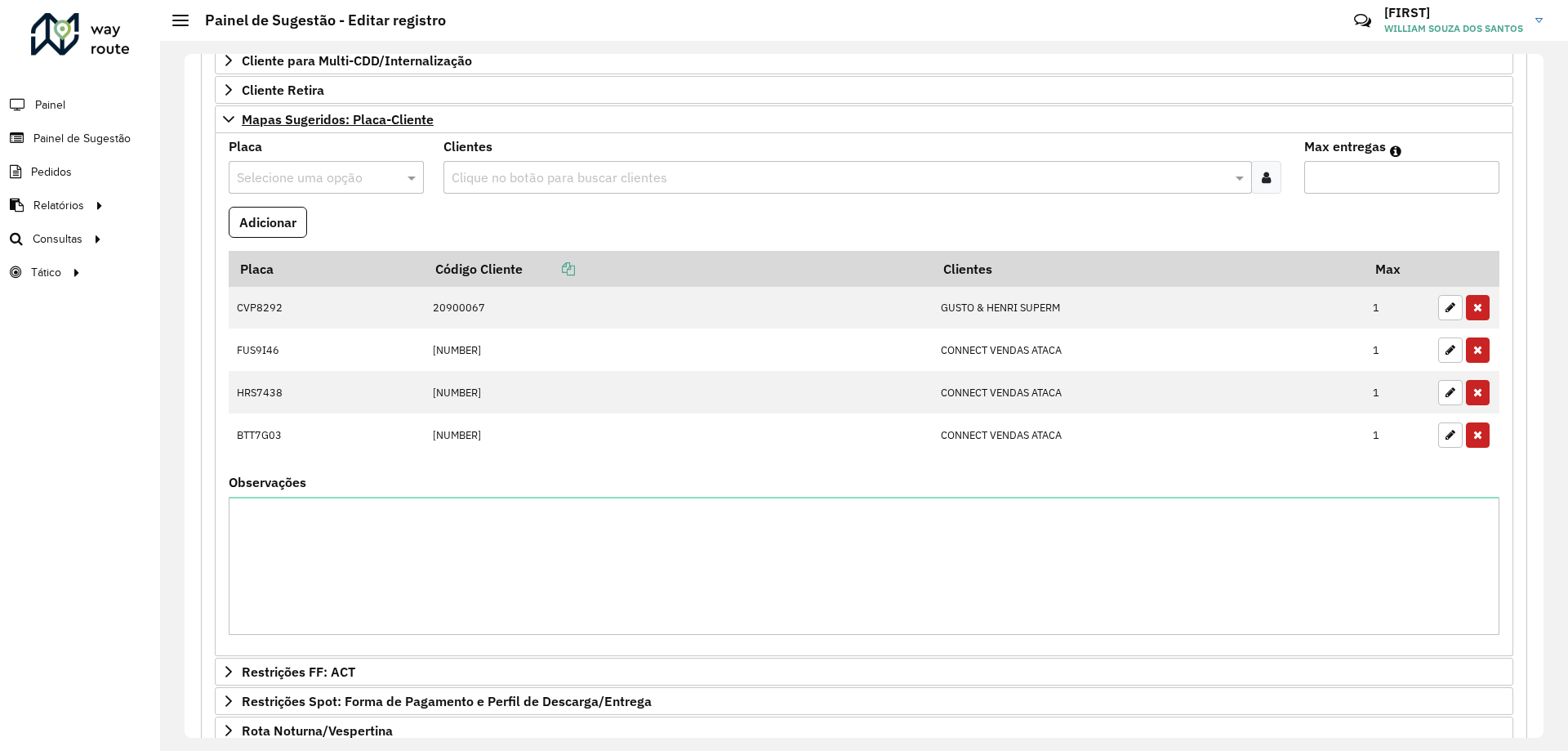click on "Roteirizador AmbevTech Painel Painel de Sugestão Pedidos Relatórios Clientes Clientes fora malha Edição tempo atendimento Indicadores roteirização Pedidos agrupados Pedidos não Roteirizados Romaneio Roteirização Setor Veículos Consultas Roteirização Setores Tático Análise de Sessões Service Time" 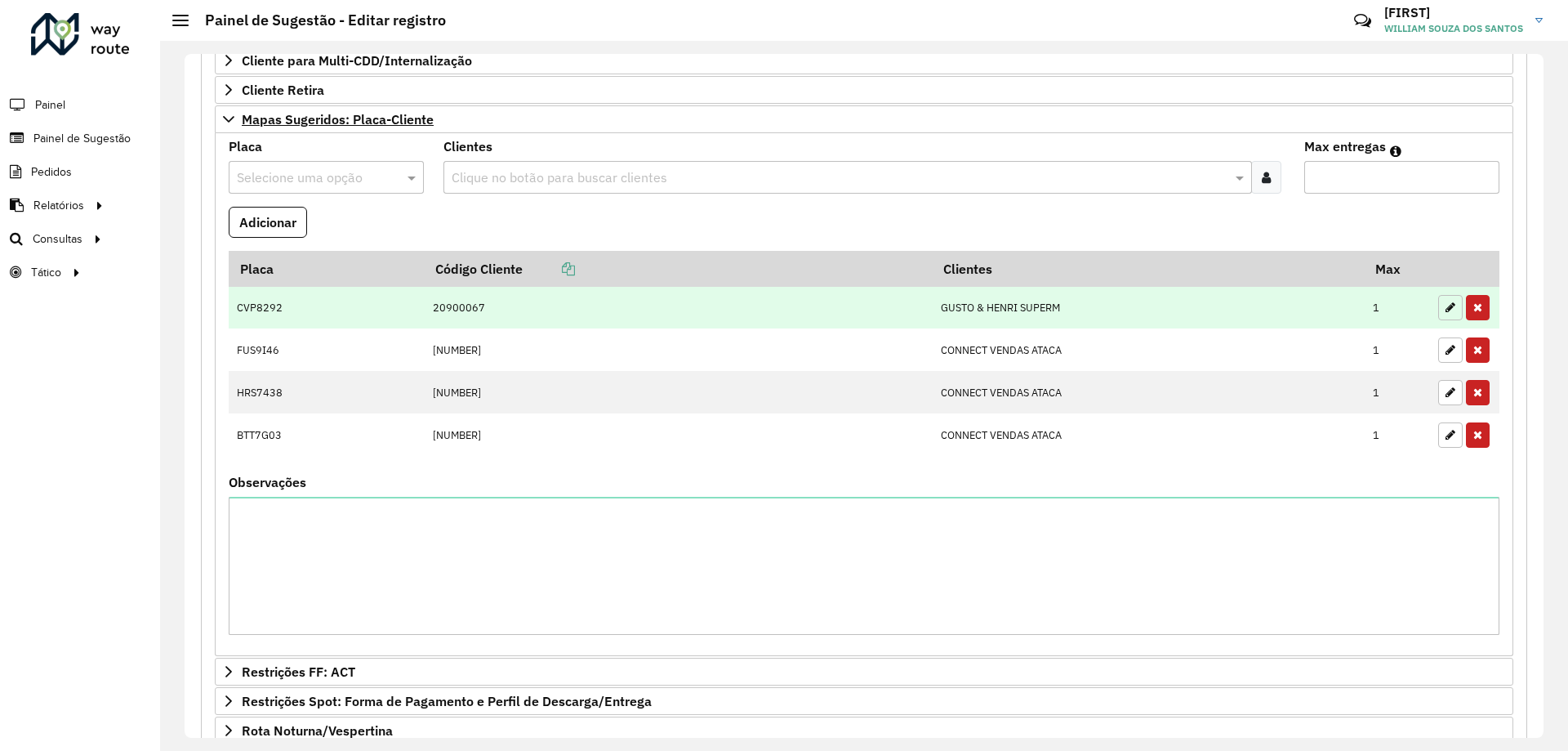 click at bounding box center [1450, 307] 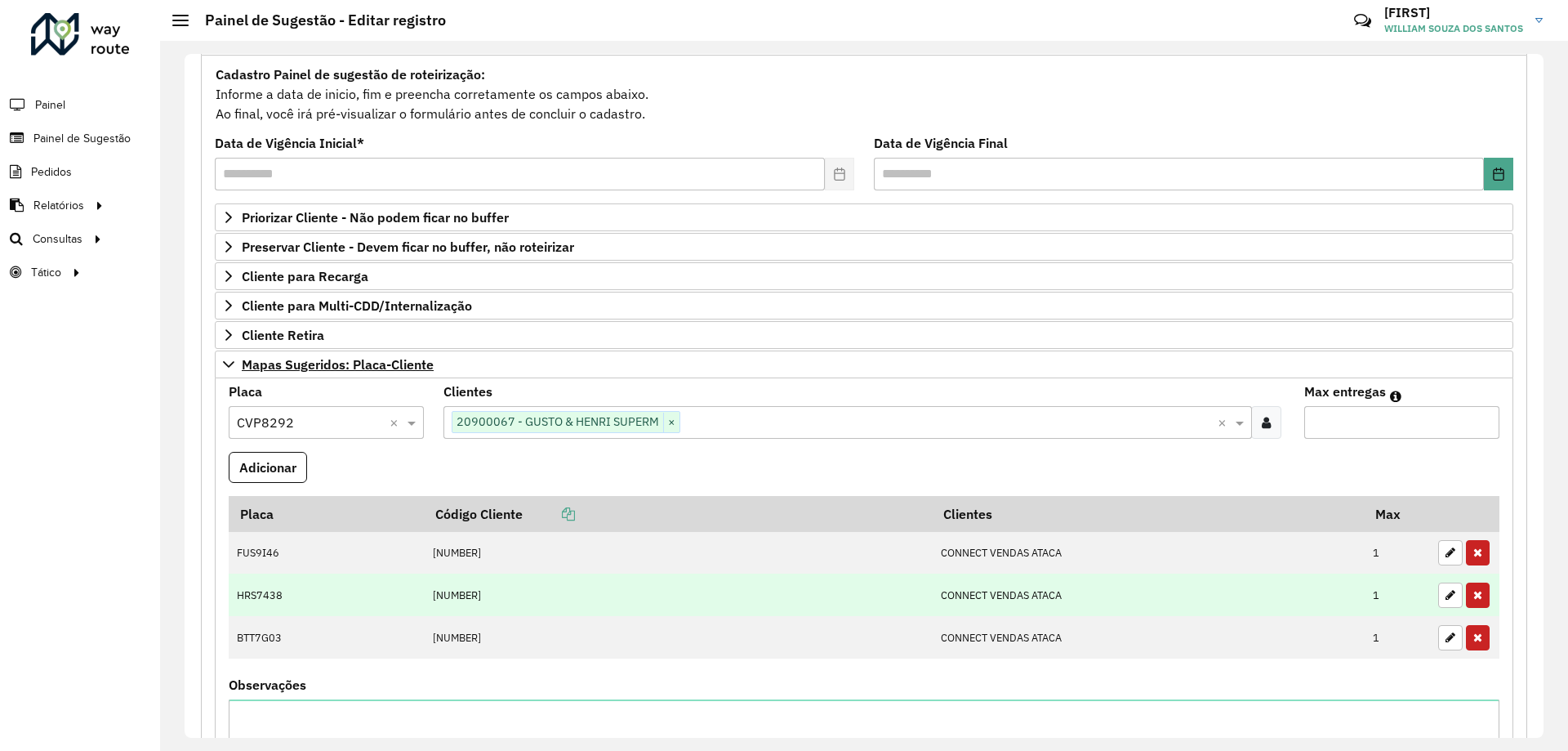 scroll, scrollTop: 64, scrollLeft: 0, axis: vertical 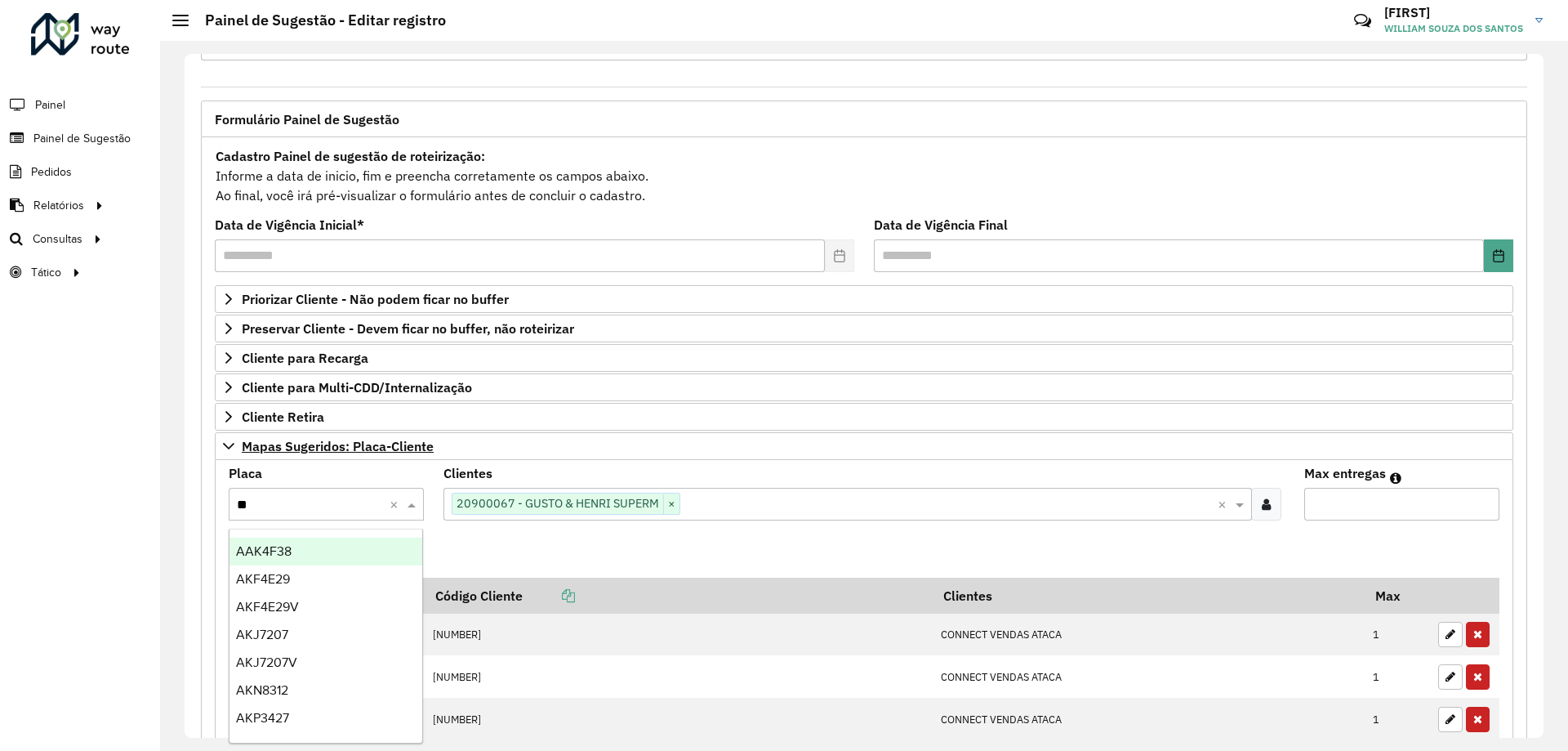 type on "***" 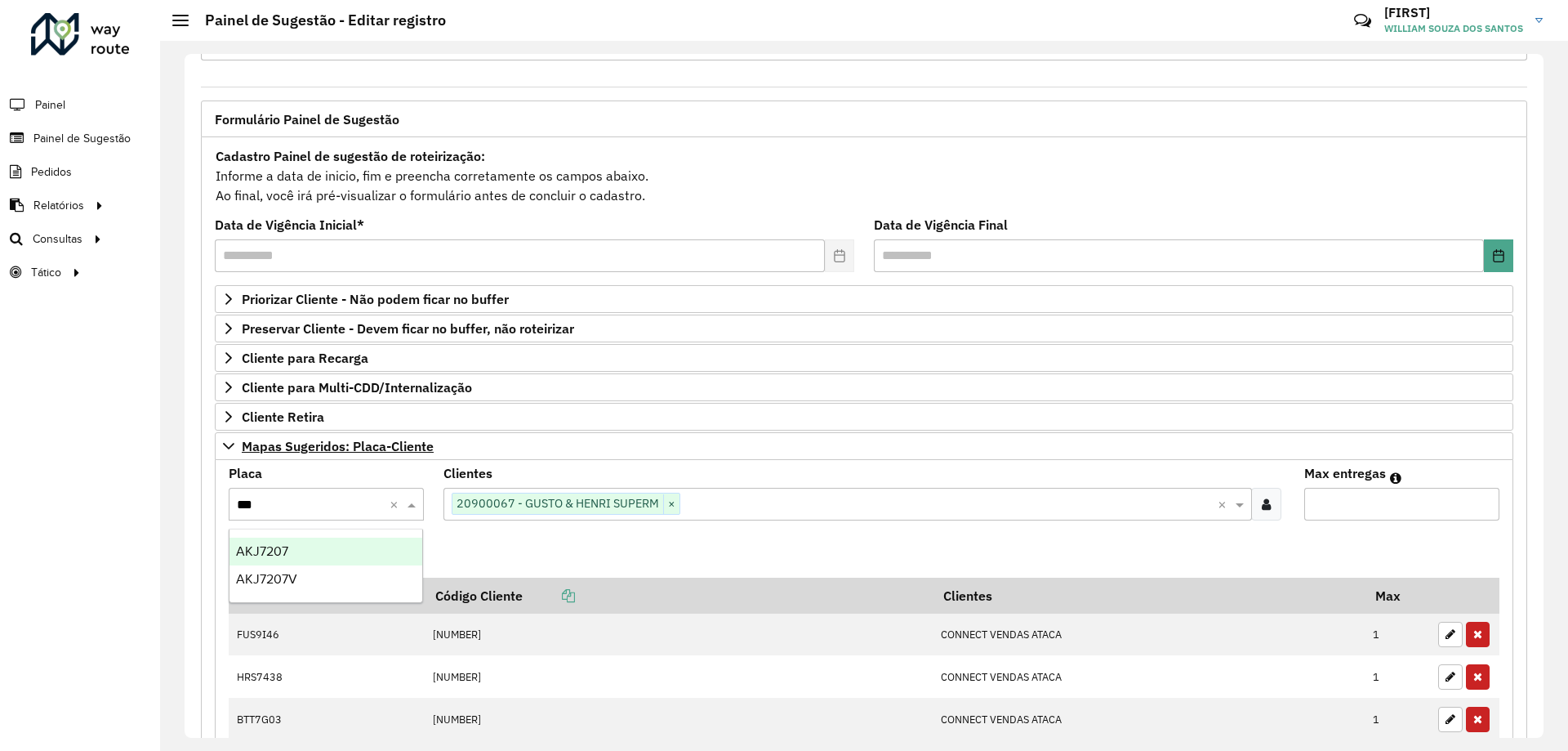 click on "AKJ7207" at bounding box center (326, 552) 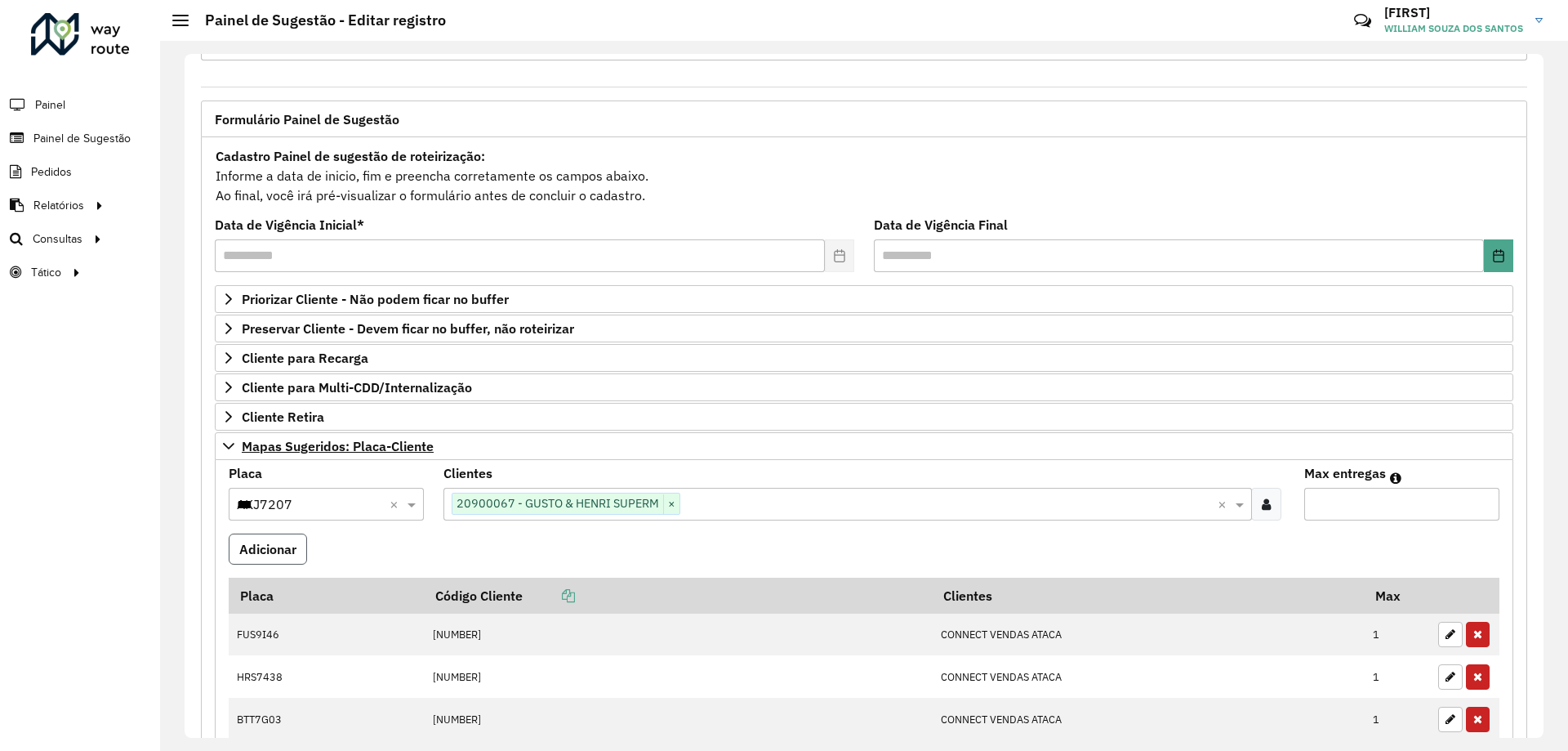 click on "Adicionar" at bounding box center (268, 549) 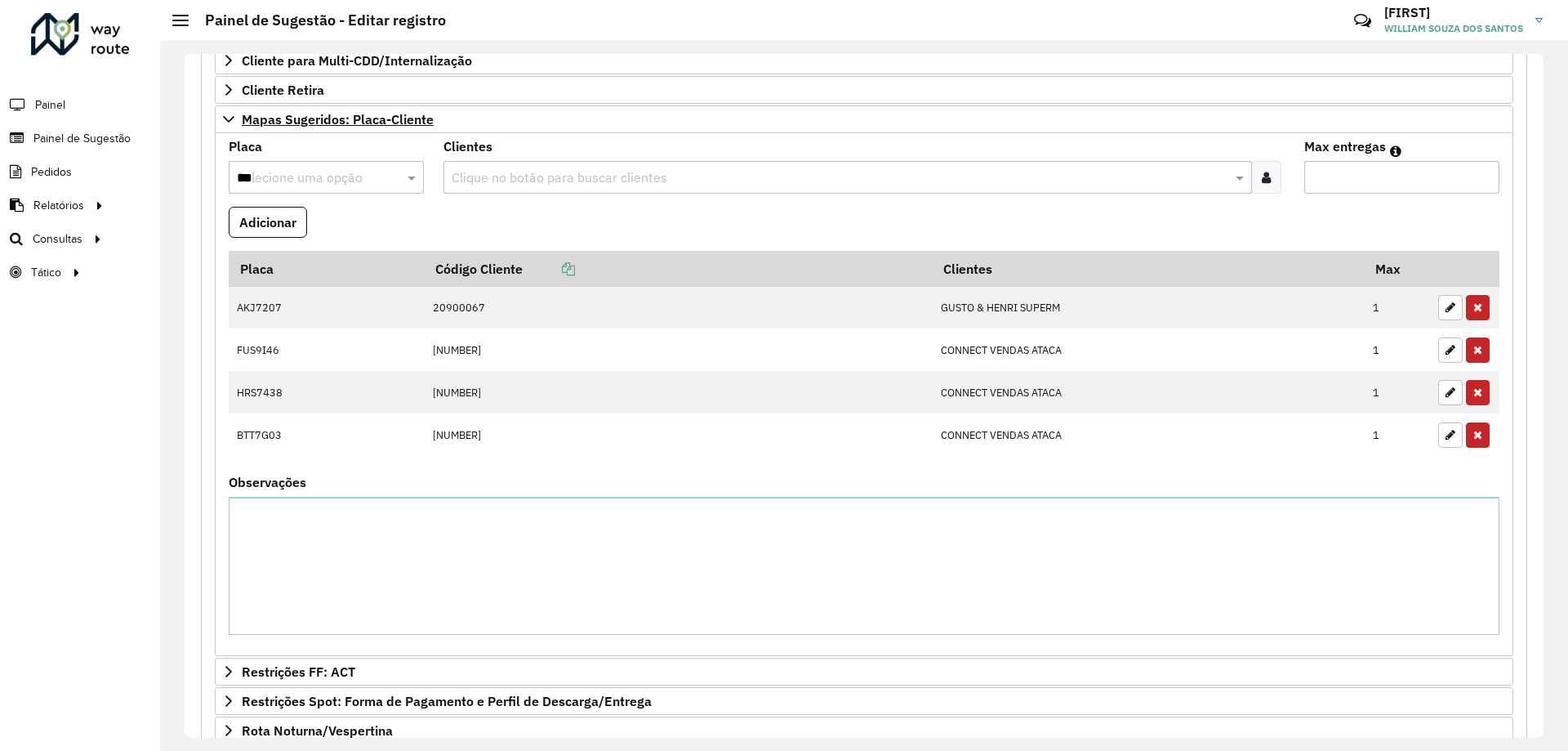 scroll, scrollTop: 587, scrollLeft: 0, axis: vertical 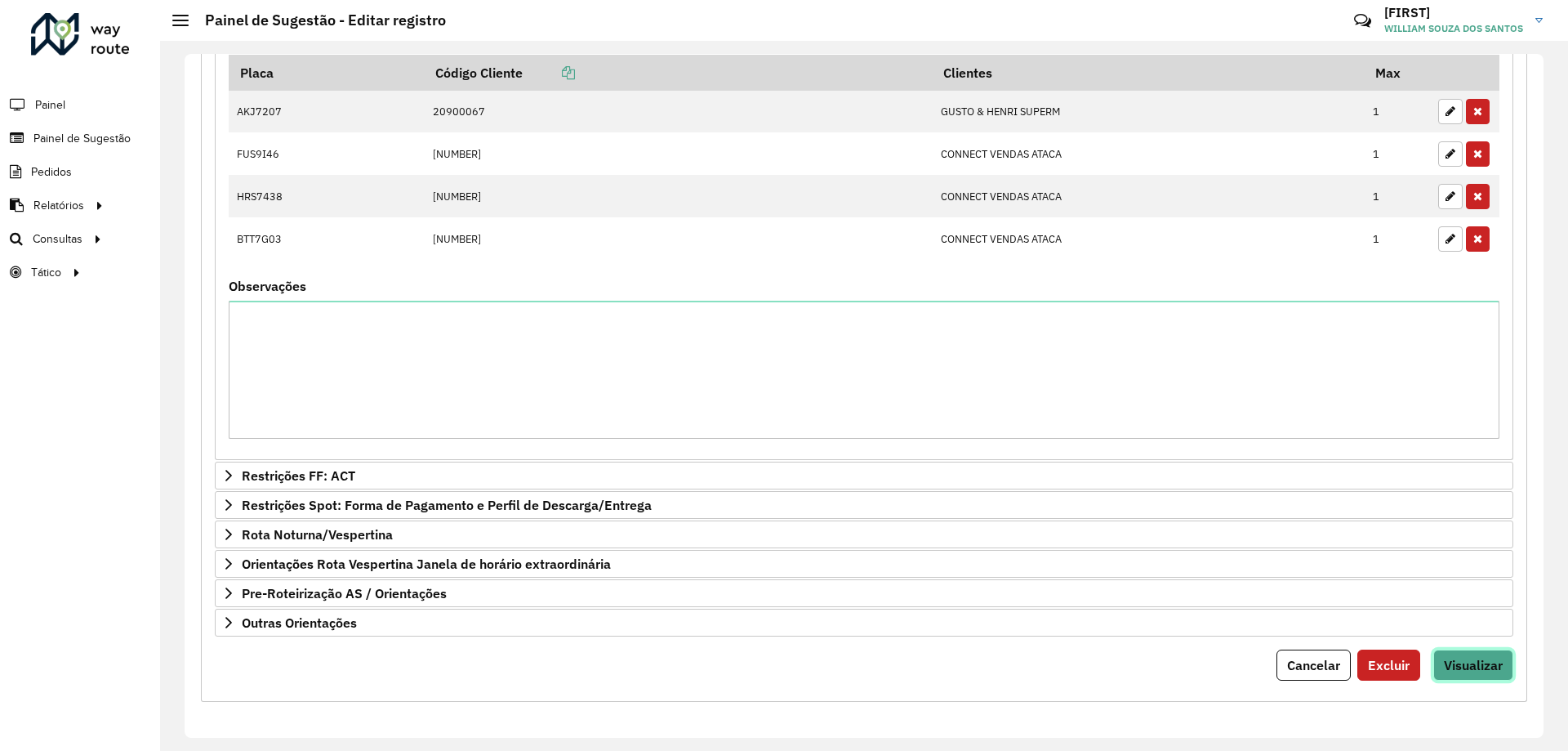 click on "Visualizar" at bounding box center [1473, 665] 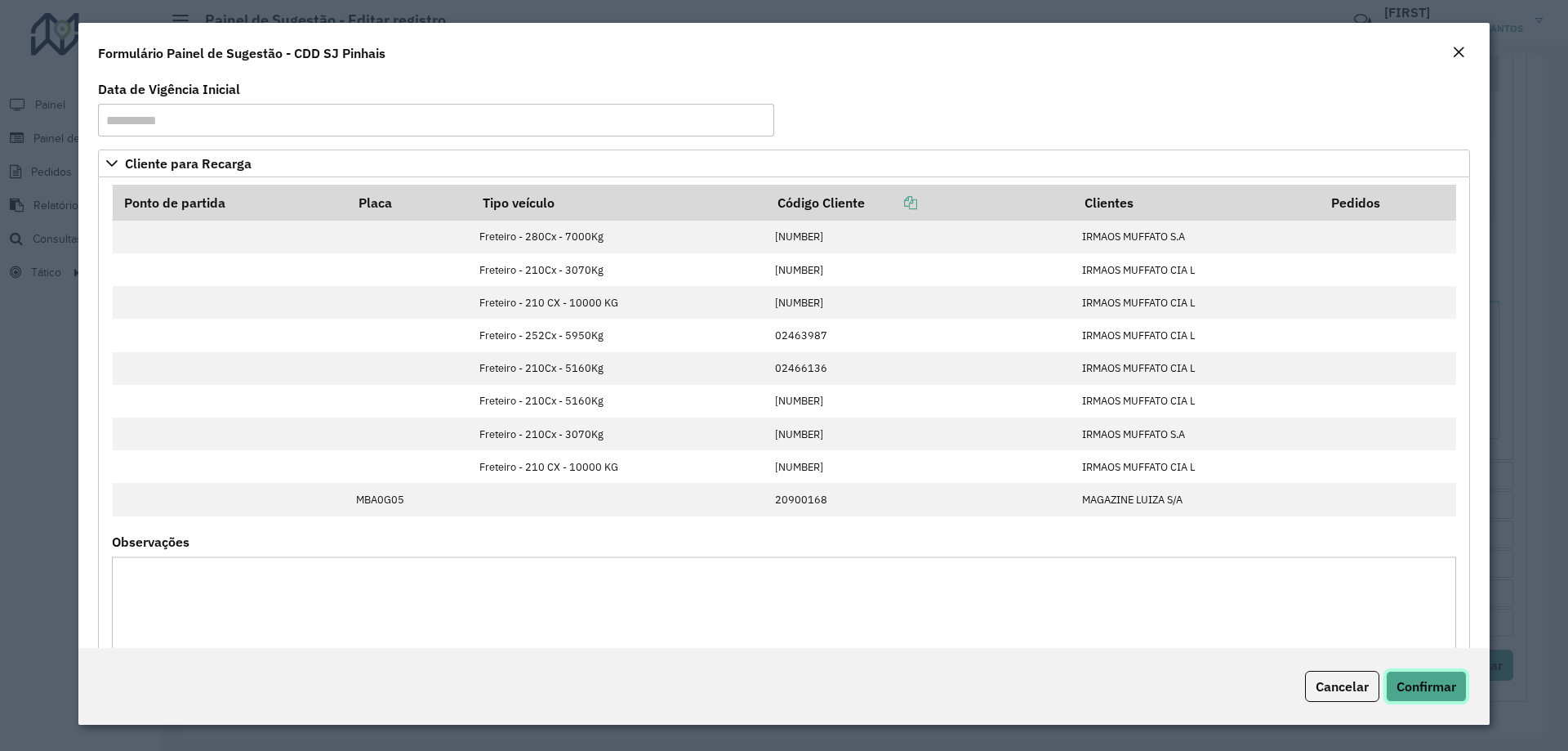 click on "Confirmar" 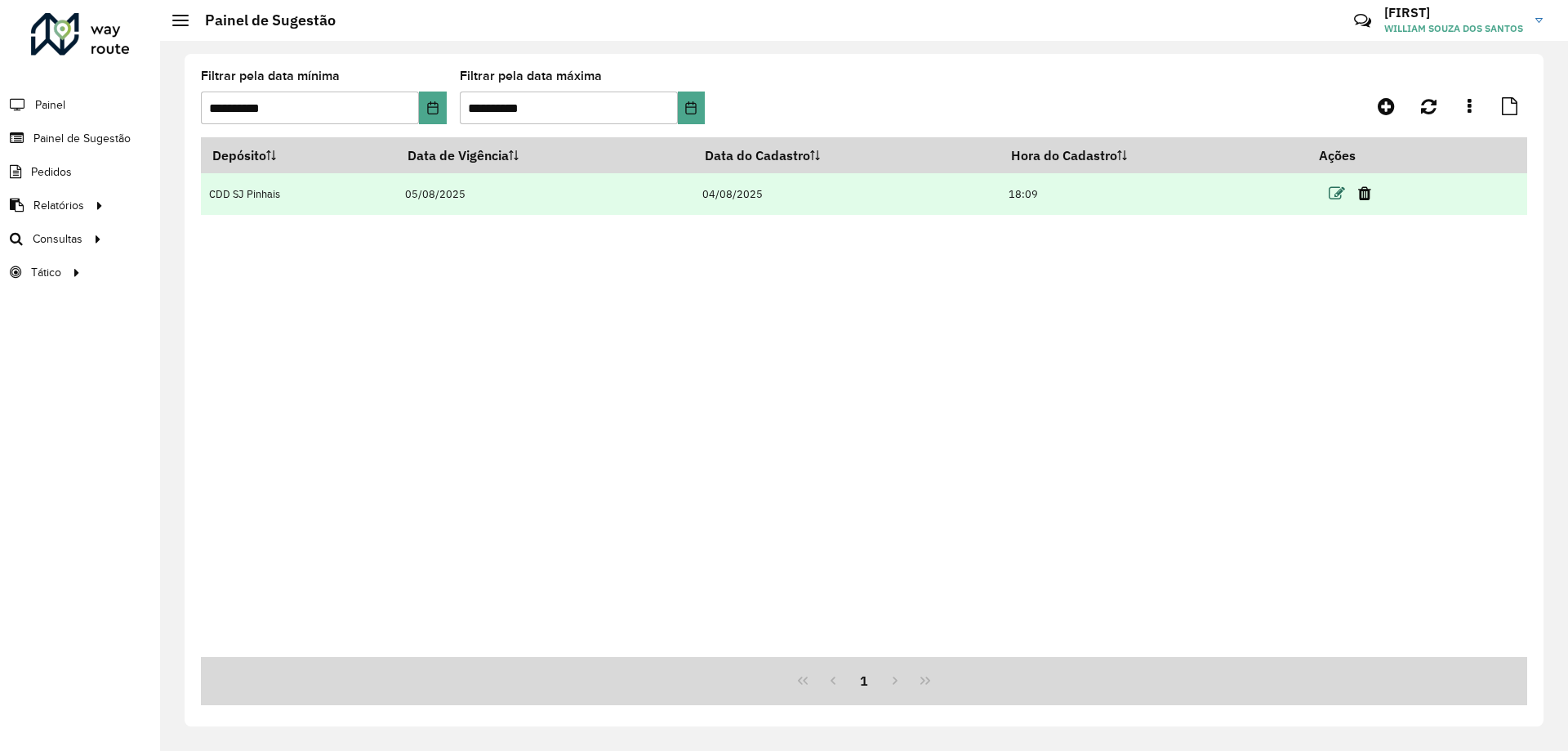 click at bounding box center (1337, 194) 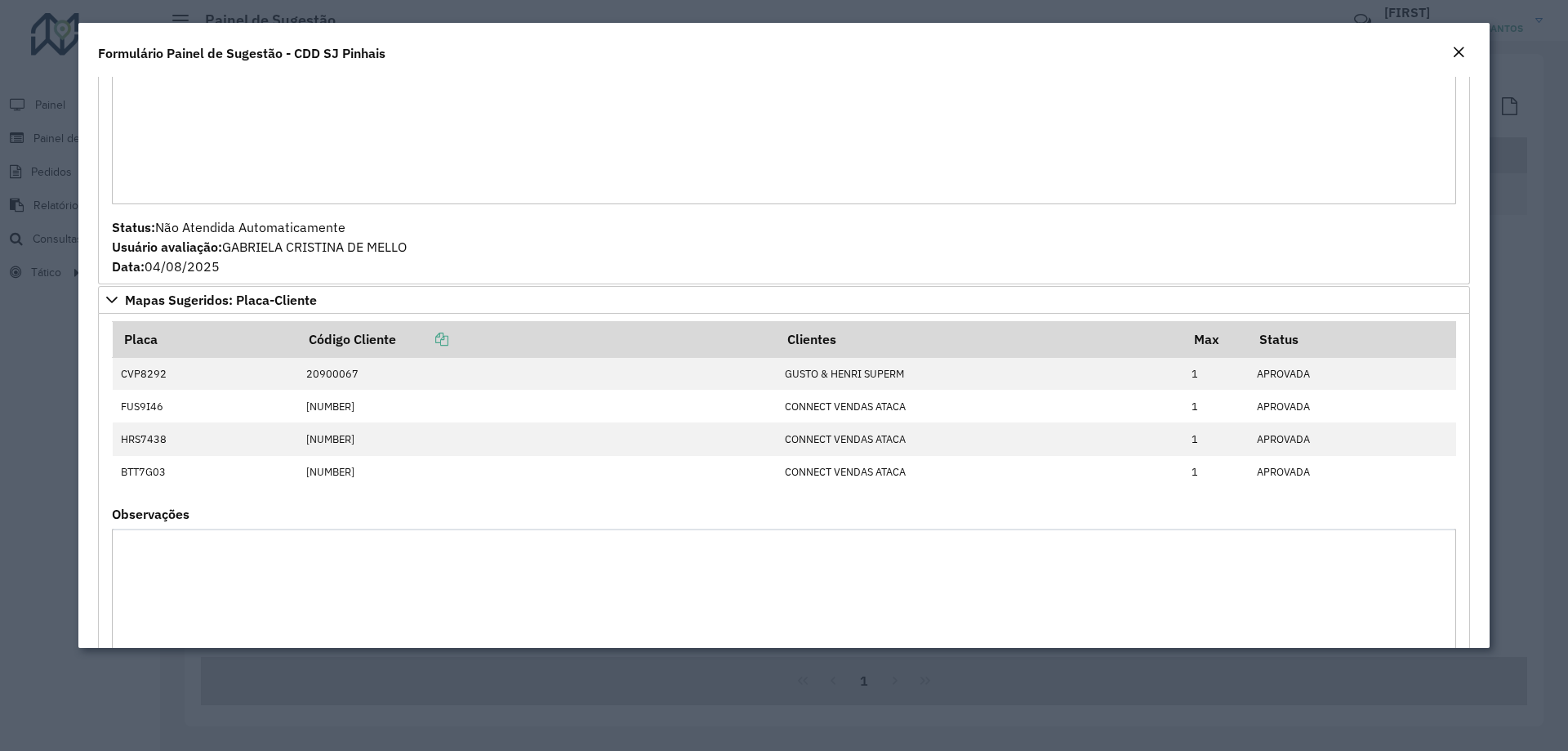 scroll, scrollTop: 572, scrollLeft: 0, axis: vertical 